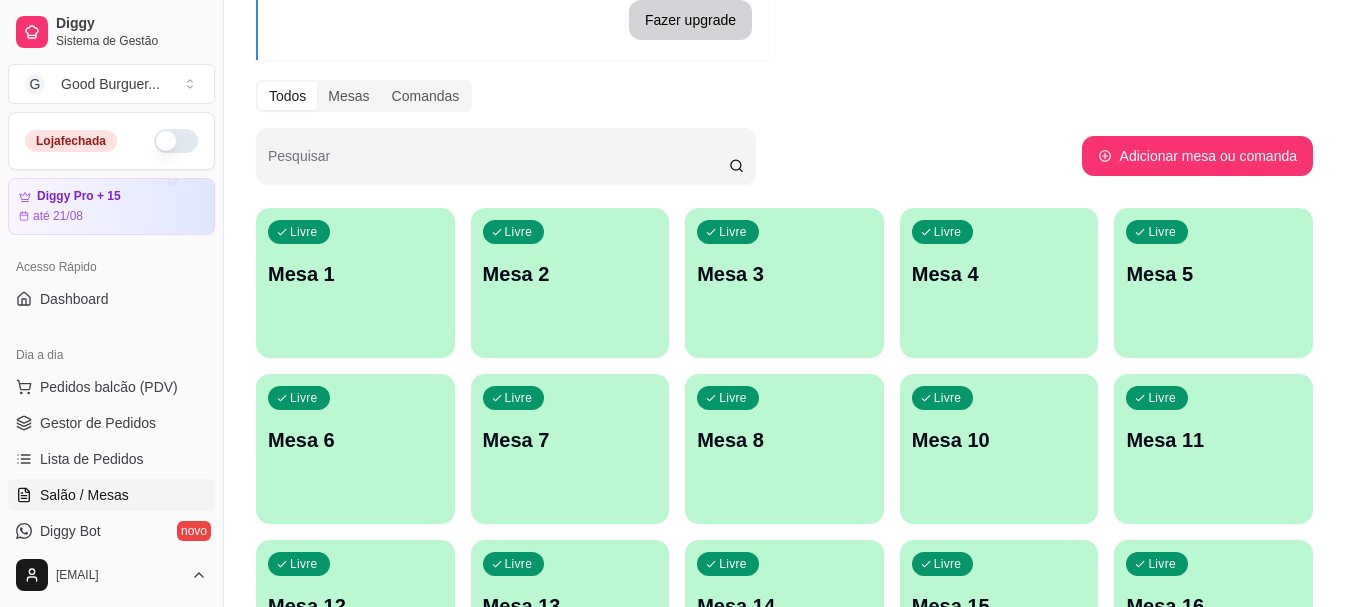 scroll, scrollTop: 148, scrollLeft: 0, axis: vertical 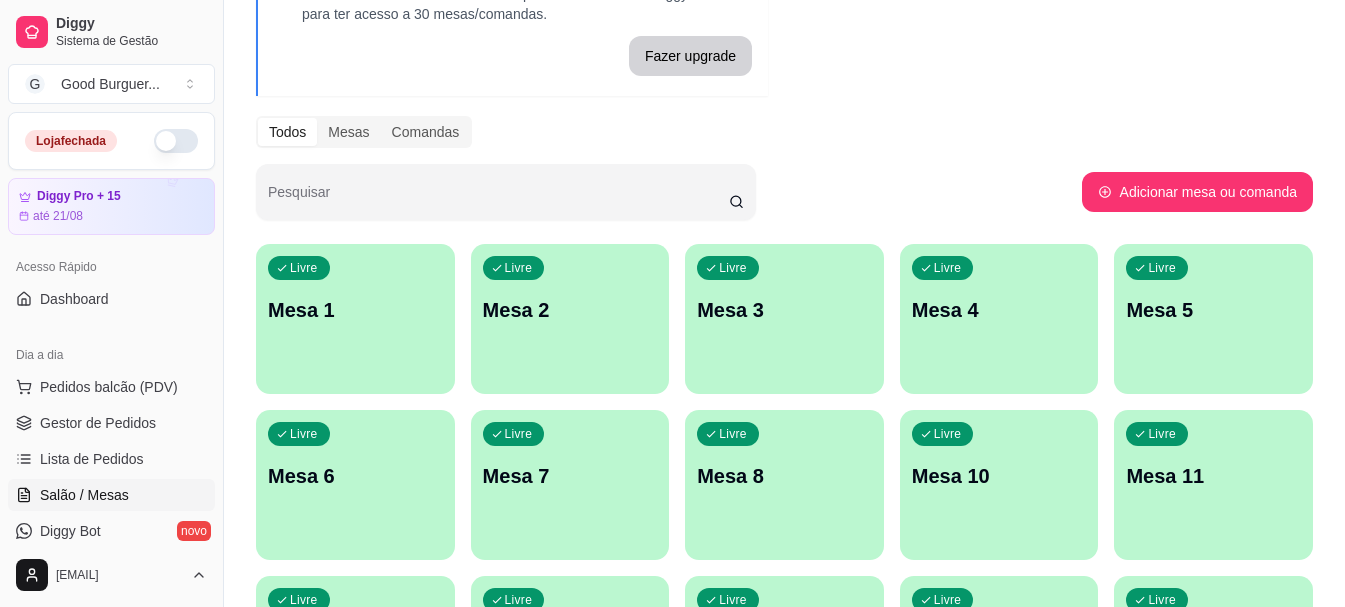click on "Mesa 1" at bounding box center [355, 310] 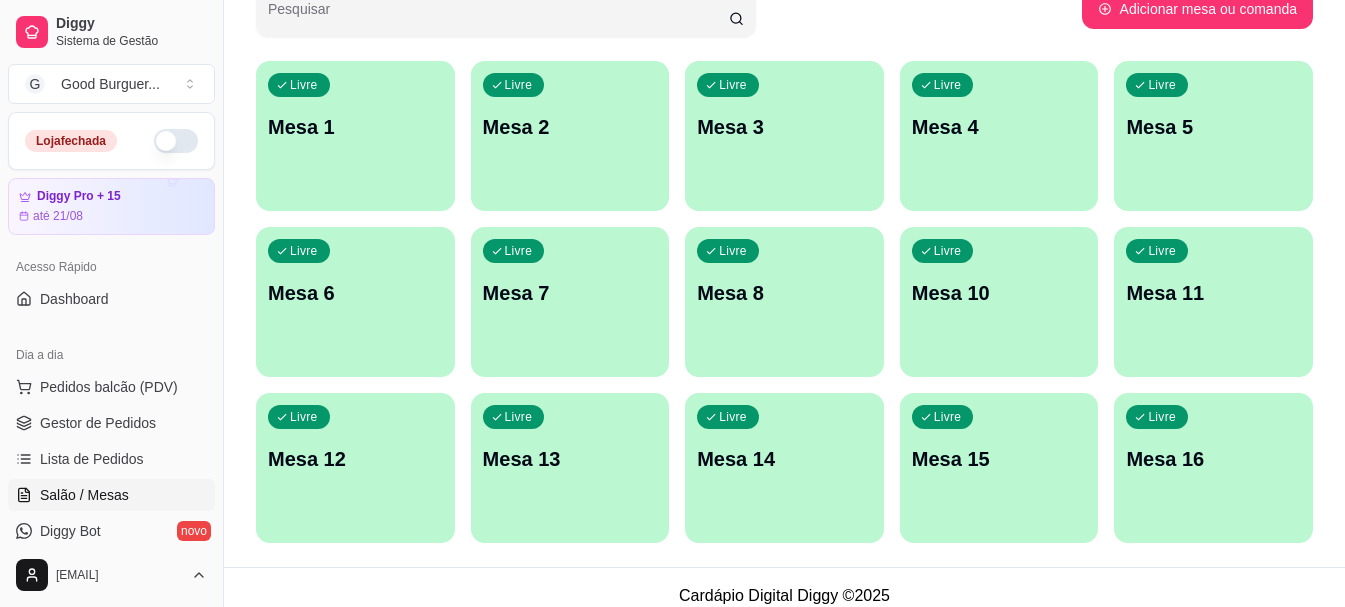 scroll, scrollTop: 348, scrollLeft: 0, axis: vertical 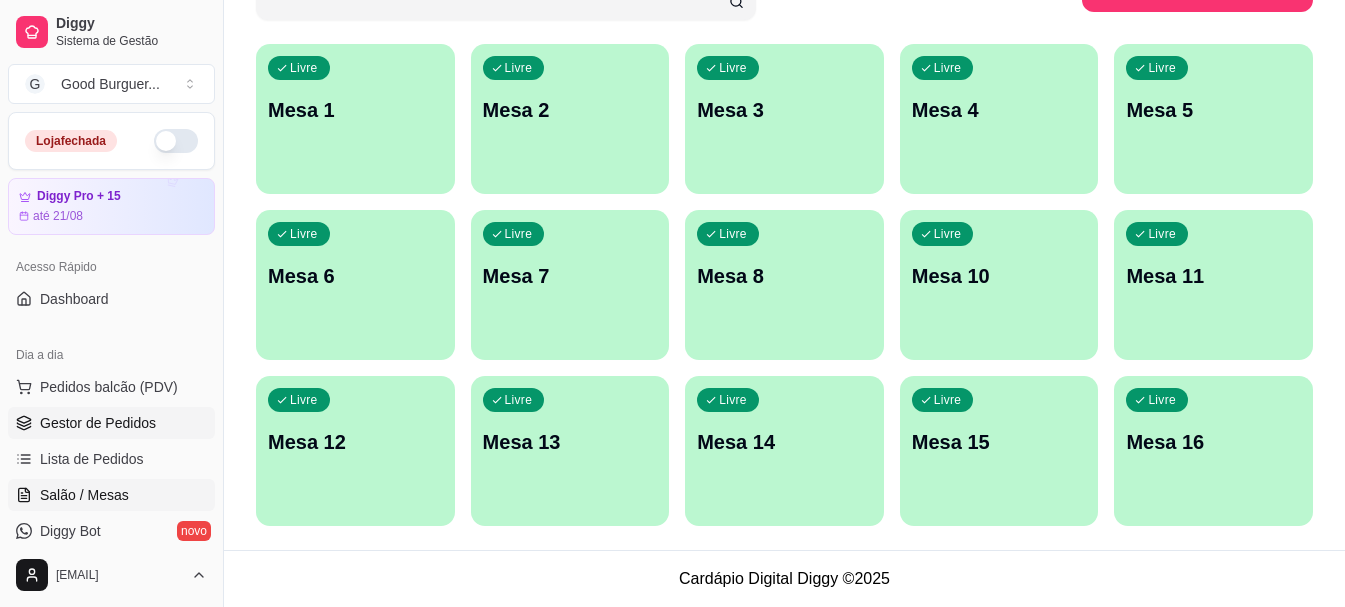 click on "Gestor de Pedidos" at bounding box center [111, 423] 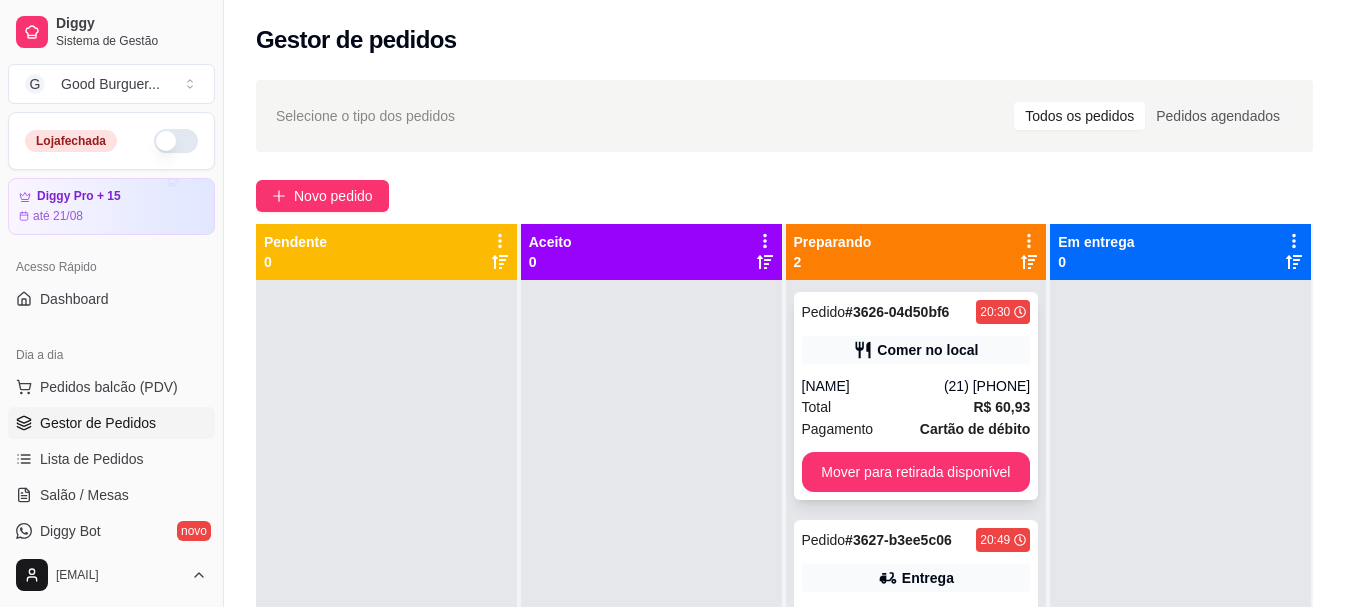 scroll, scrollTop: 56, scrollLeft: 0, axis: vertical 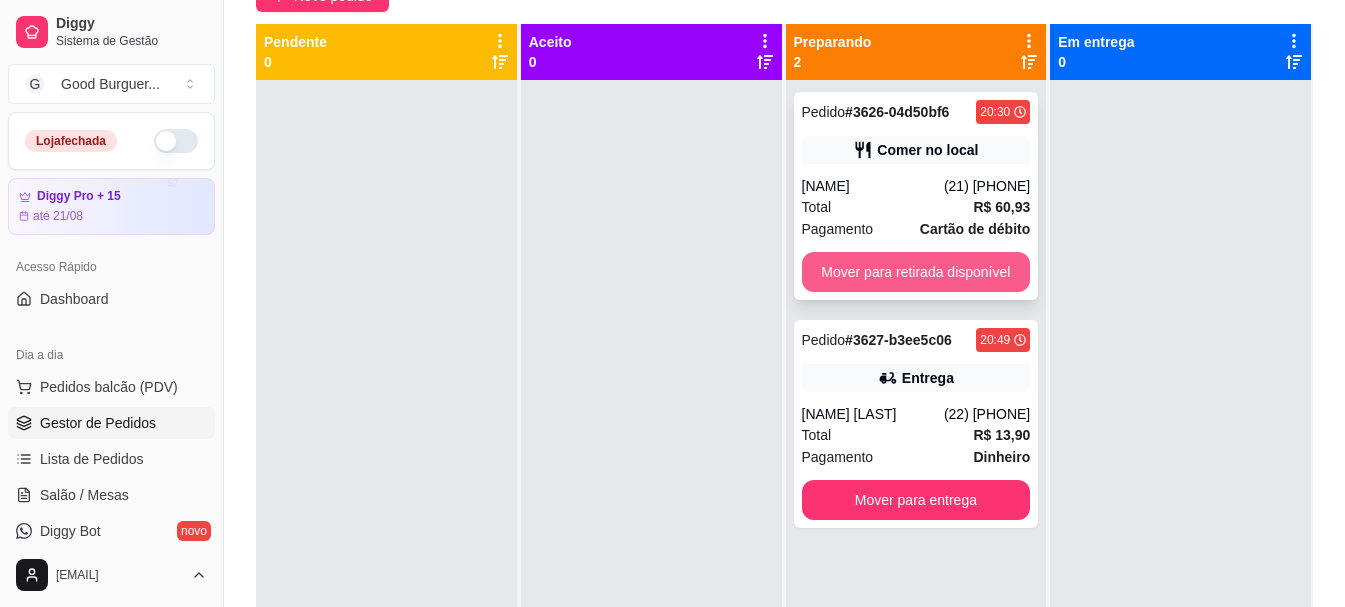 click on "Mover para retirada disponível" at bounding box center [916, 272] 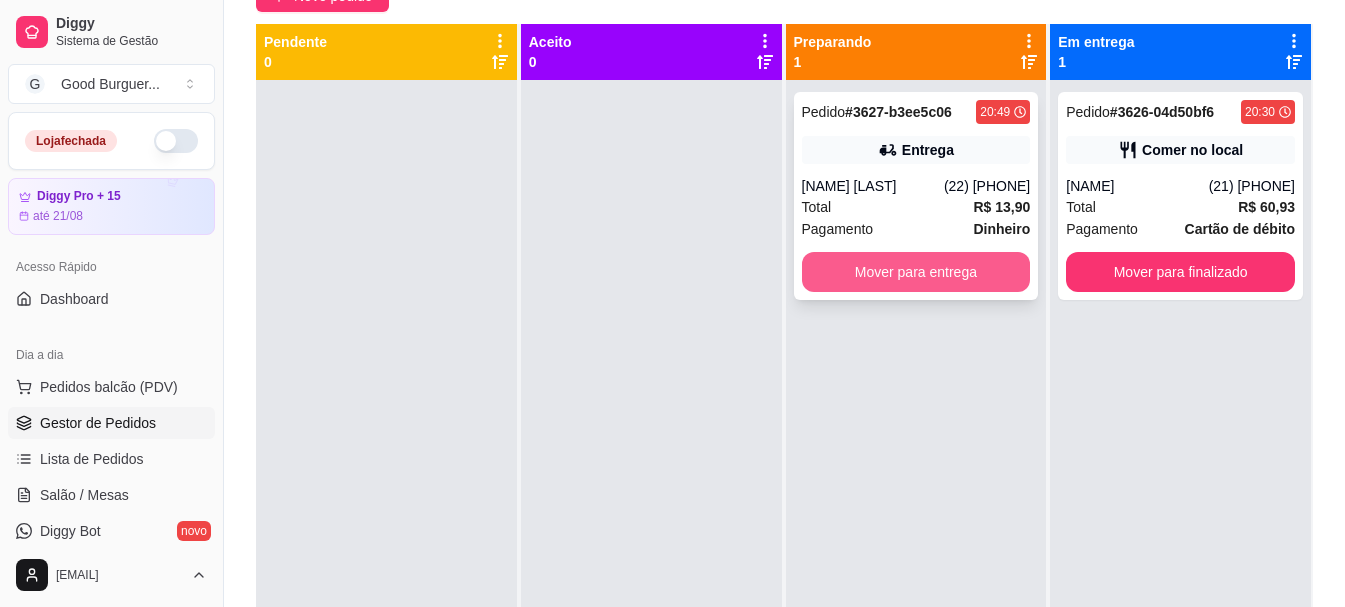 click on "Mover para entrega" at bounding box center (916, 272) 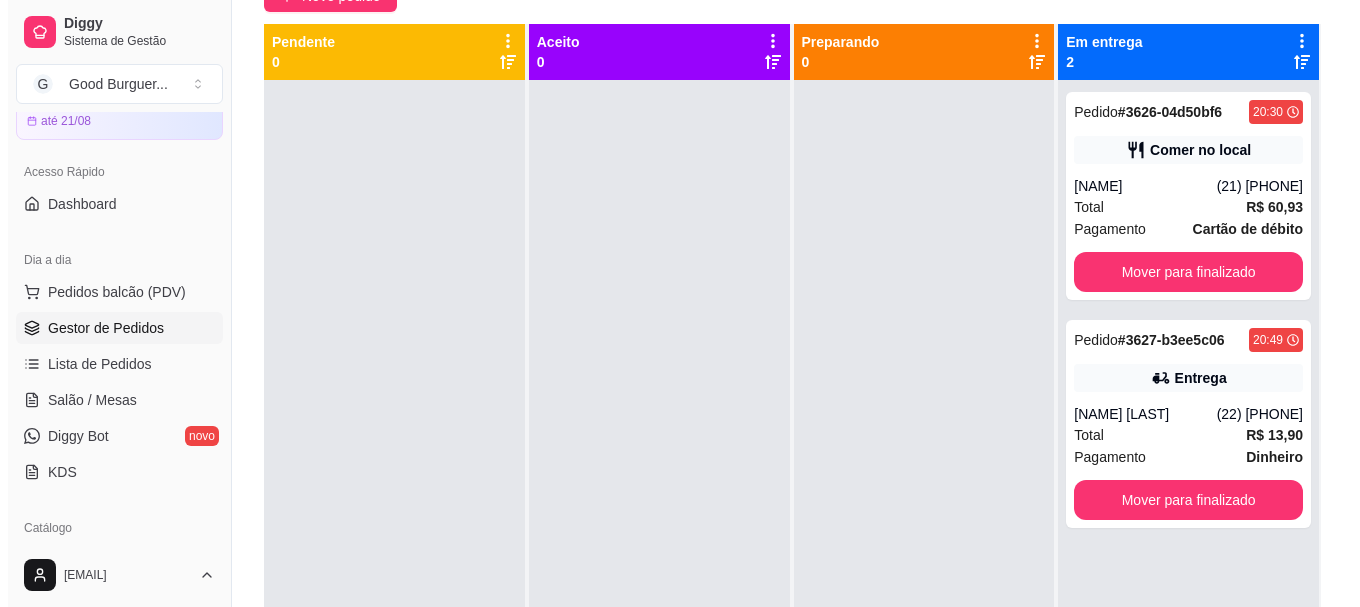scroll, scrollTop: 0, scrollLeft: 0, axis: both 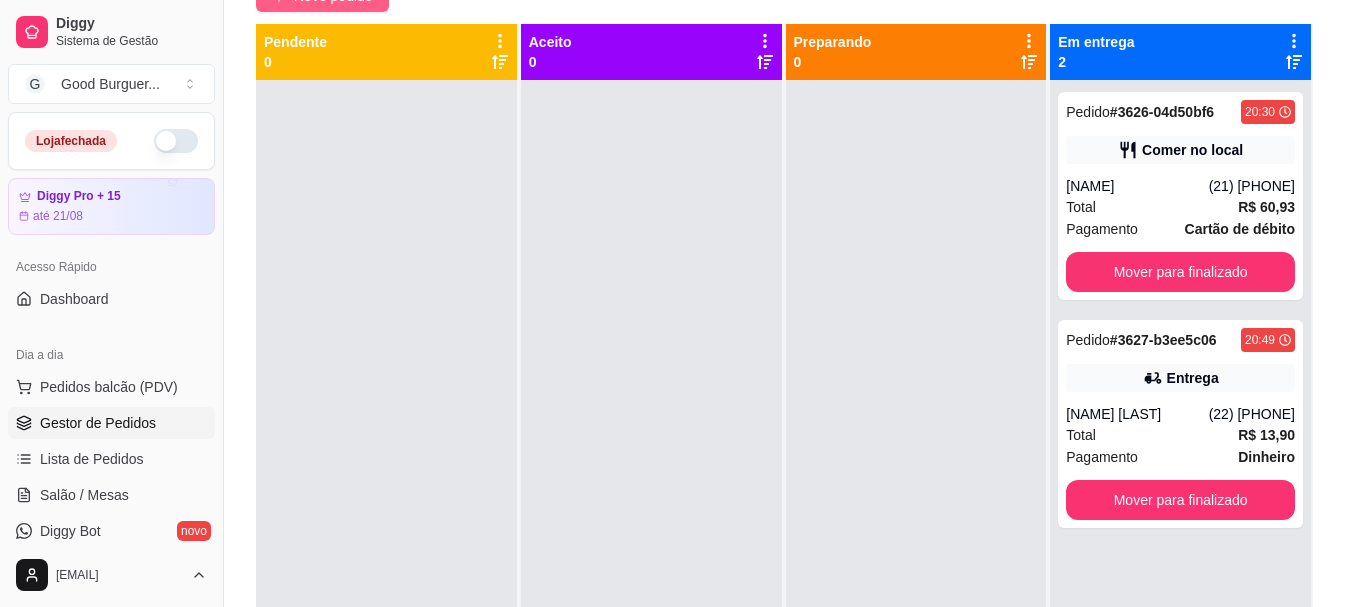 click on "Novo pedido" at bounding box center (333, -4) 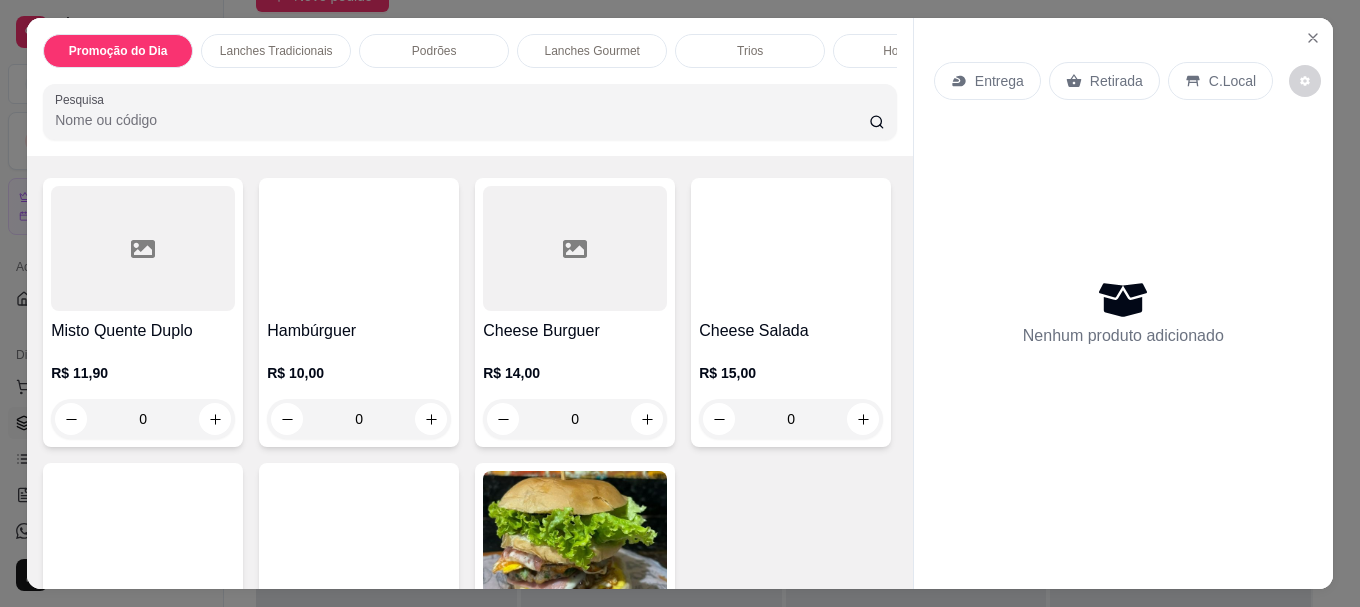 scroll, scrollTop: 900, scrollLeft: 0, axis: vertical 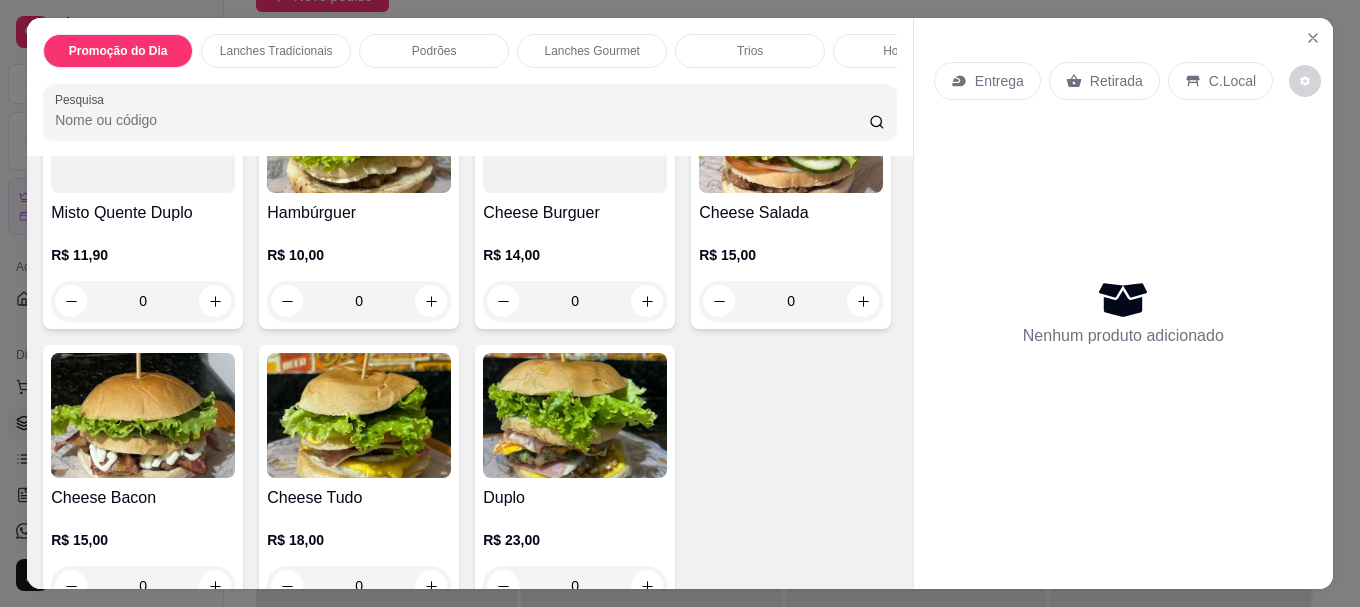 click on "Cheese Burguer" at bounding box center (575, 213) 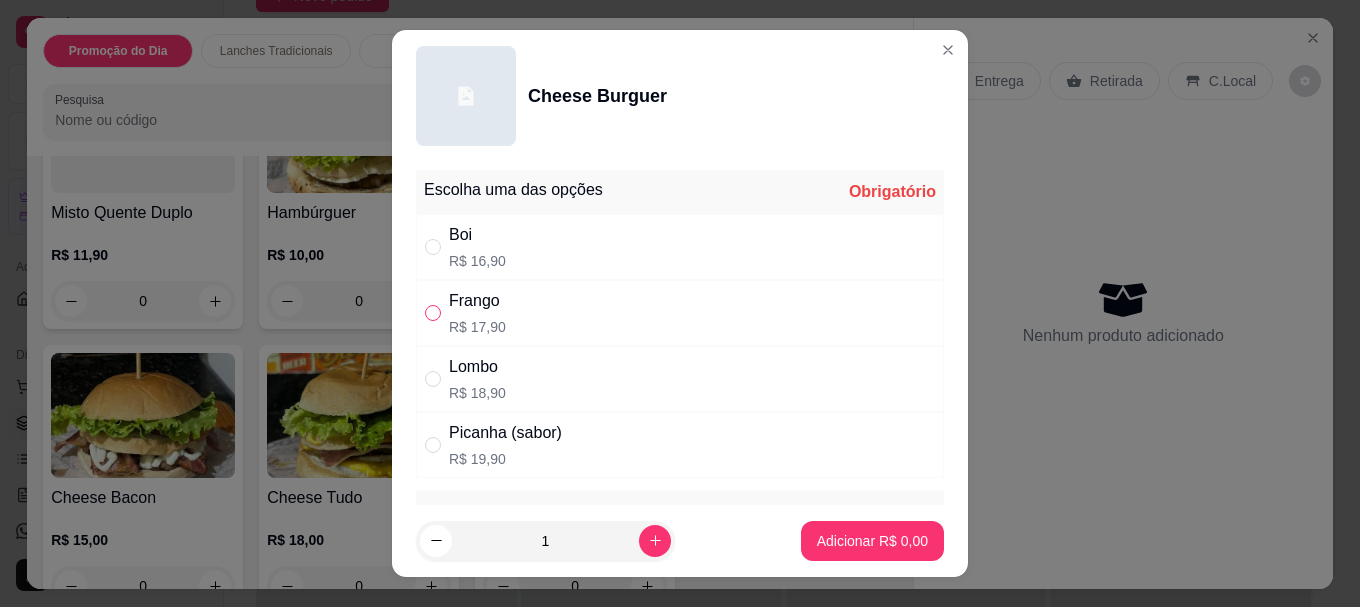 click at bounding box center [433, 313] 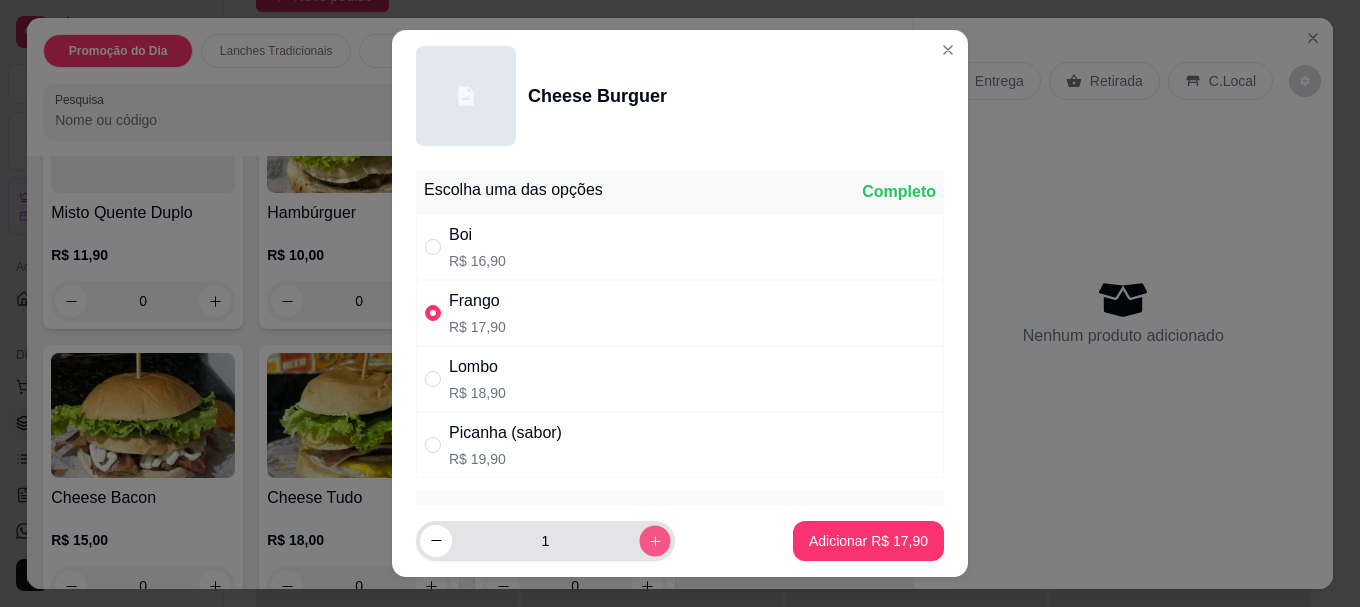 click 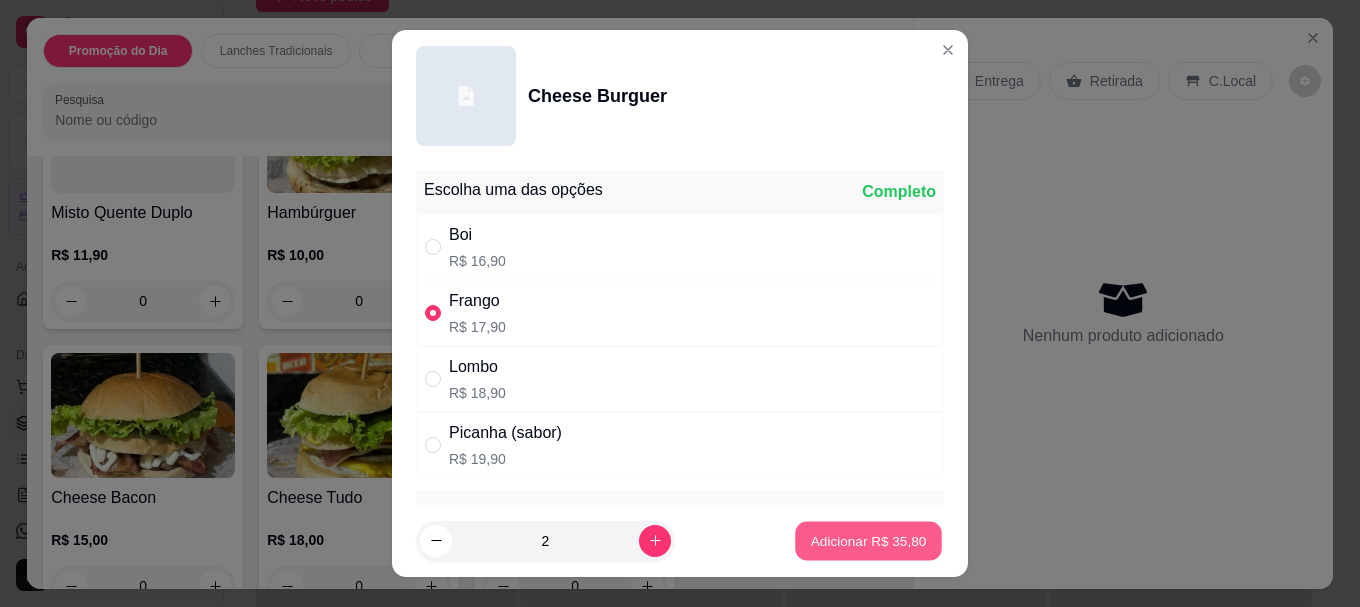 click on "Adicionar   R$ 35,80" at bounding box center [869, 540] 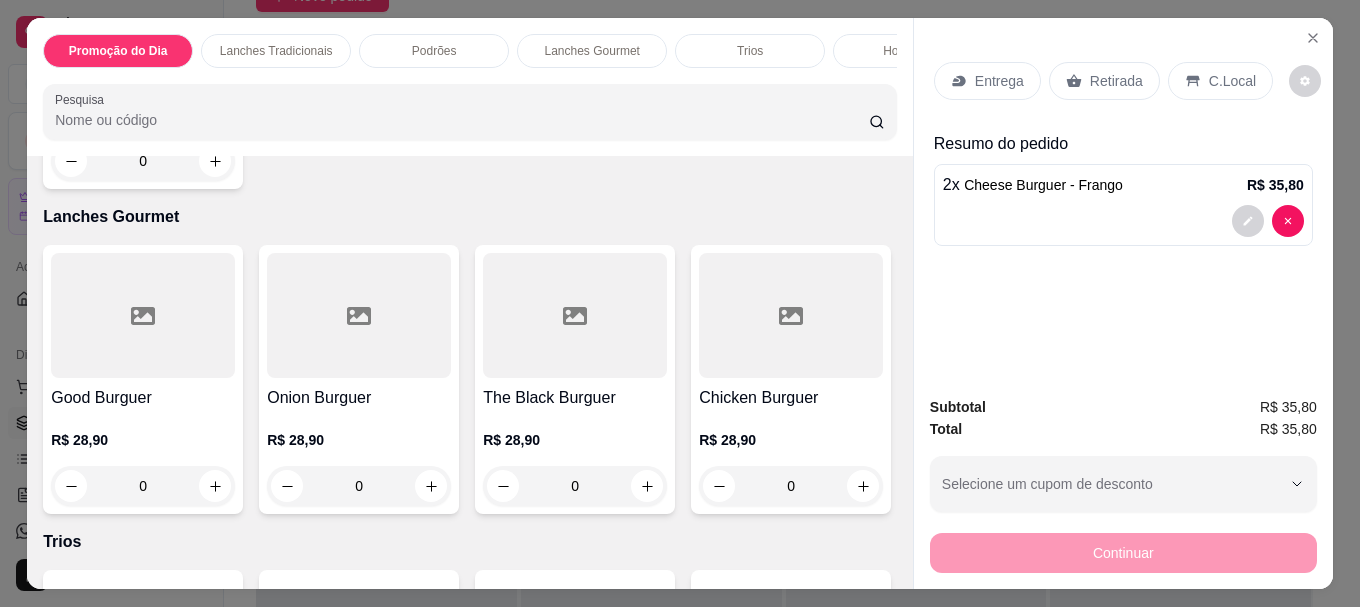 scroll, scrollTop: 6604, scrollLeft: 0, axis: vertical 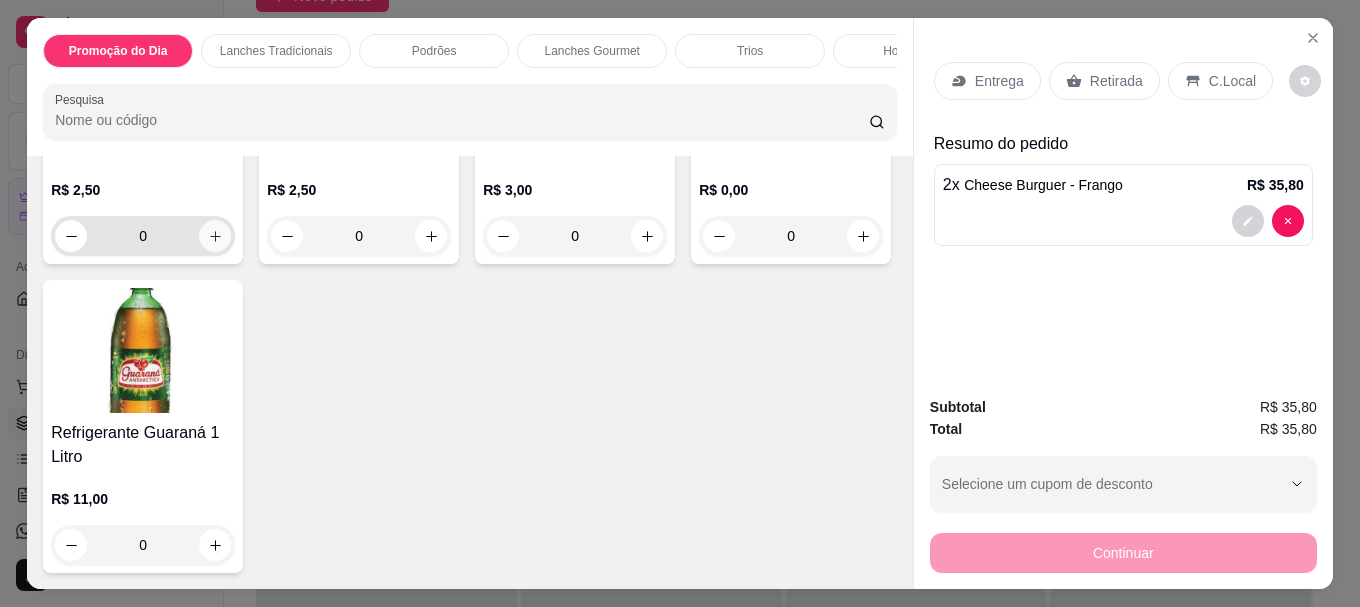 click 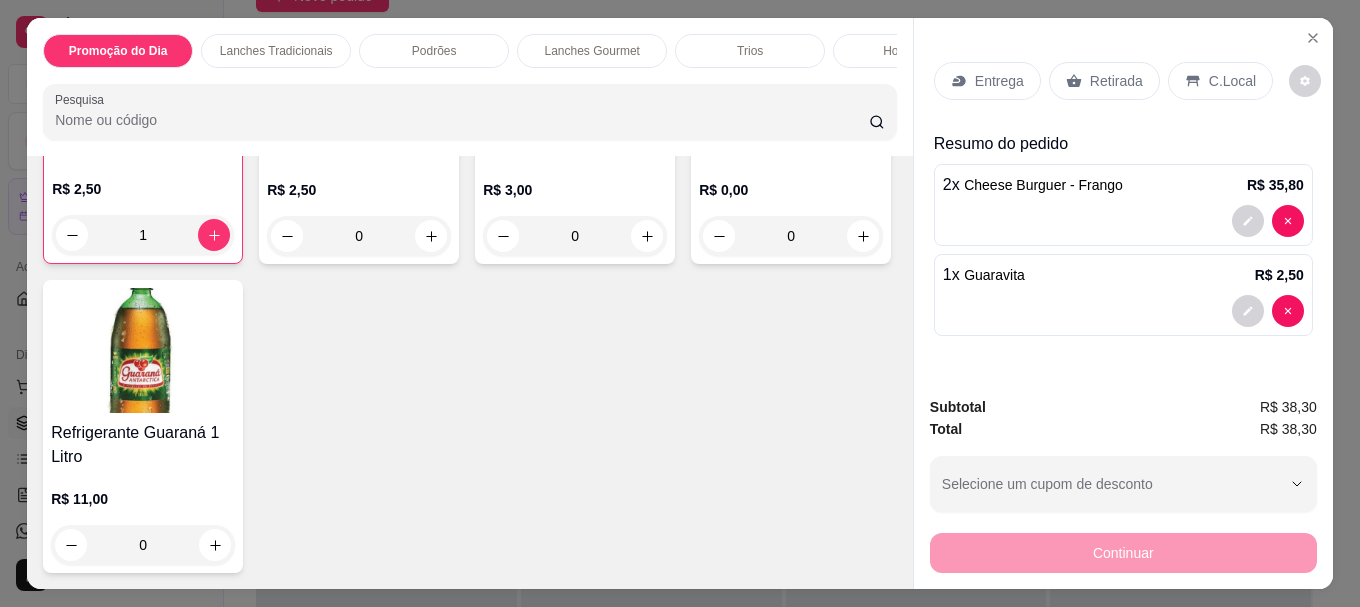 click on "Entrega" at bounding box center (999, 81) 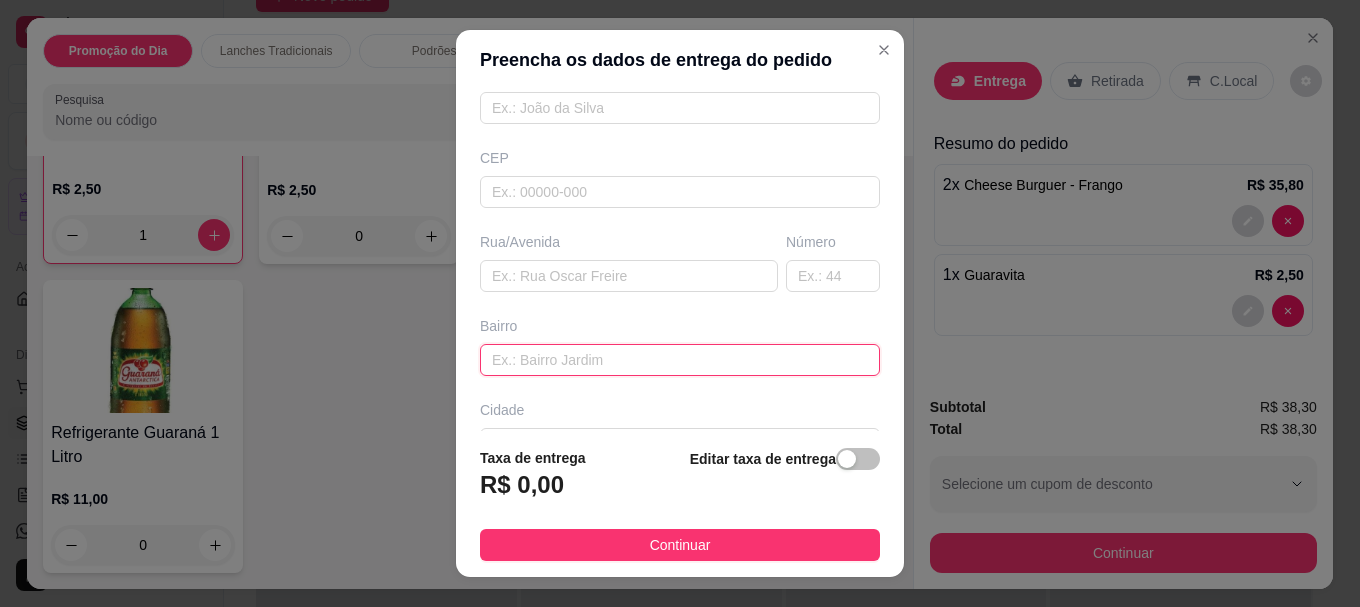 click at bounding box center (680, 360) 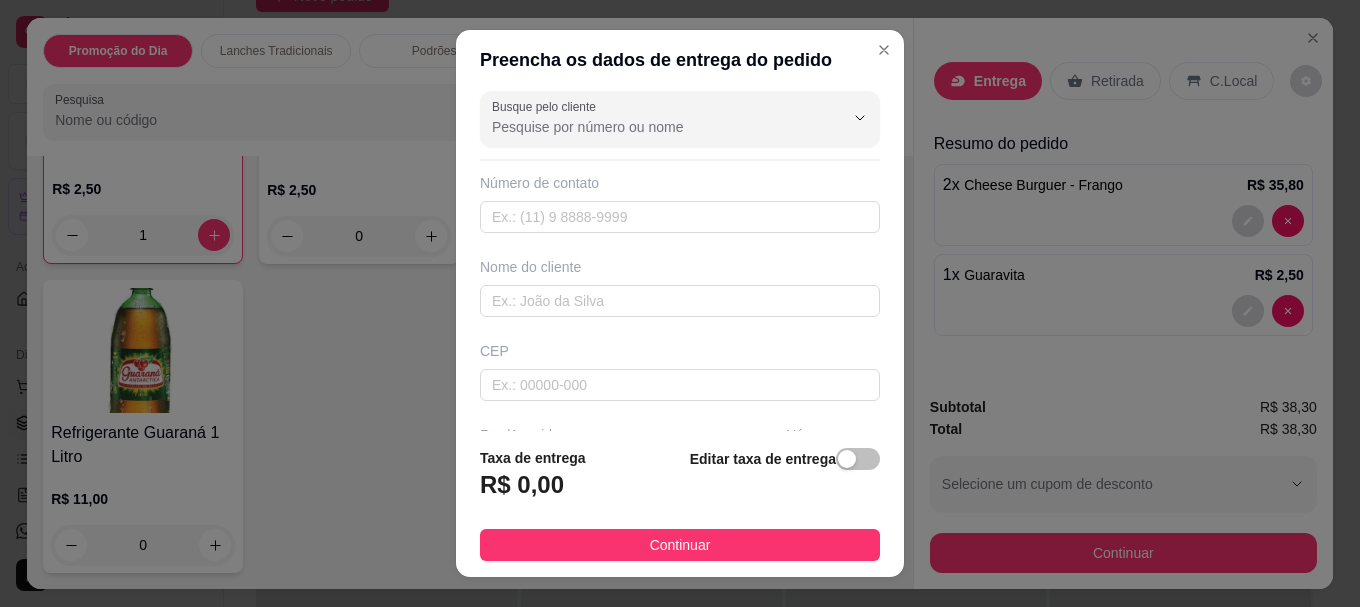 scroll, scrollTop: 0, scrollLeft: 0, axis: both 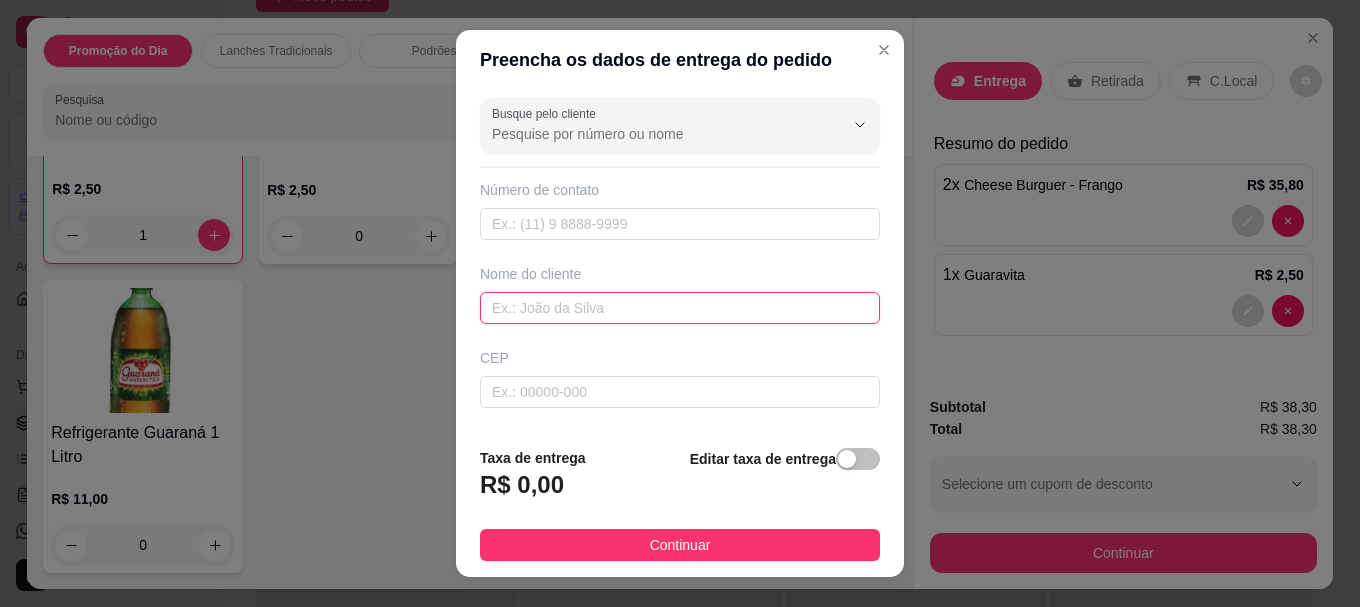 click at bounding box center (680, 308) 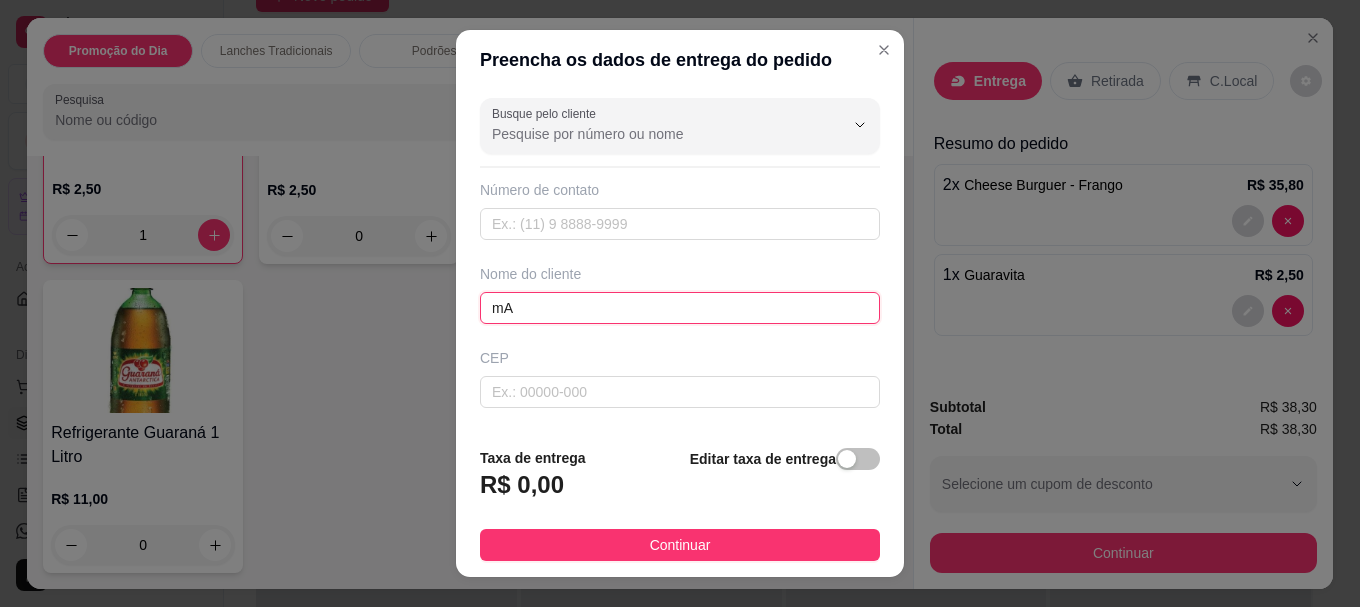 type on "m" 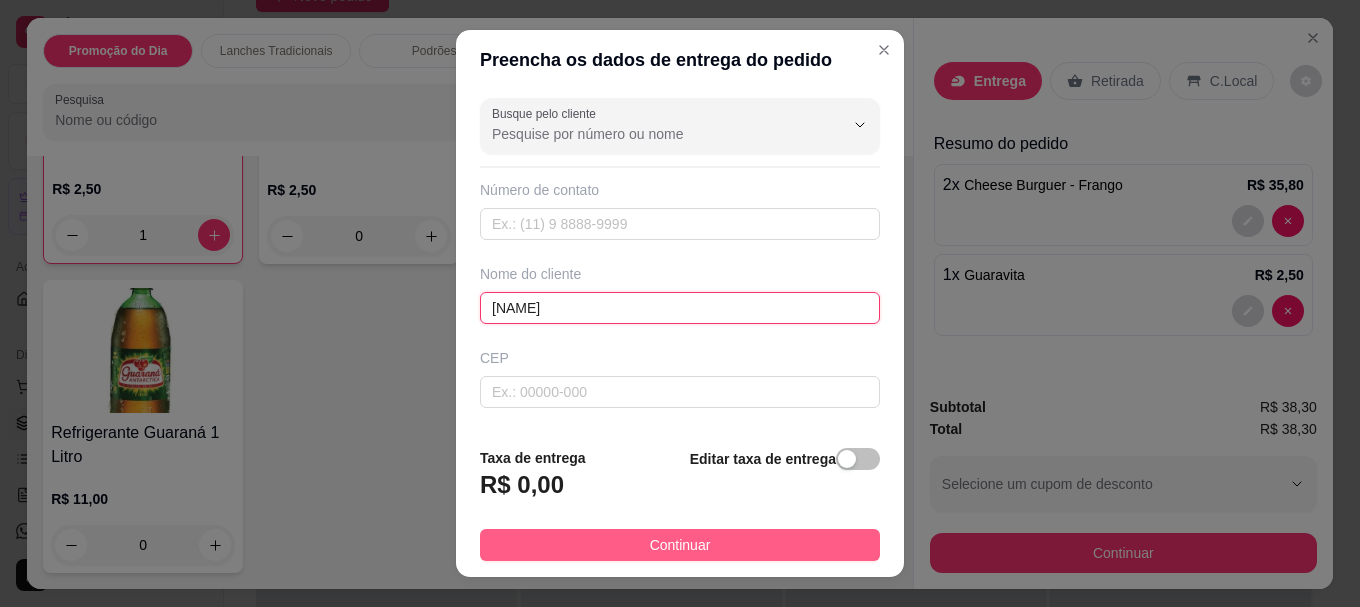 type on "[NAME]" 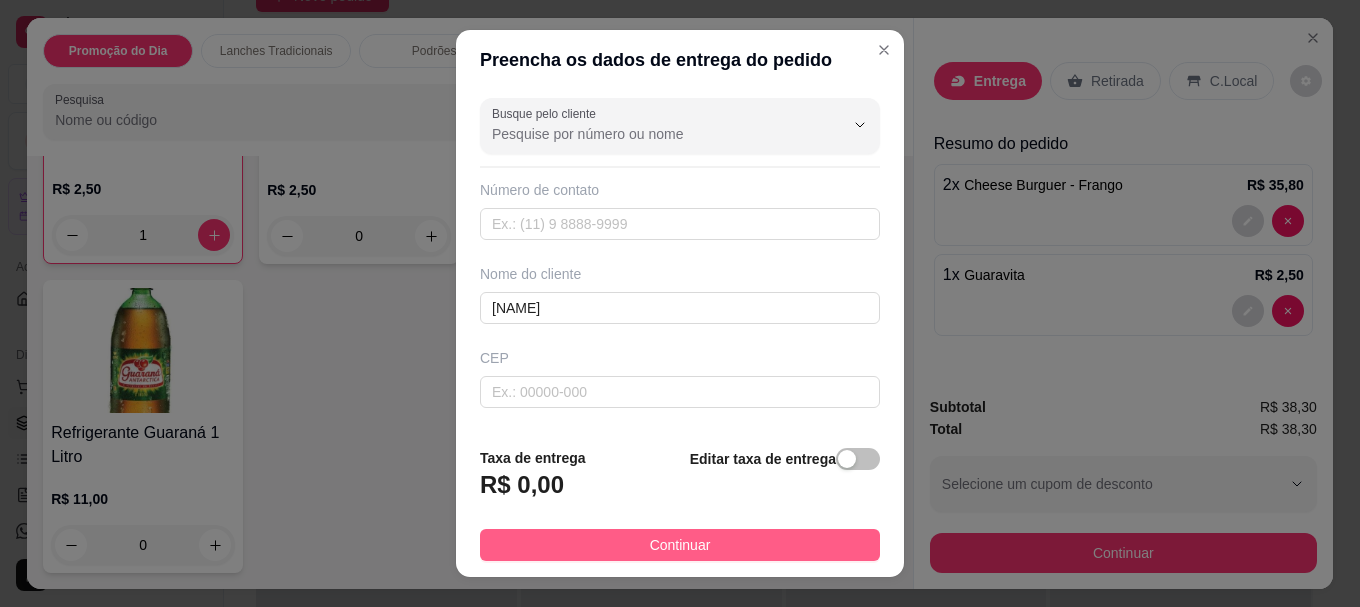 click on "Continuar" at bounding box center (680, 545) 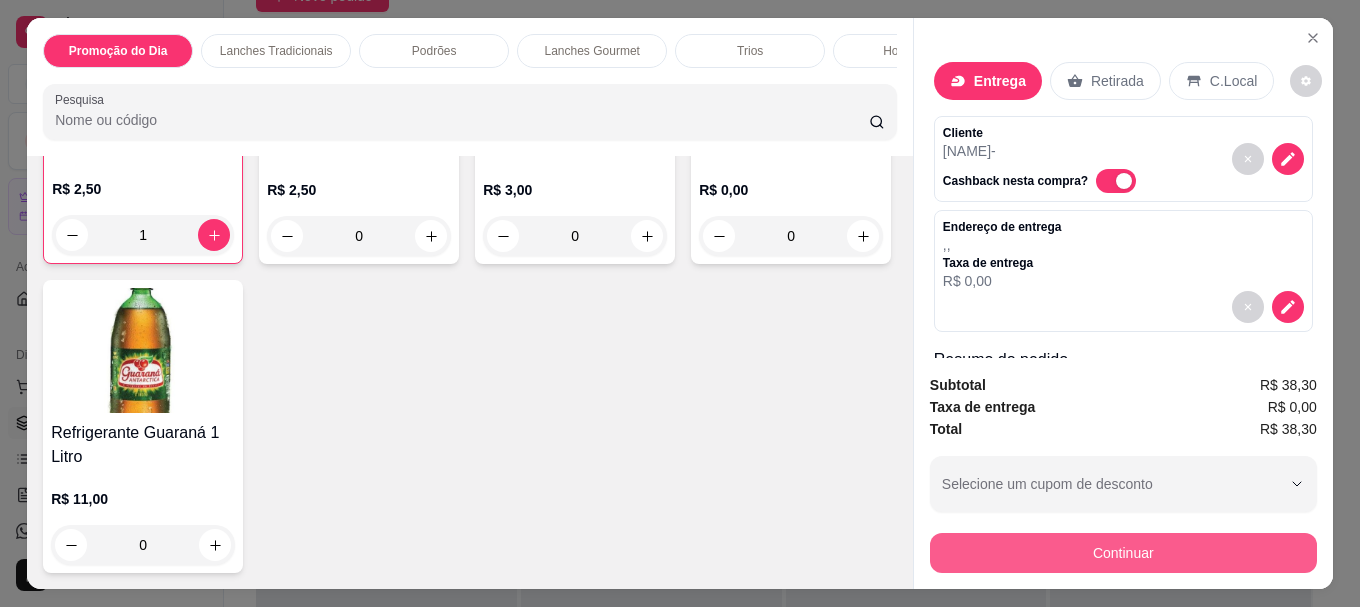 click on "Continuar" at bounding box center (1123, 553) 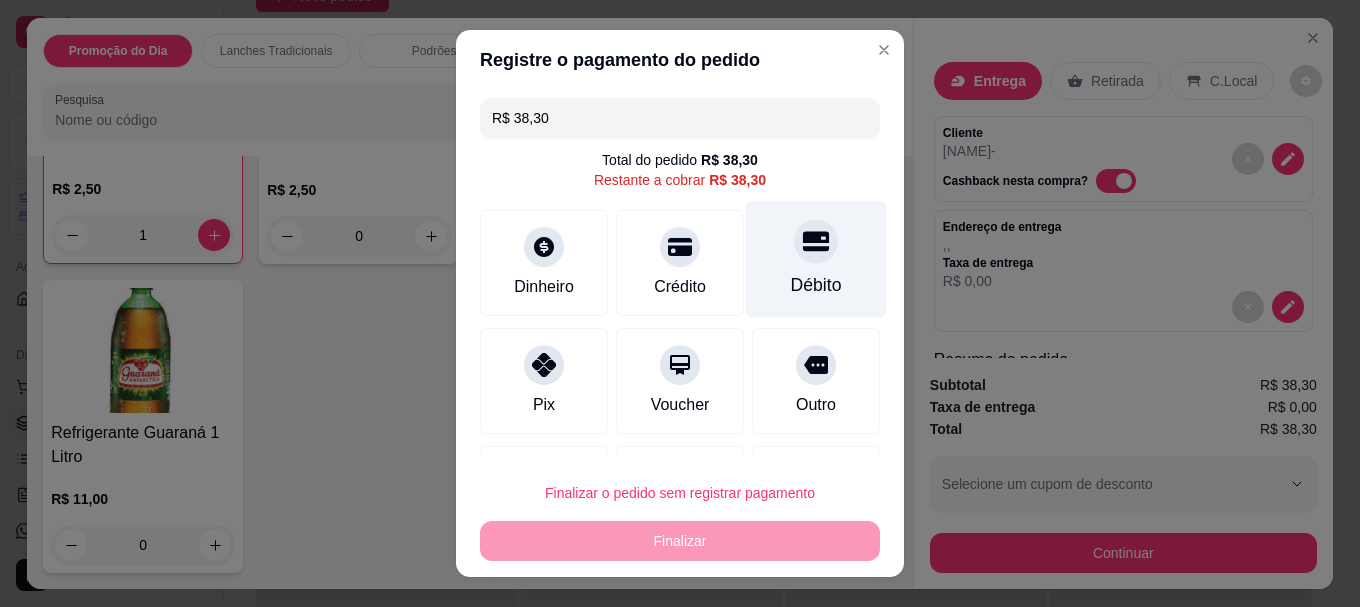 click at bounding box center (816, 242) 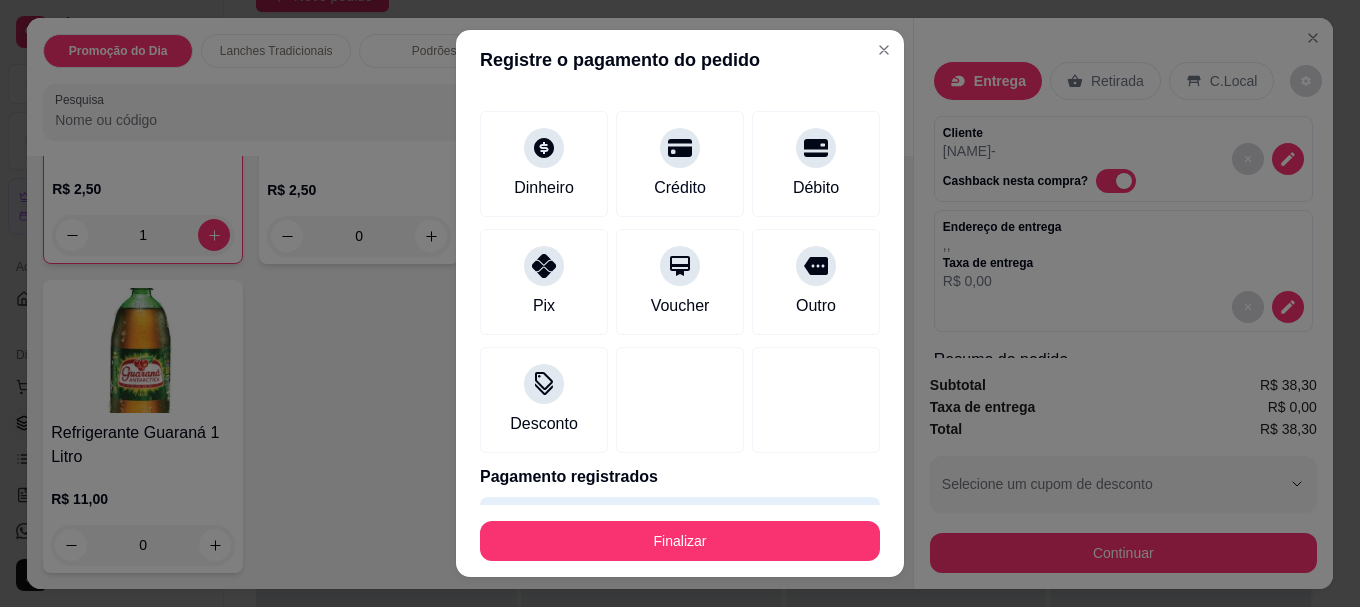 scroll, scrollTop: 139, scrollLeft: 0, axis: vertical 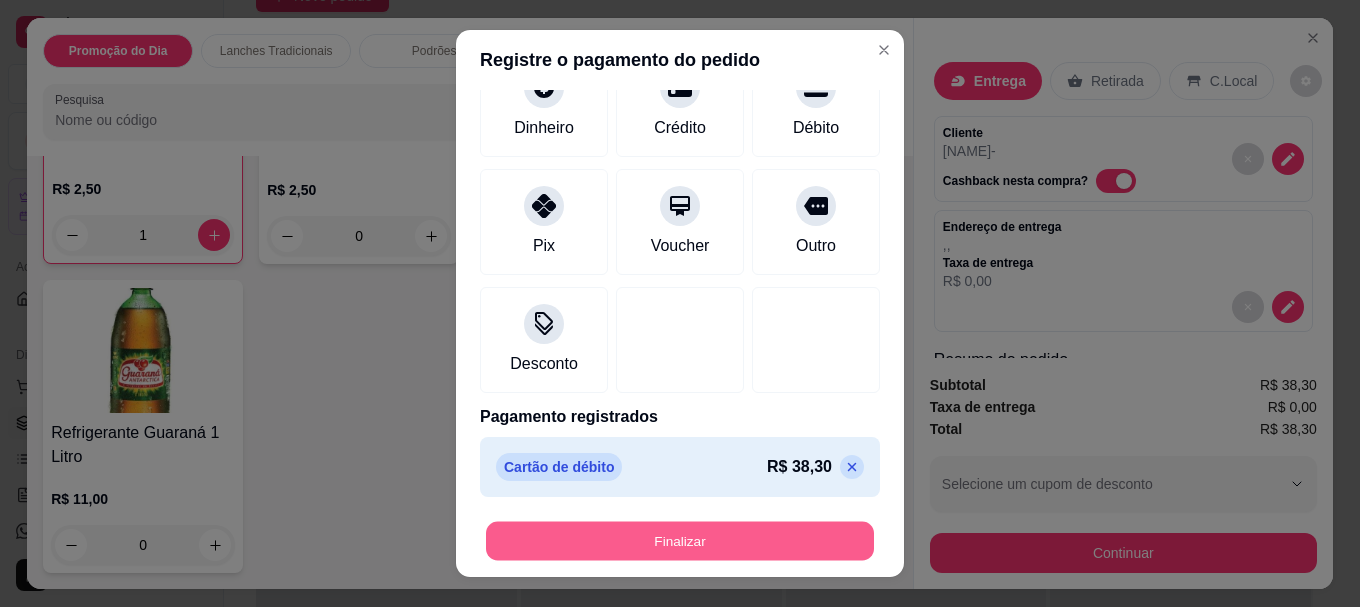 click on "Finalizar" at bounding box center (680, 540) 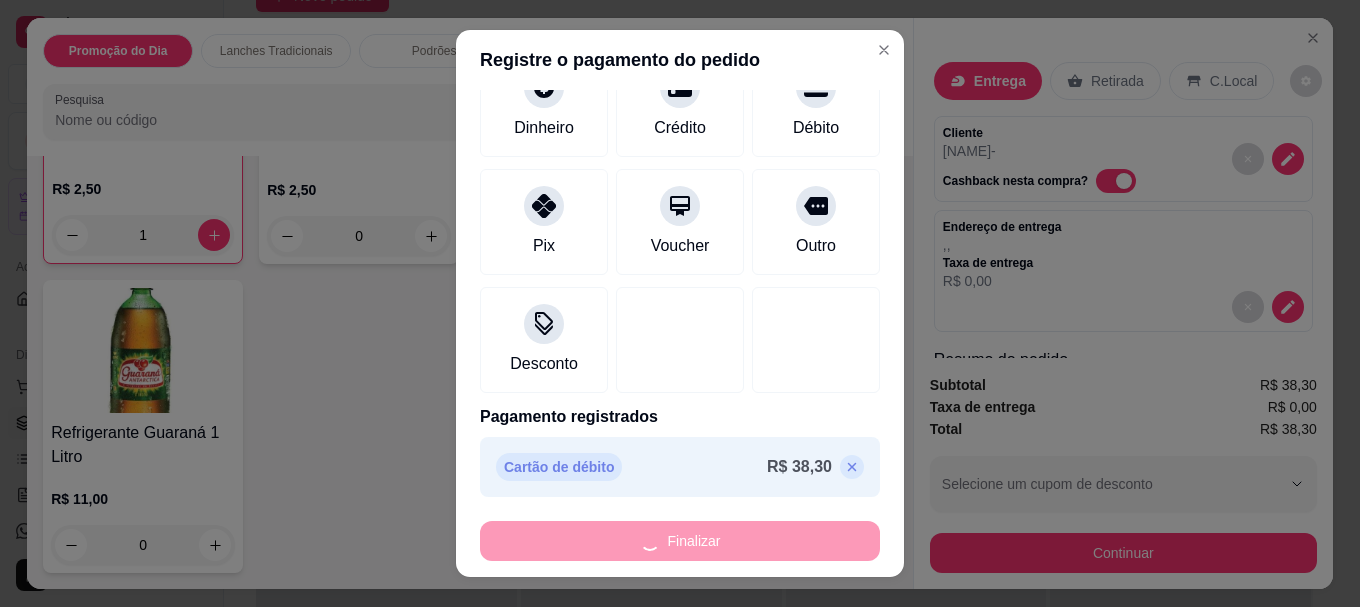 type on "0" 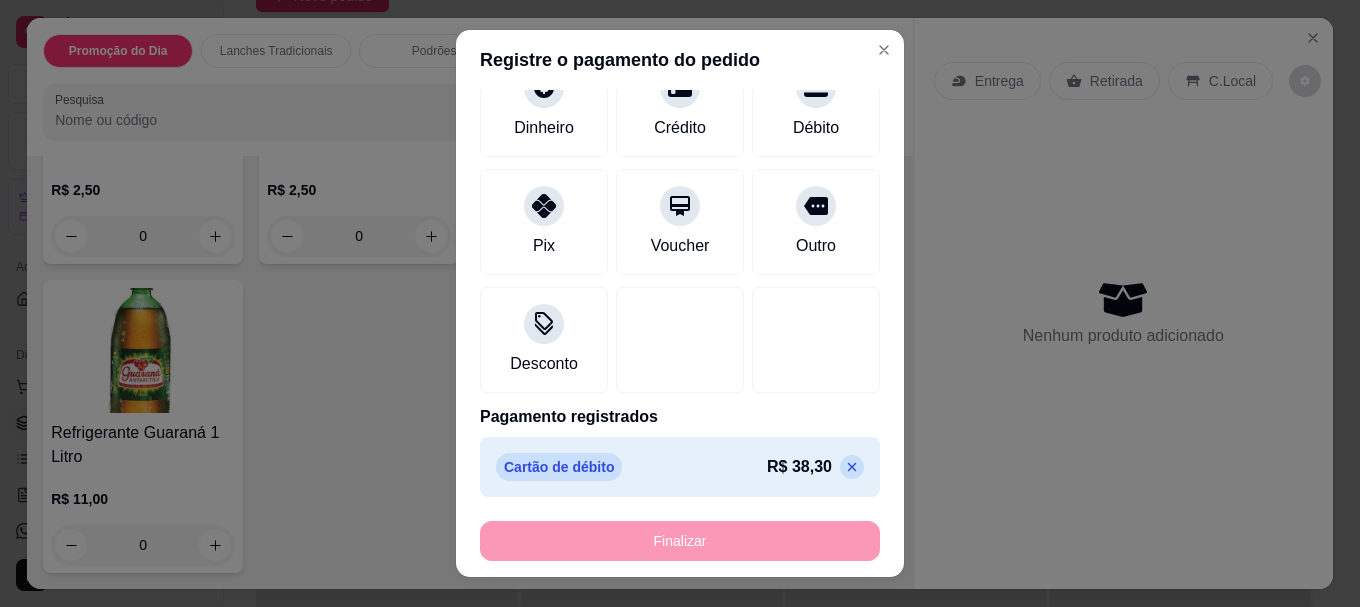 type on "-R$ 38,30" 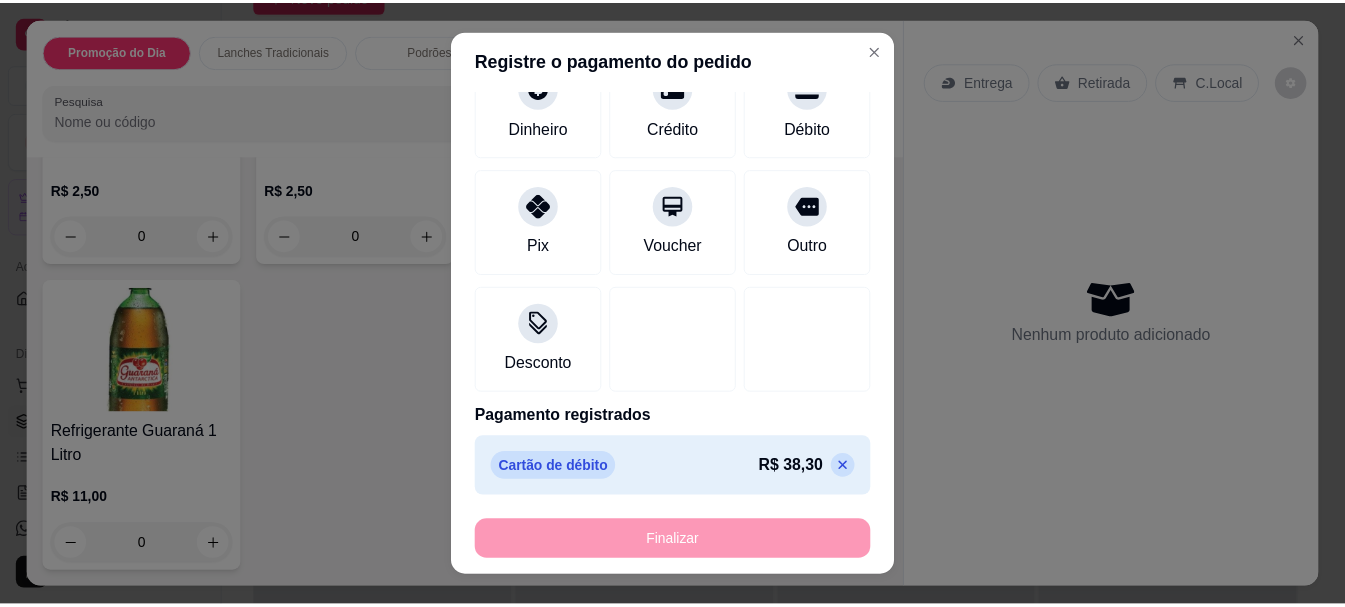 scroll, scrollTop: 6402, scrollLeft: 0, axis: vertical 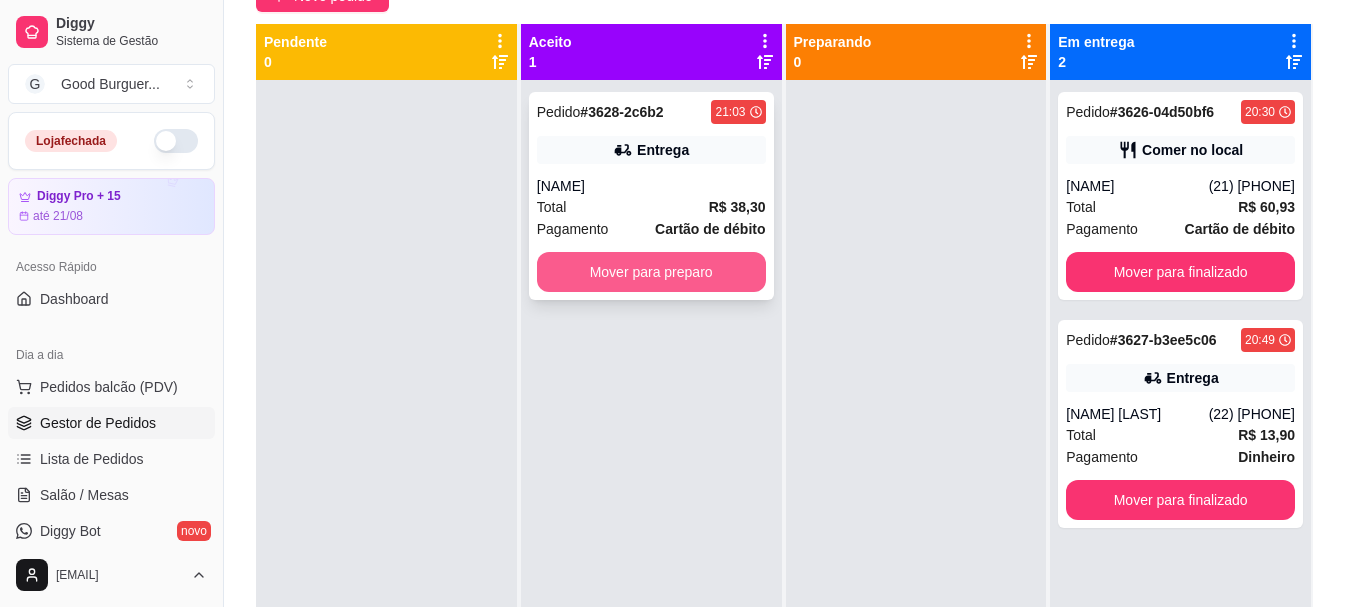 click on "Mover para preparo" at bounding box center [651, 272] 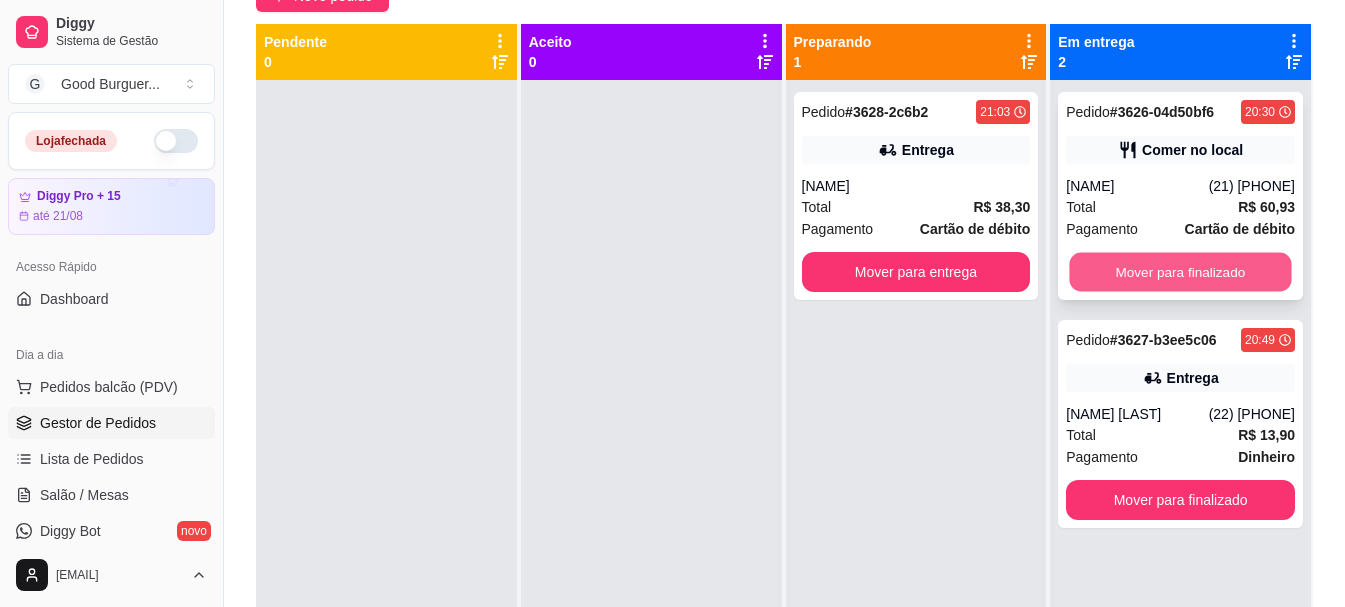 click on "Mover para finalizado" at bounding box center (1181, 272) 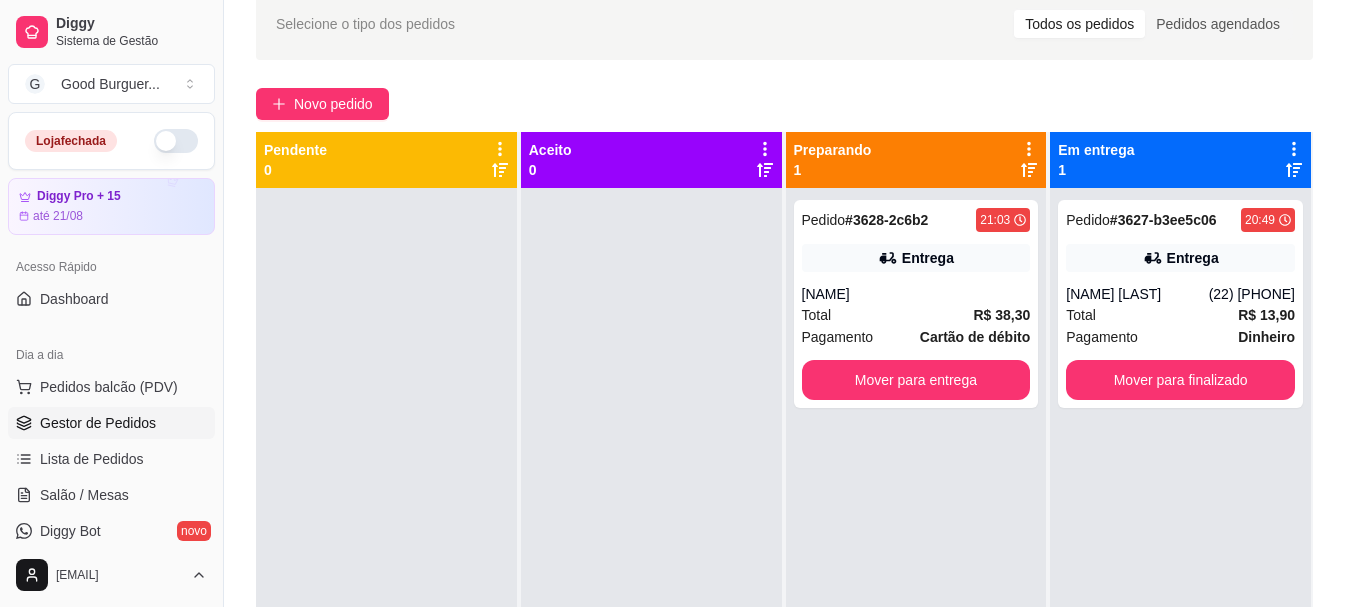 scroll, scrollTop: 0, scrollLeft: 0, axis: both 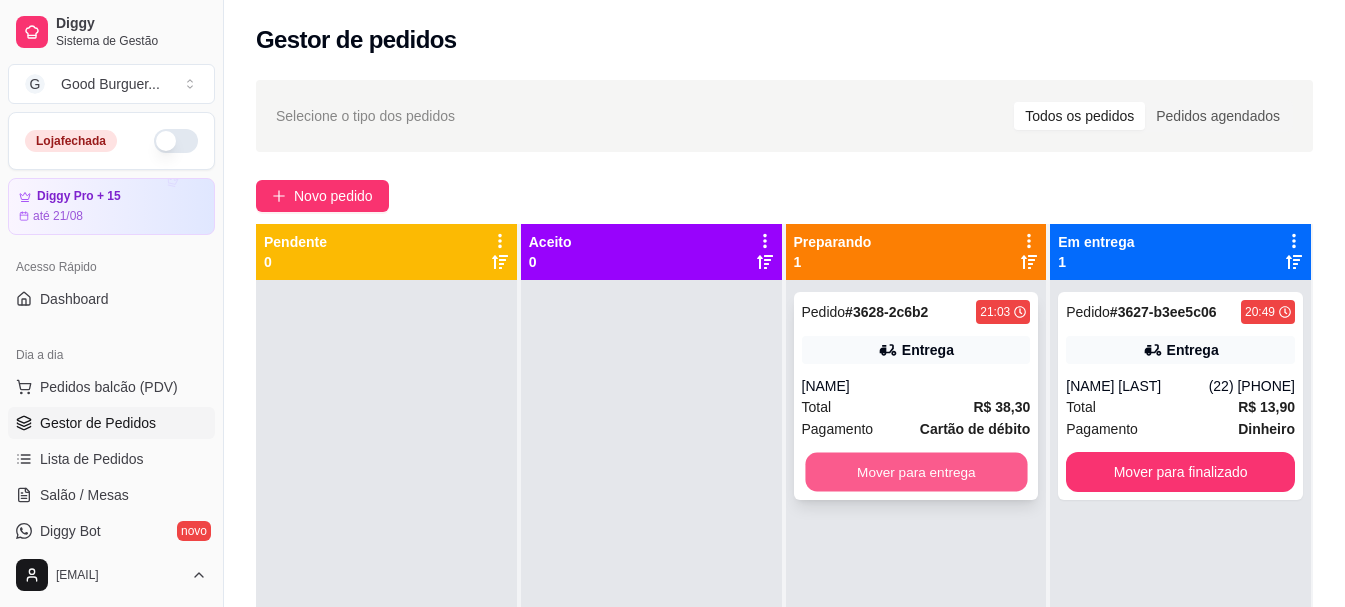 click on "Mover para entrega" at bounding box center (916, 472) 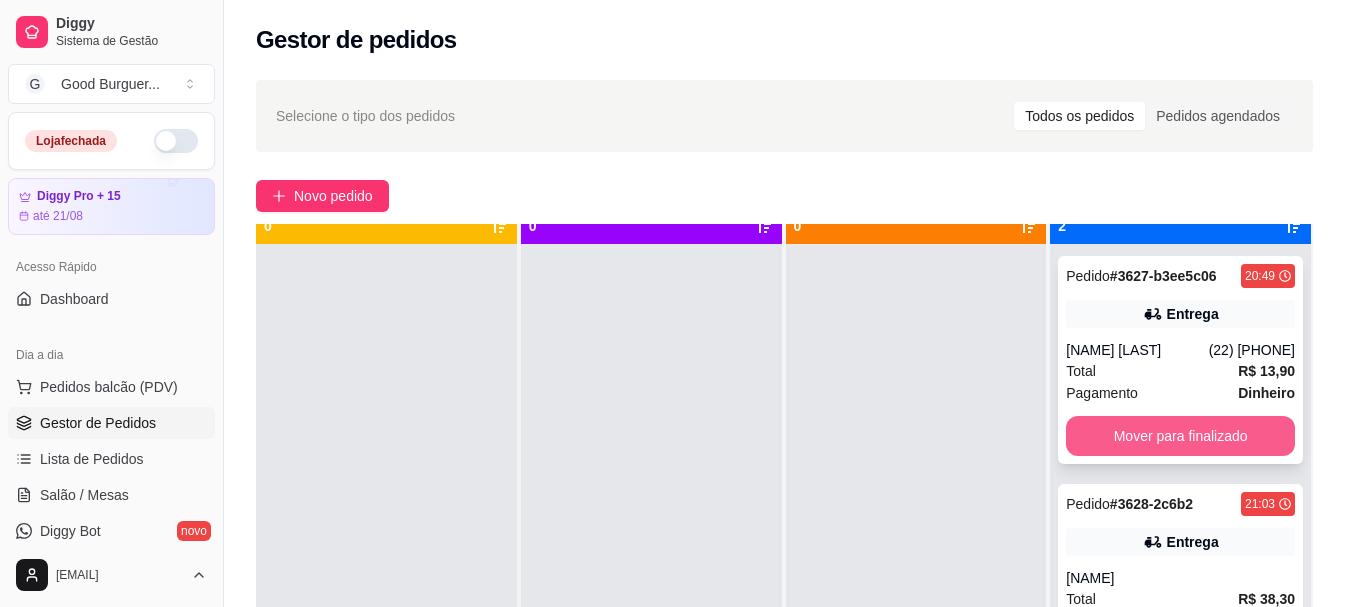 scroll, scrollTop: 56, scrollLeft: 0, axis: vertical 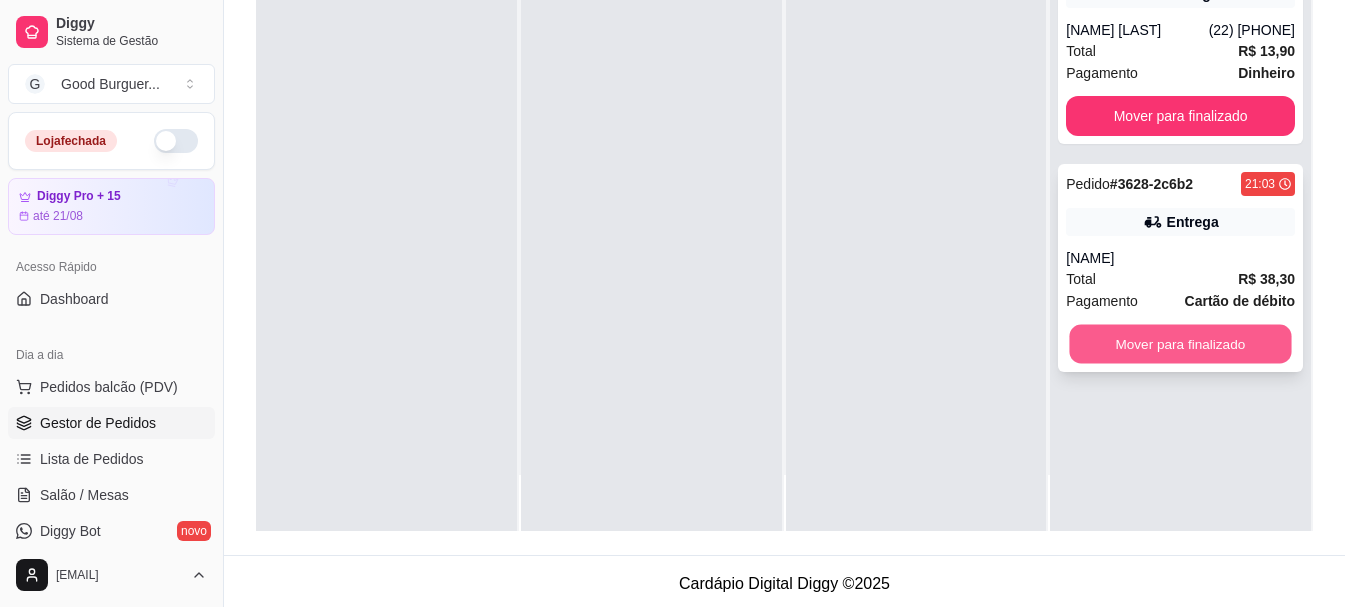 click on "Mover para finalizado" at bounding box center [1181, 344] 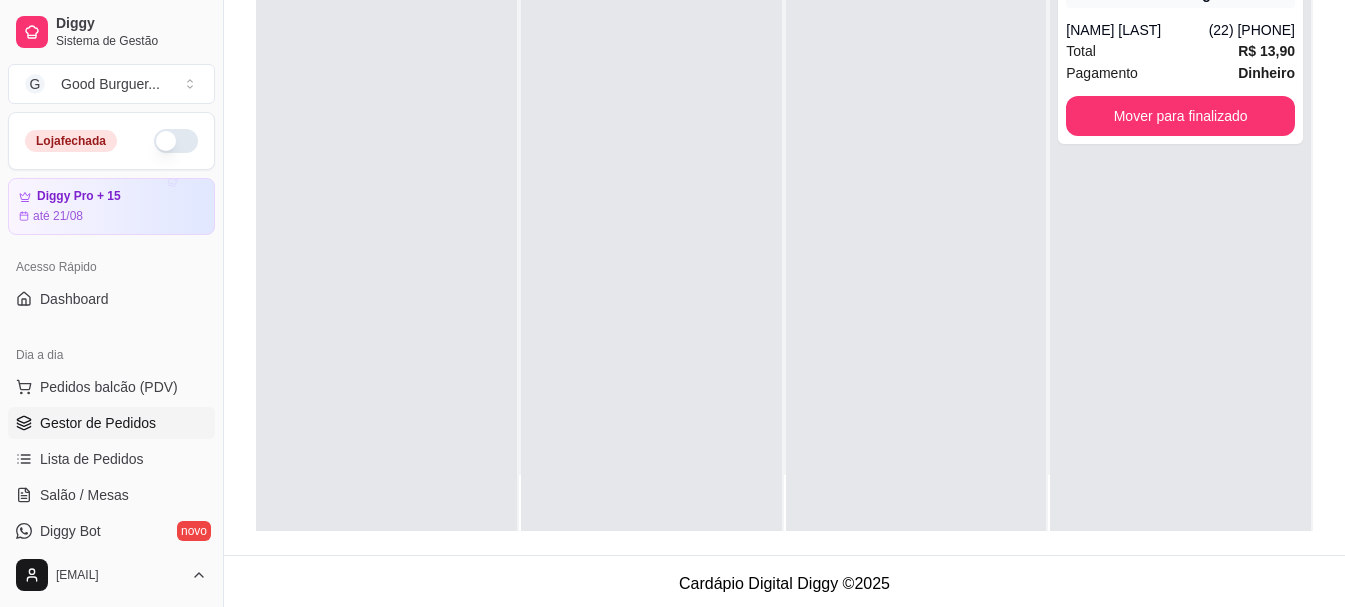 click at bounding box center [176, 141] 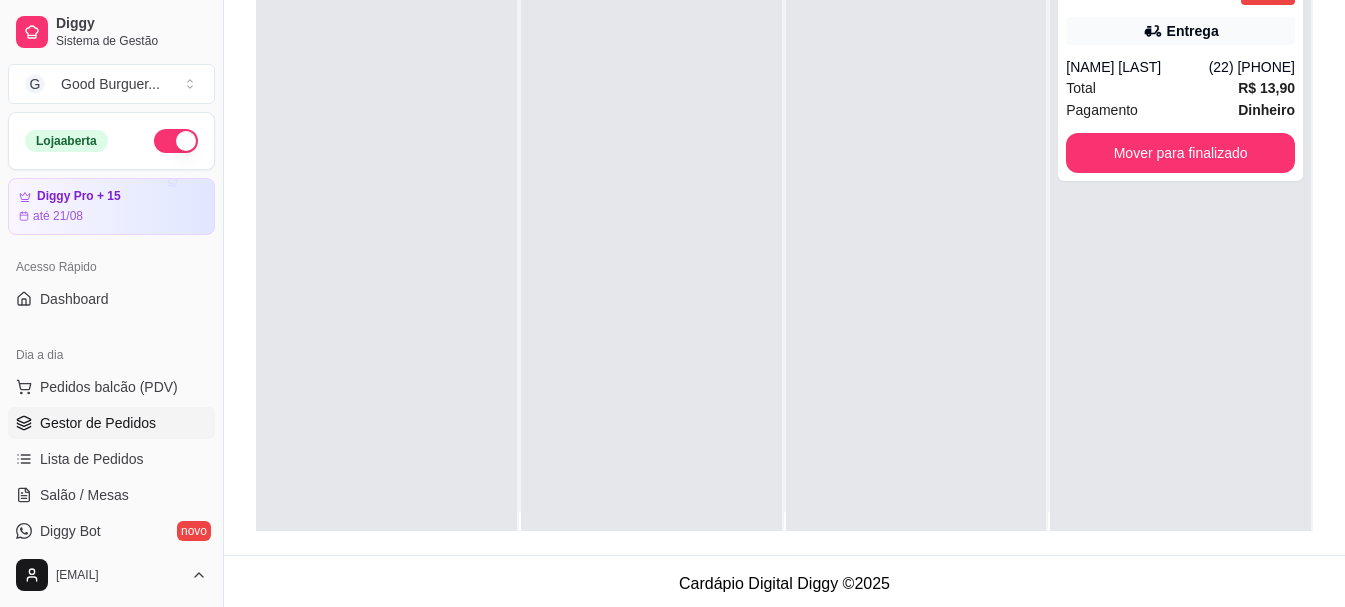 scroll, scrollTop: 0, scrollLeft: 0, axis: both 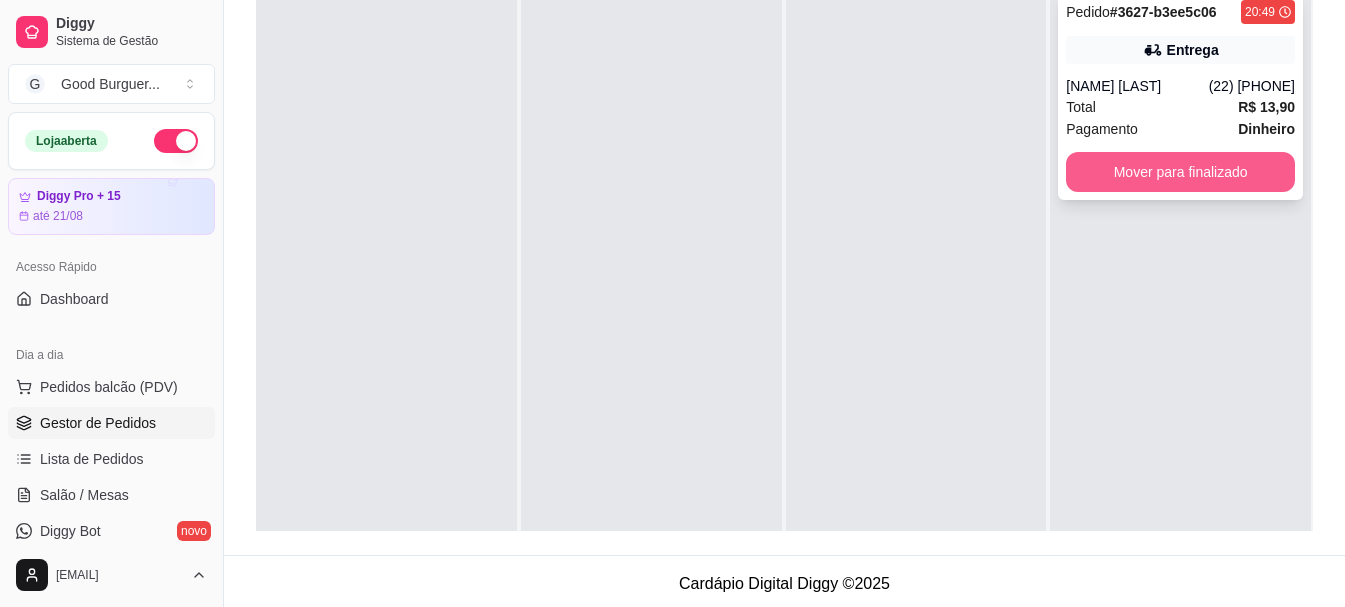 click on "Mover para finalizado" at bounding box center [1180, 172] 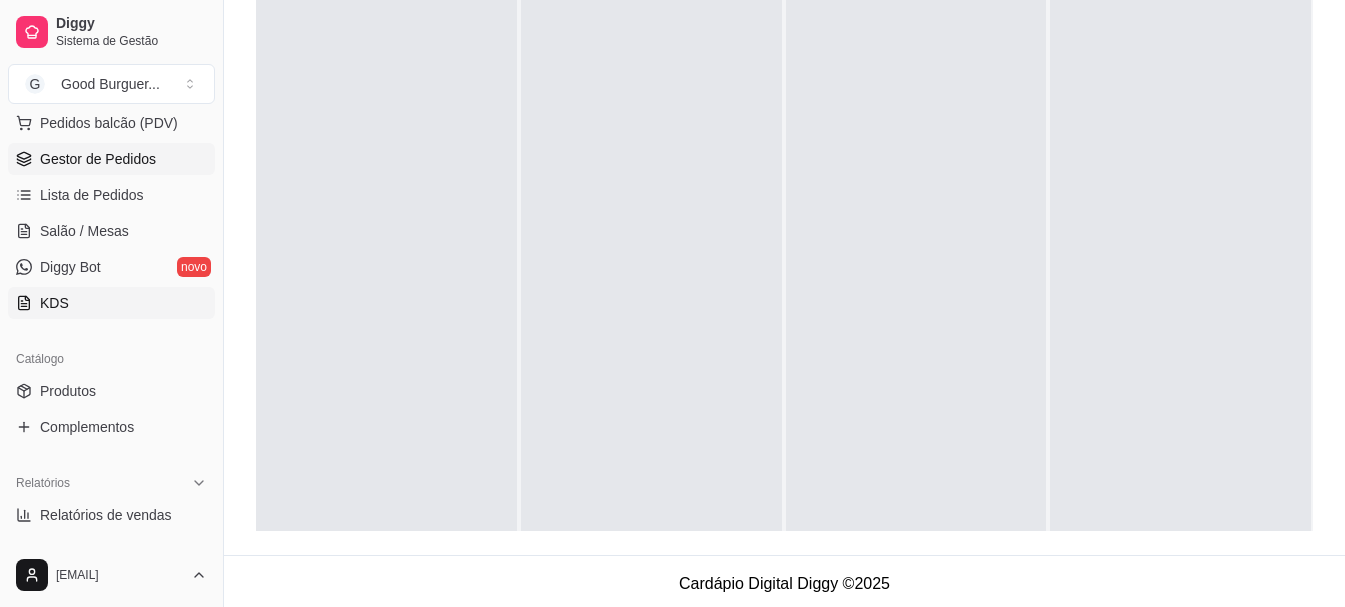 scroll, scrollTop: 300, scrollLeft: 0, axis: vertical 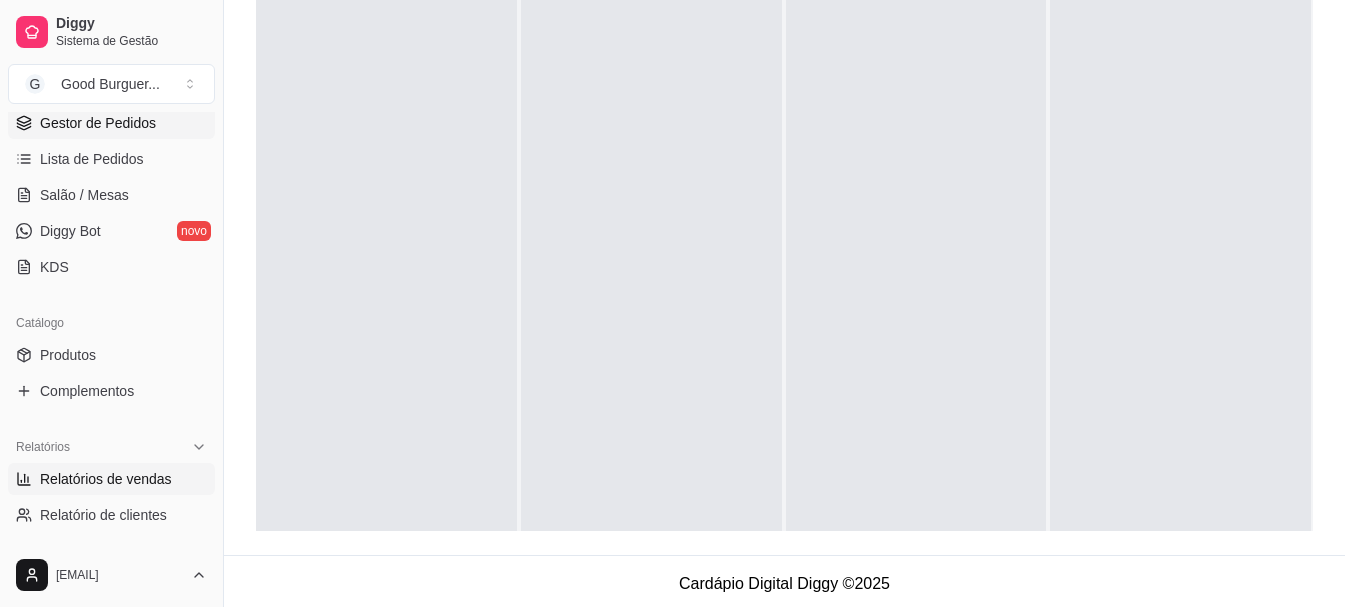 click on "Relatórios de vendas" at bounding box center [106, 479] 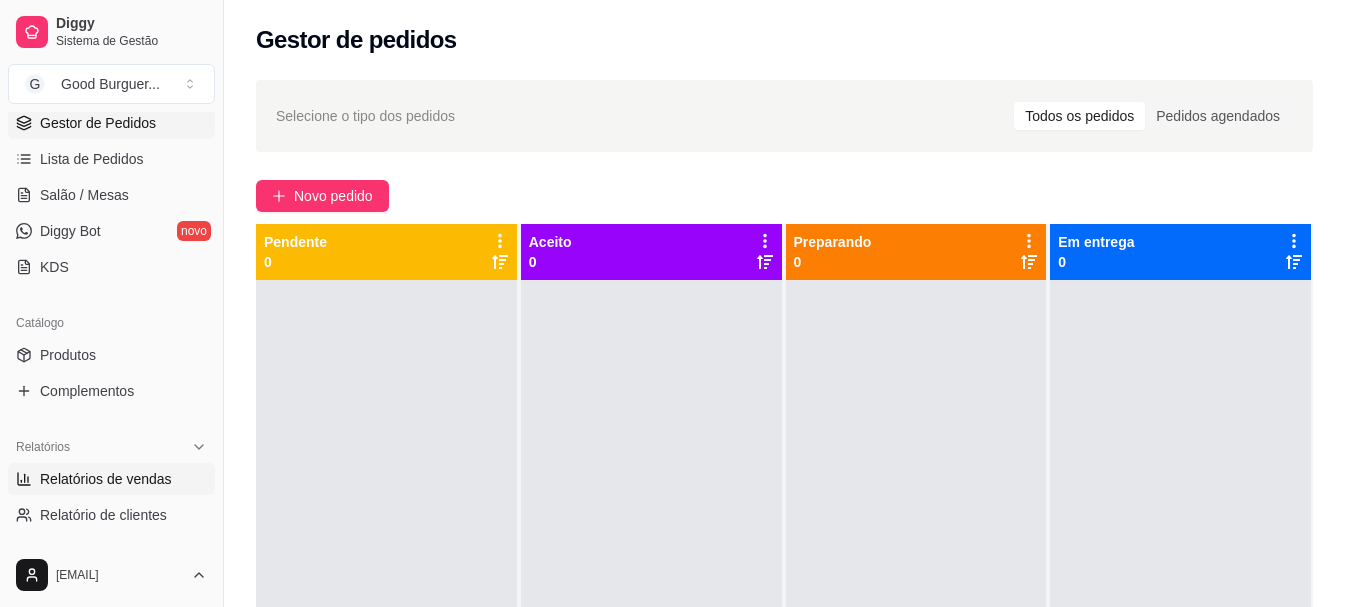 select on "ALL" 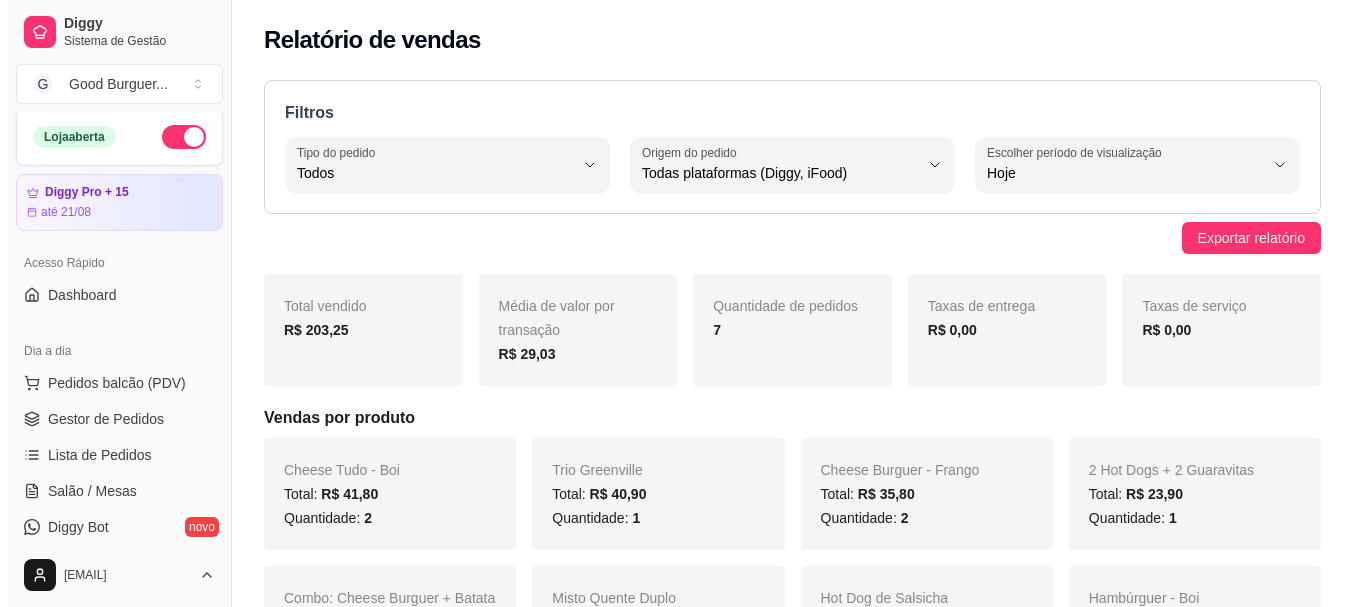 scroll, scrollTop: 0, scrollLeft: 0, axis: both 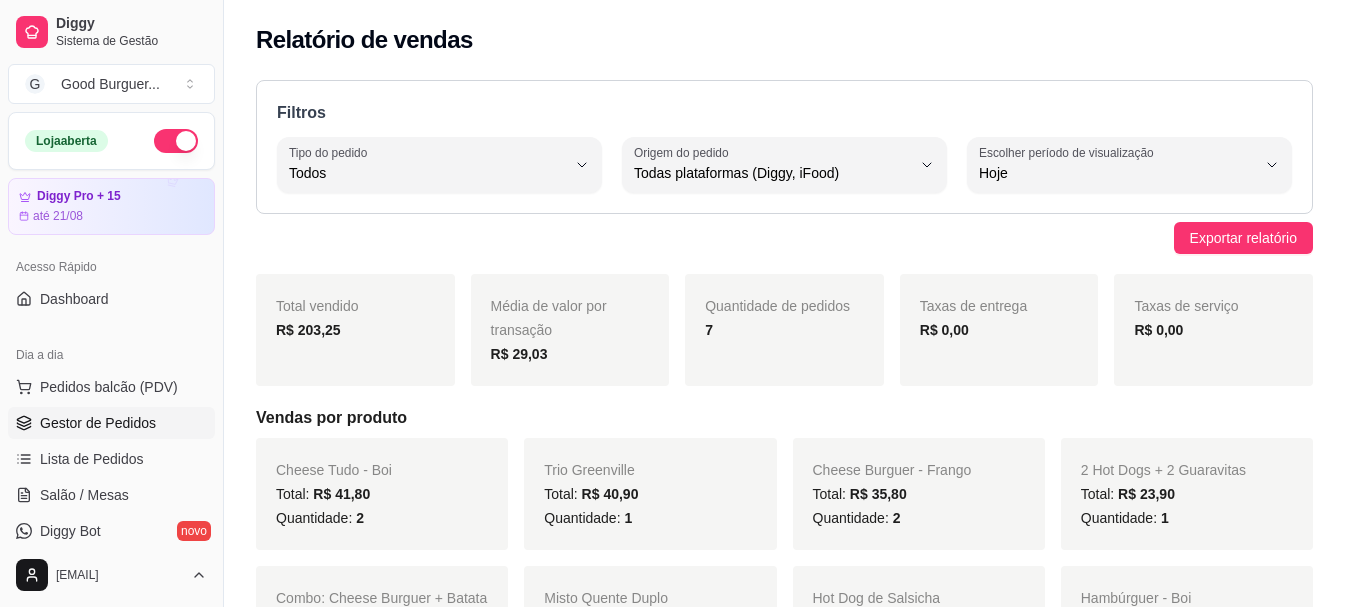 click on "Gestor de Pedidos" at bounding box center (111, 423) 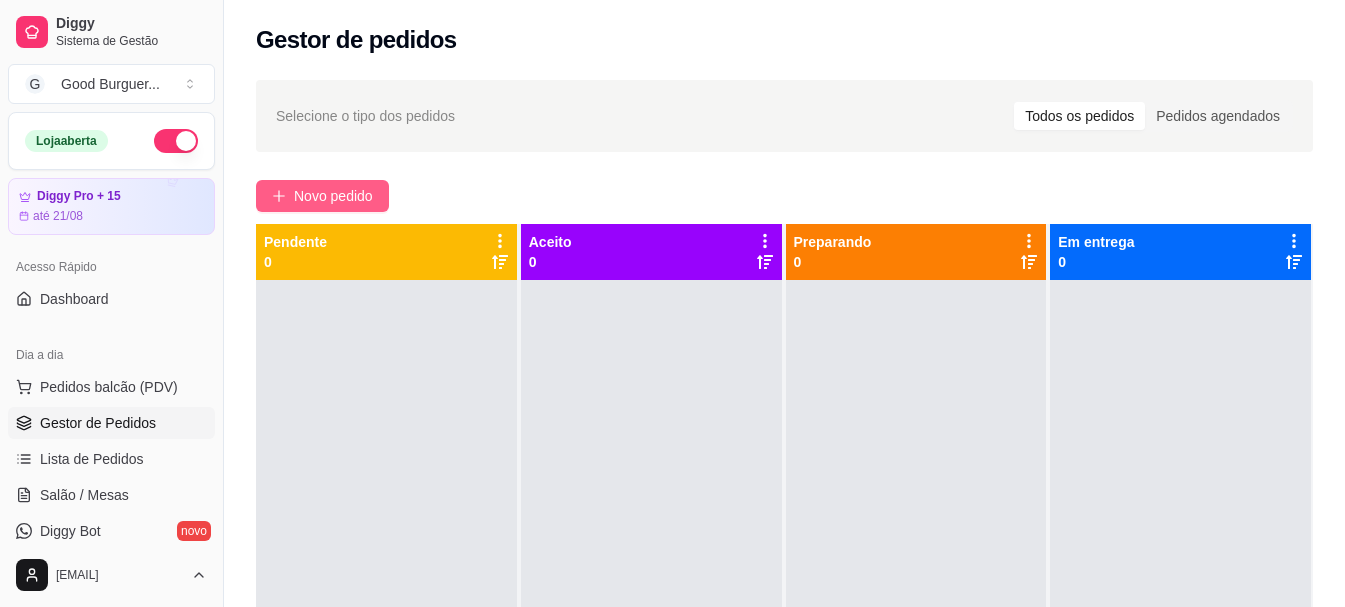 click on "Novo pedido" at bounding box center (322, 196) 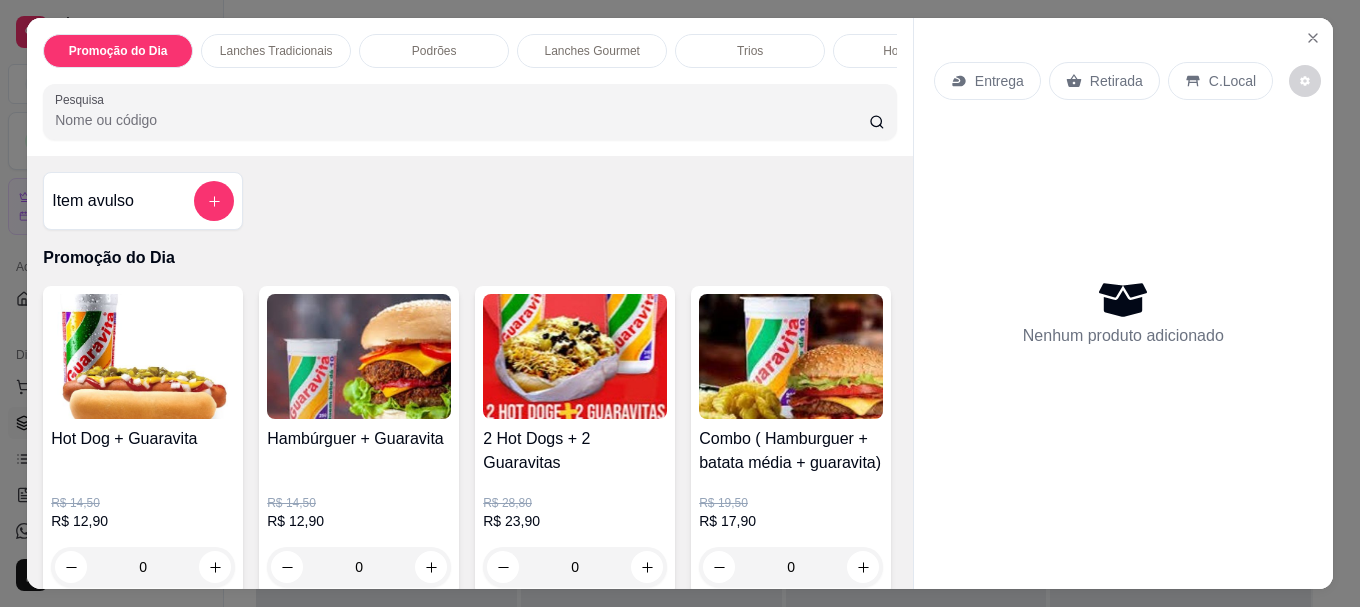 click on "Retirada" at bounding box center (1116, 81) 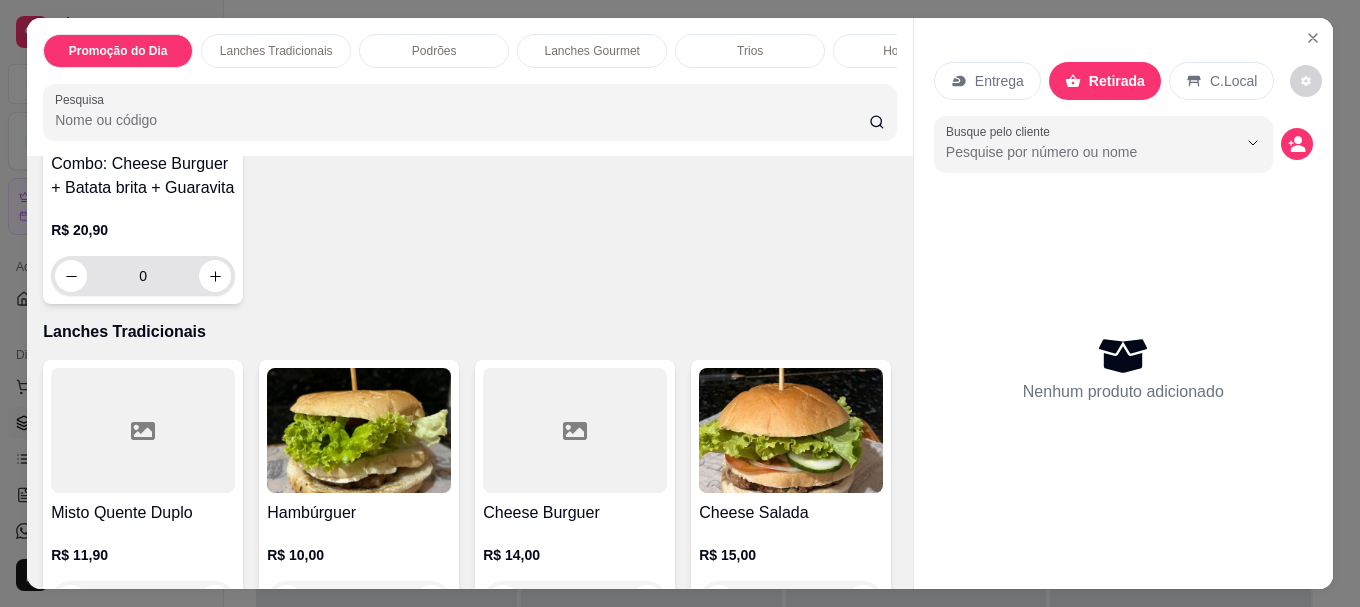 scroll, scrollTop: 800, scrollLeft: 0, axis: vertical 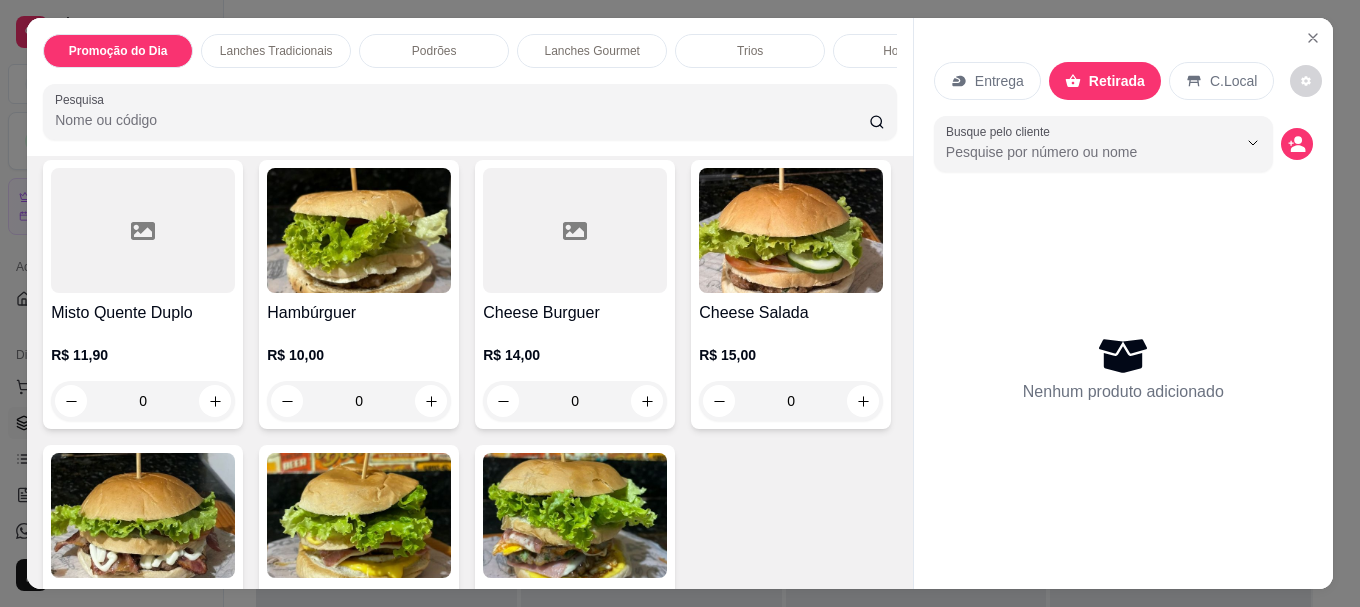 click at bounding box center [359, 230] 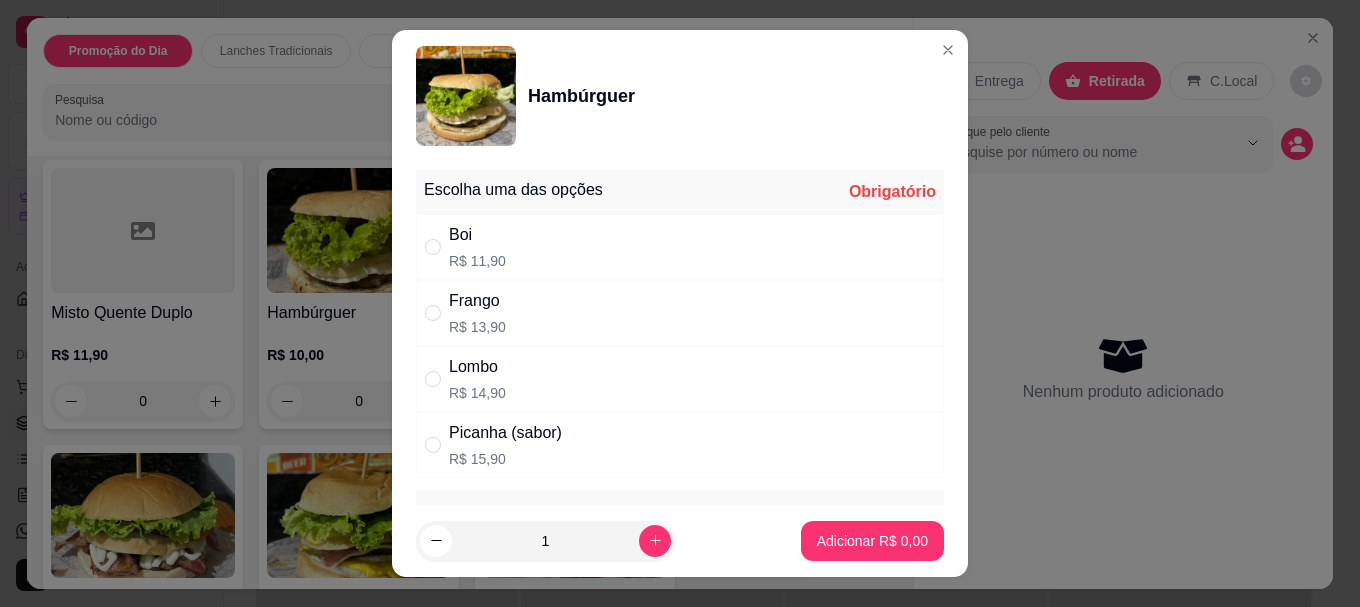 click on "Boi R$ 11,90" at bounding box center [680, 247] 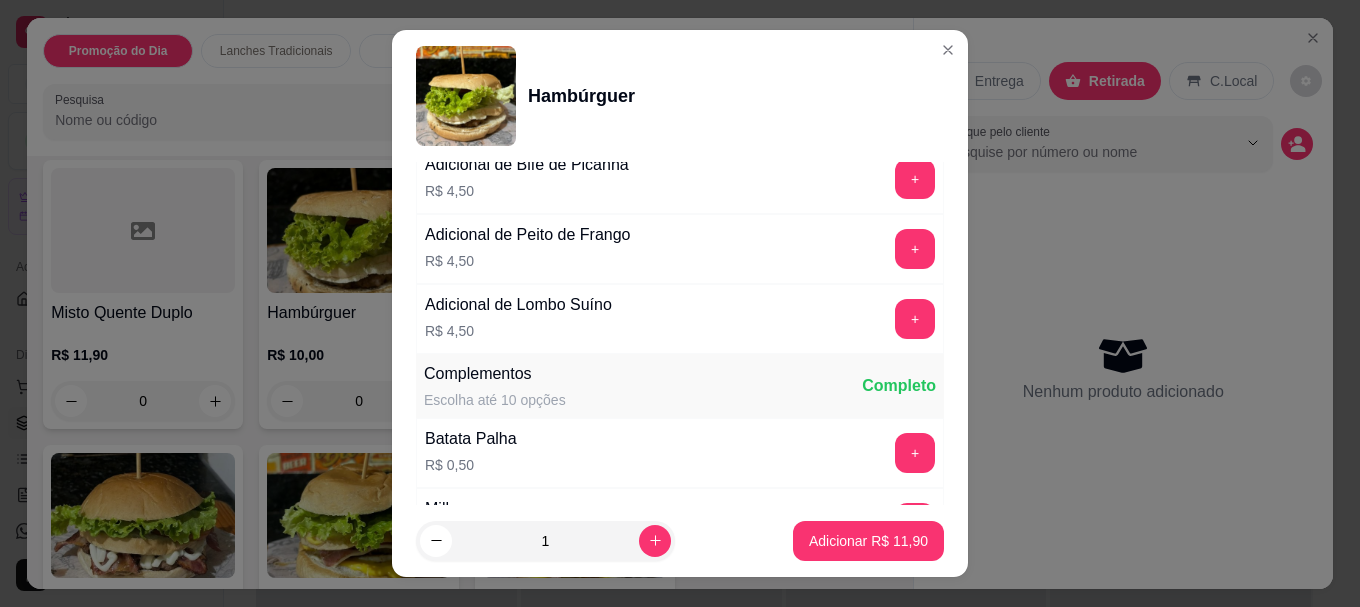 scroll, scrollTop: 453, scrollLeft: 0, axis: vertical 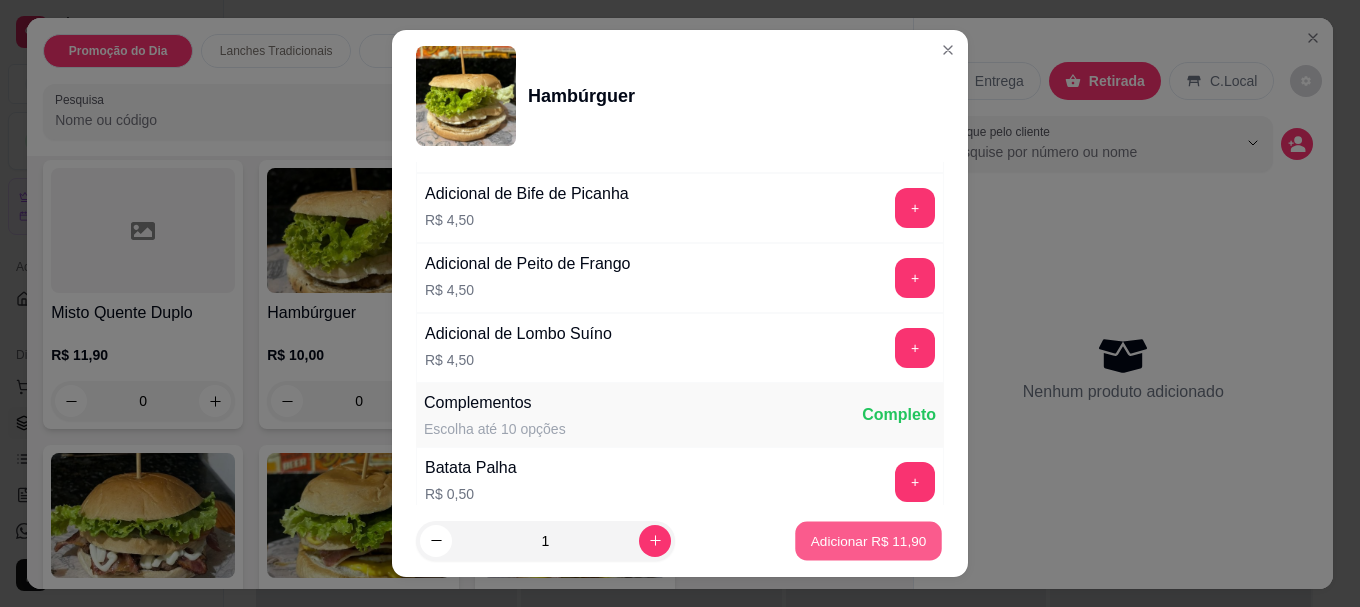 click on "Adicionar   R$ 11,90" at bounding box center [869, 540] 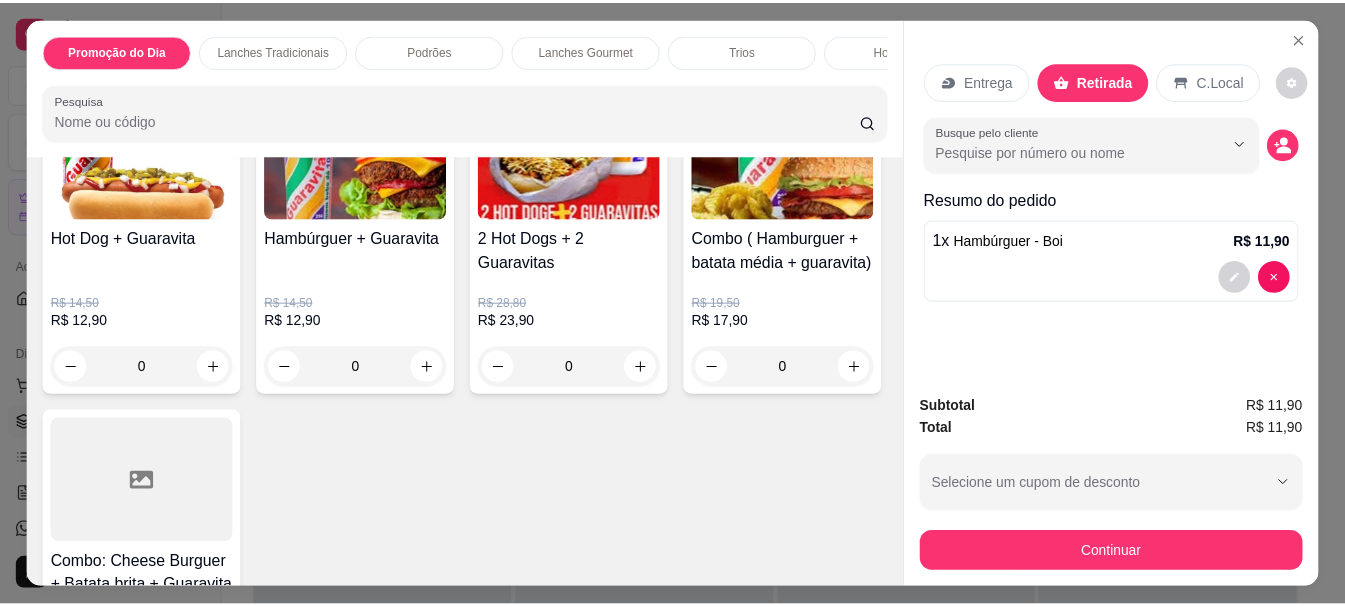 scroll, scrollTop: 0, scrollLeft: 0, axis: both 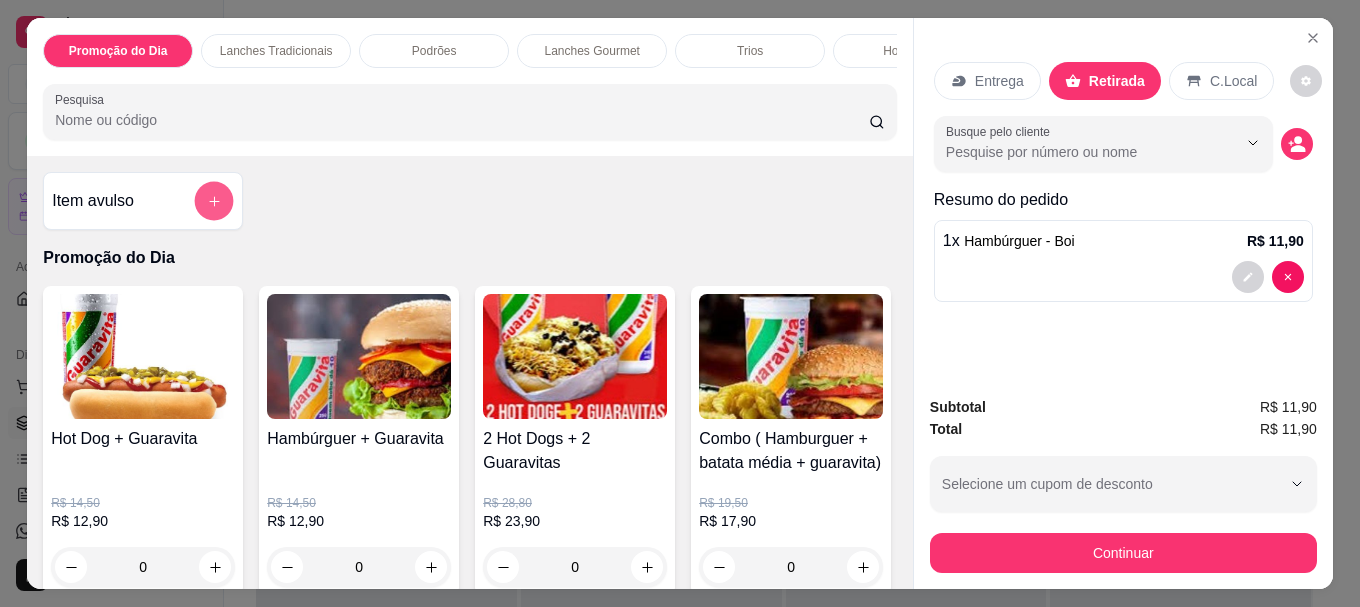click at bounding box center (214, 201) 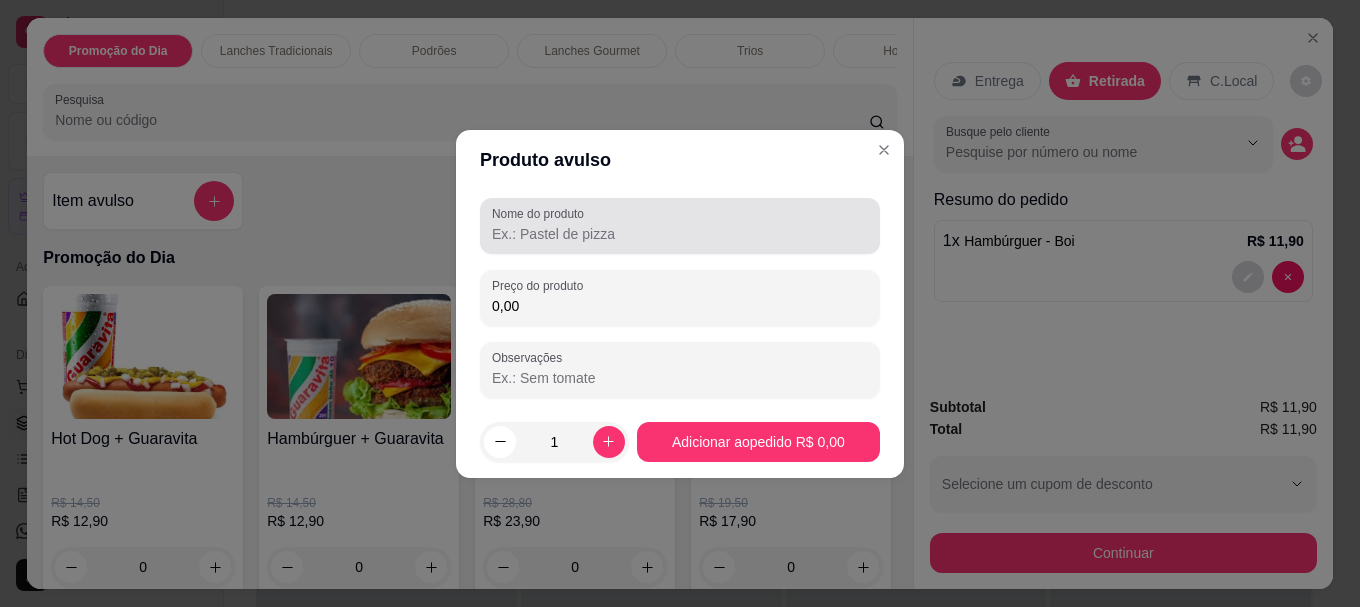 click on "Nome do produto" at bounding box center (680, 234) 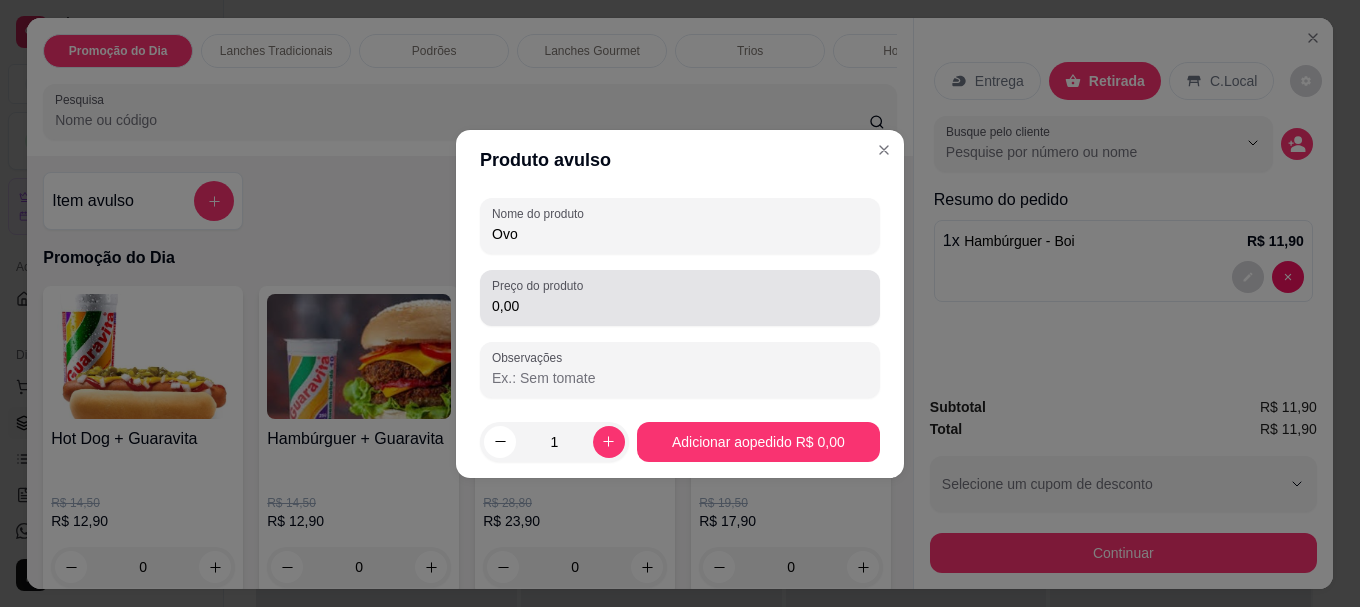 type on "Ovo" 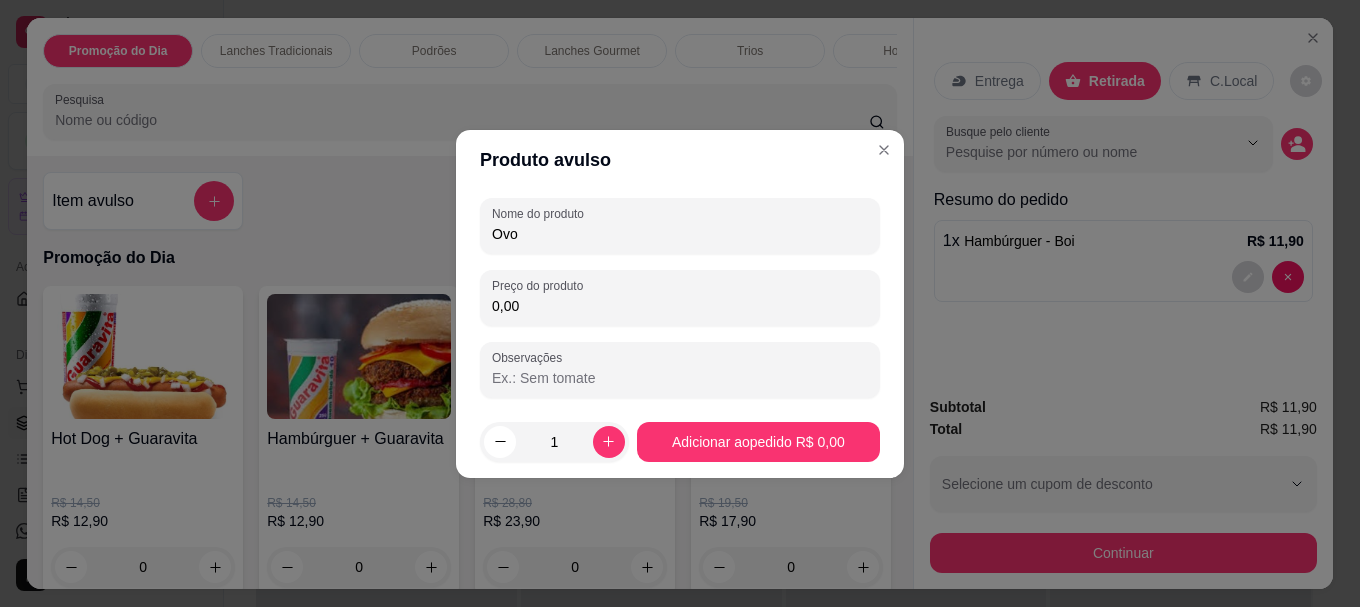 drag, startPoint x: 517, startPoint y: 305, endPoint x: 480, endPoint y: 305, distance: 37 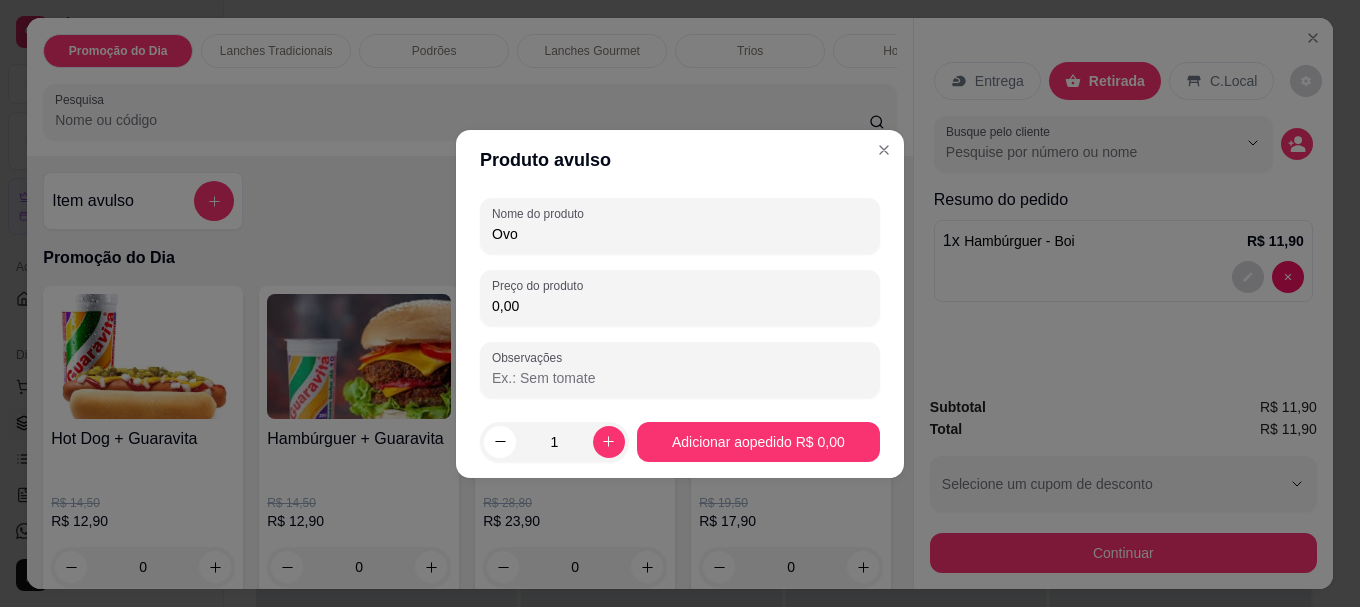 click on "Preço do produto 0,00" at bounding box center (680, 298) 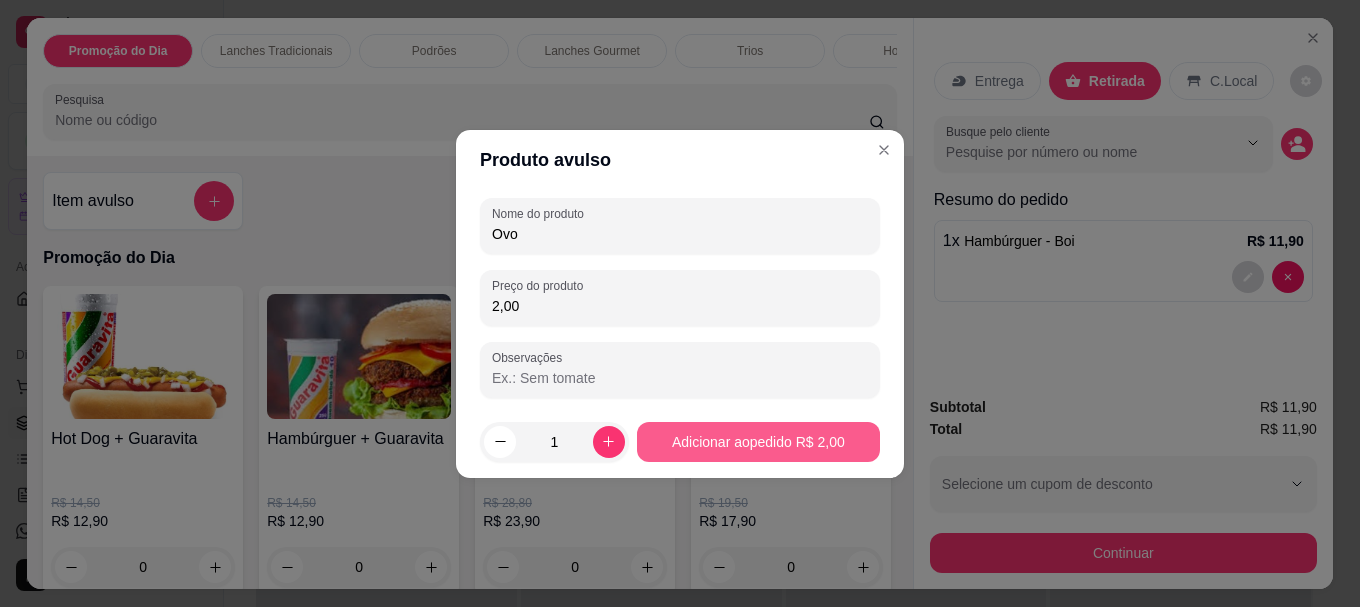 type on "2,00" 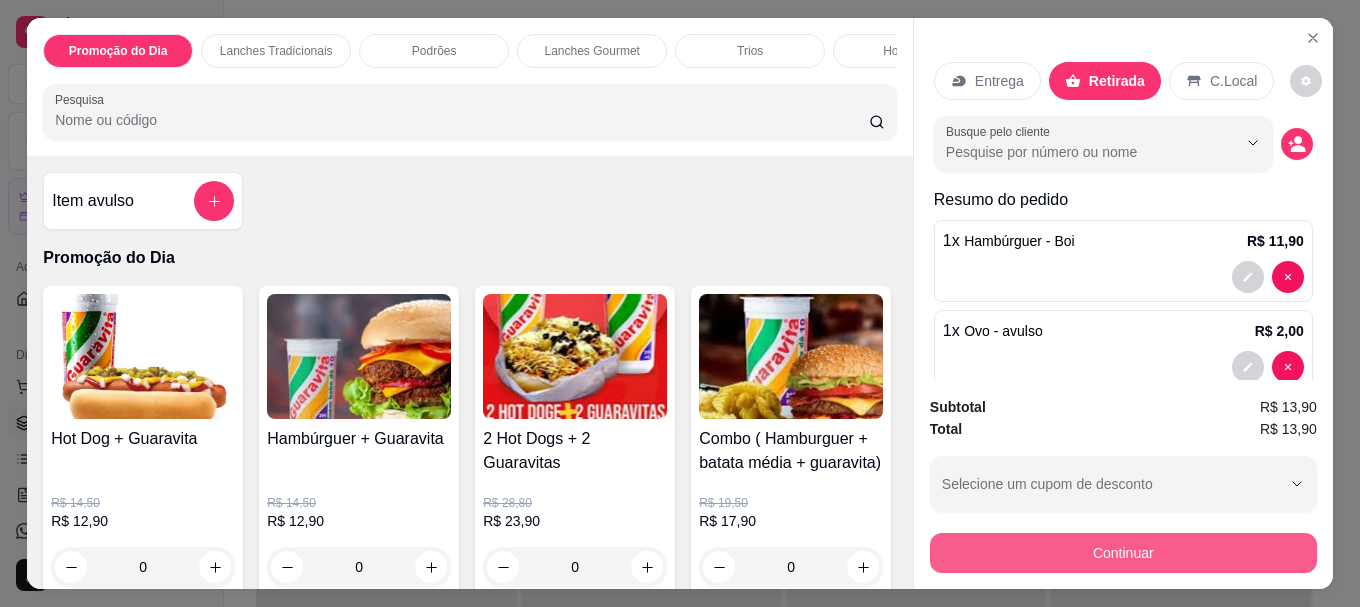 click on "Continuar" at bounding box center (1123, 553) 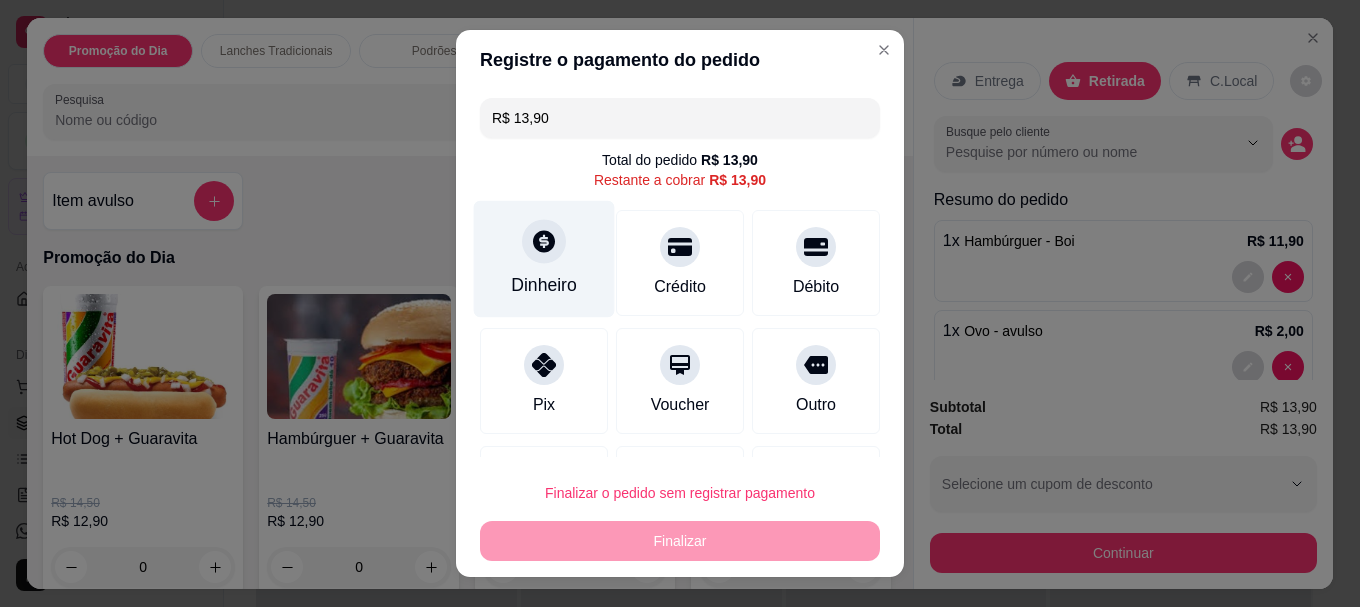 click on "Dinheiro" at bounding box center (544, 259) 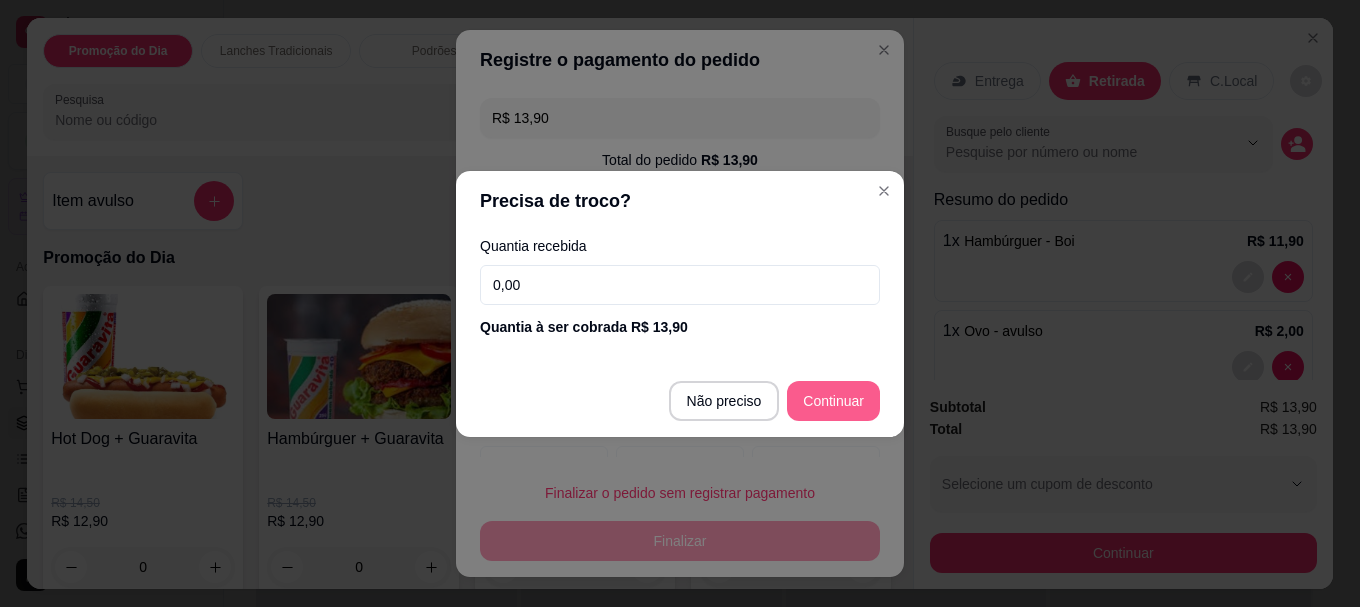 type on "R$ 0,00" 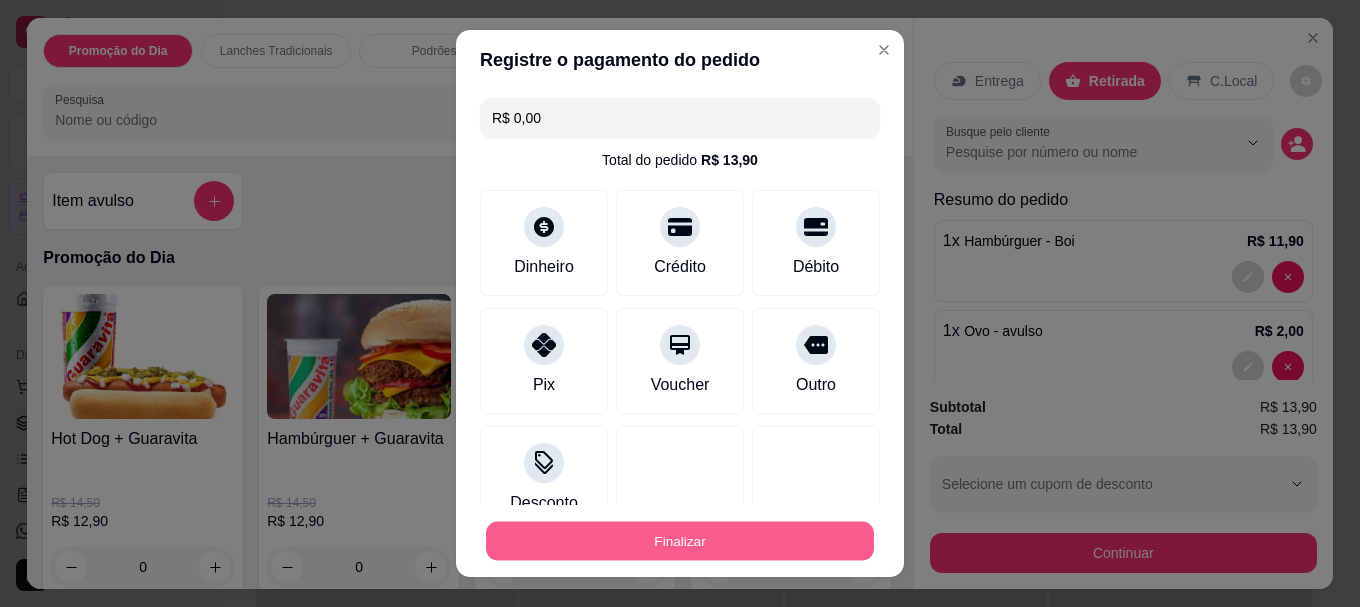 click on "Finalizar" at bounding box center [680, 540] 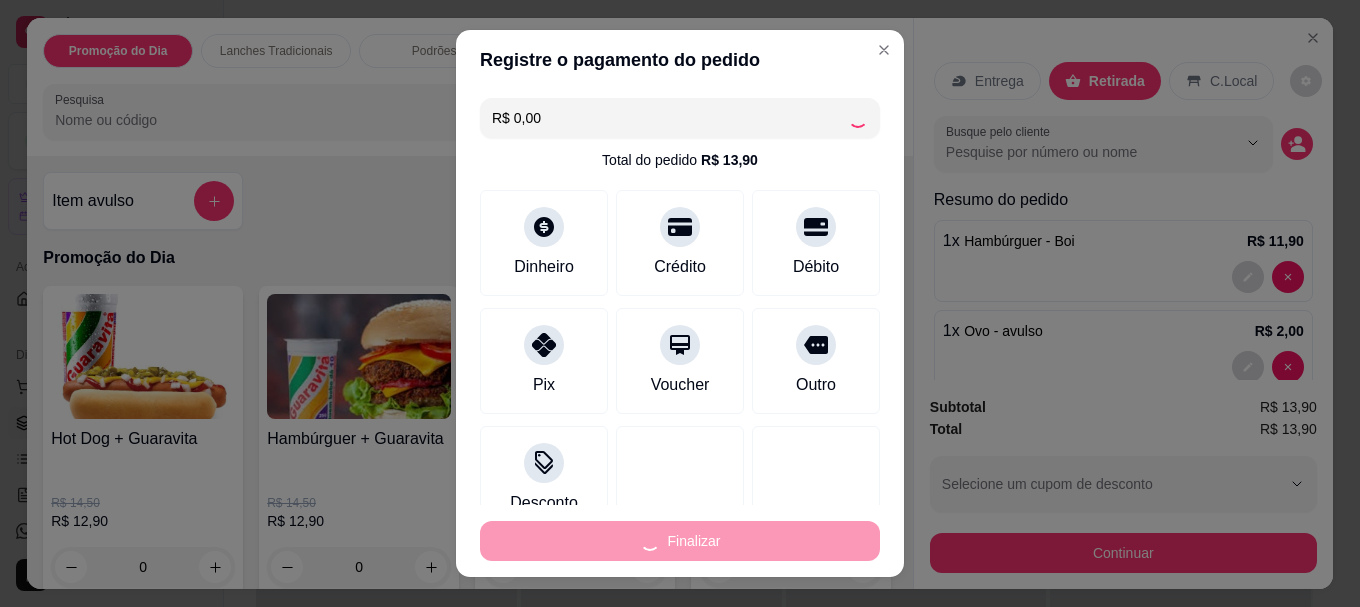 type on "0" 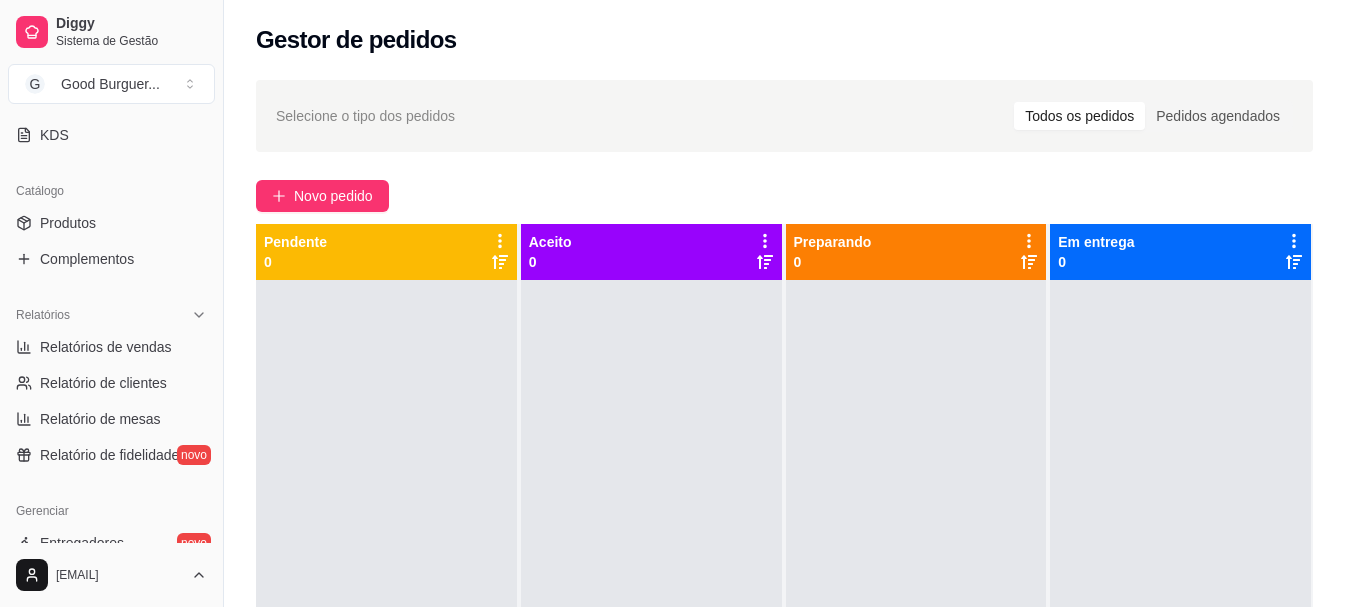scroll, scrollTop: 400, scrollLeft: 0, axis: vertical 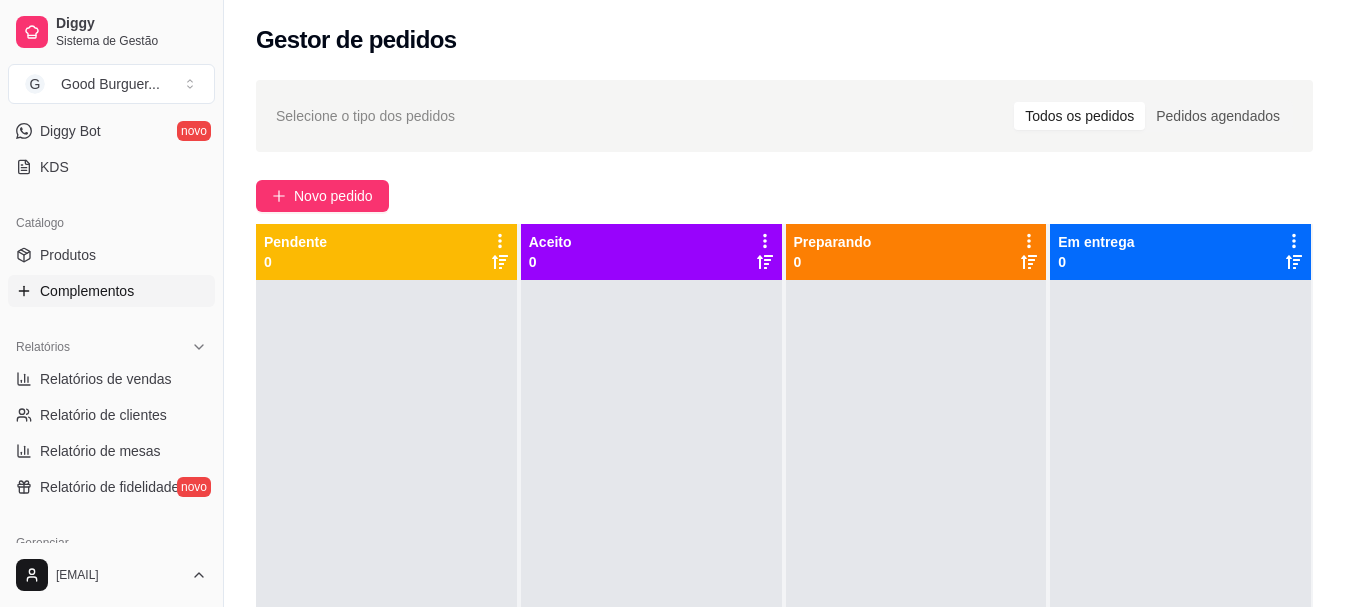 click on "Complementos" at bounding box center [87, 291] 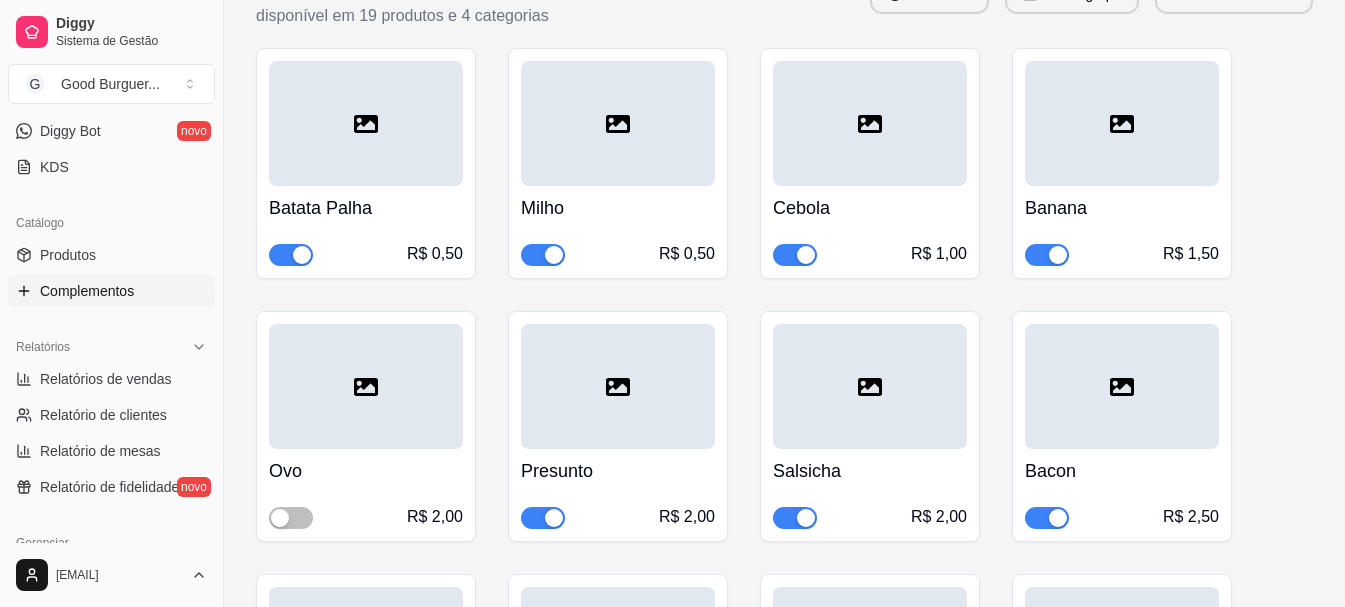 scroll, scrollTop: 5300, scrollLeft: 0, axis: vertical 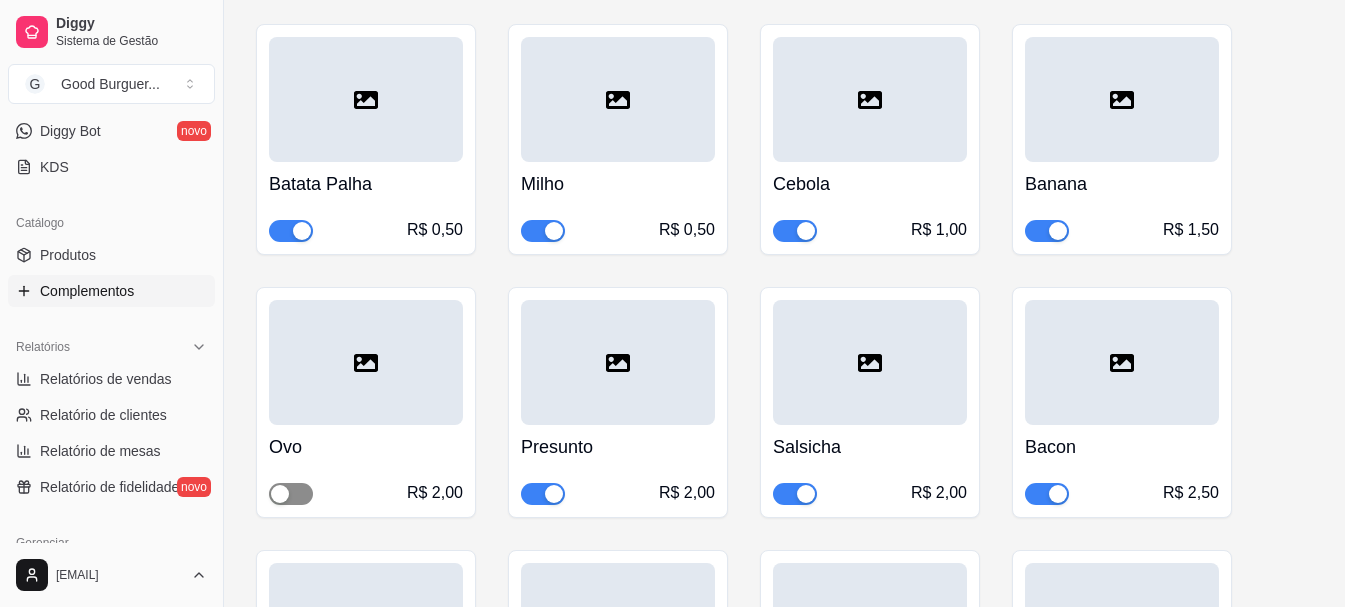 click at bounding box center [291, 494] 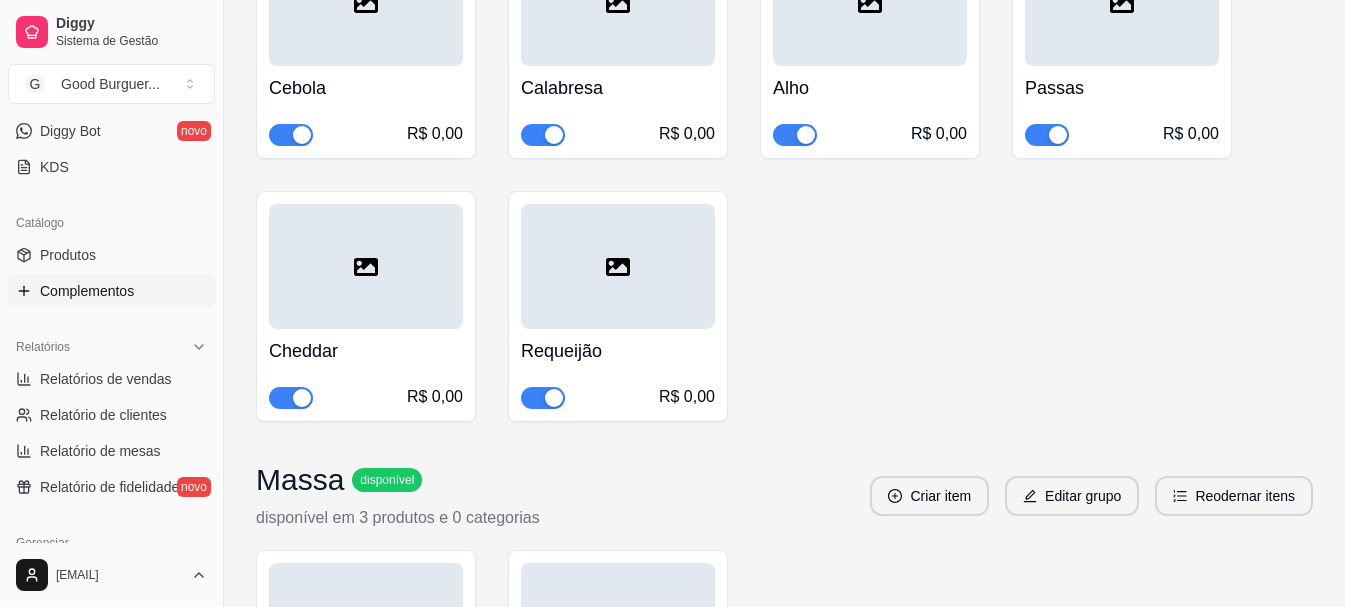 scroll, scrollTop: 0, scrollLeft: 0, axis: both 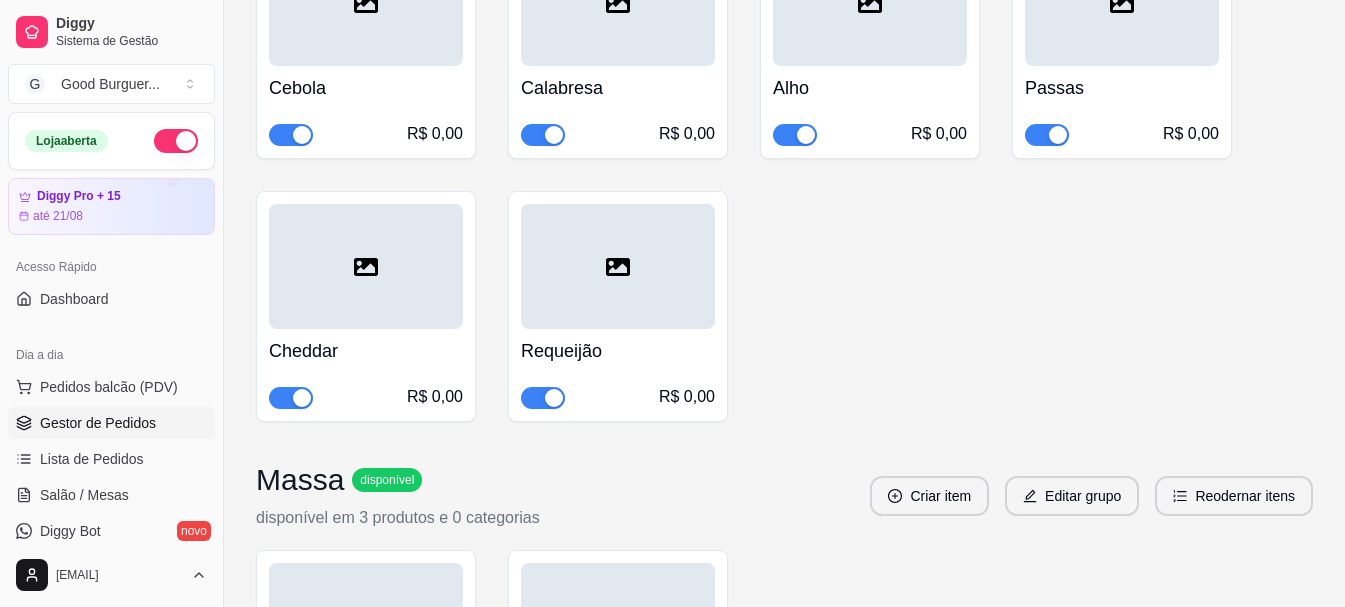 click on "Gestor de Pedidos" at bounding box center (98, 423) 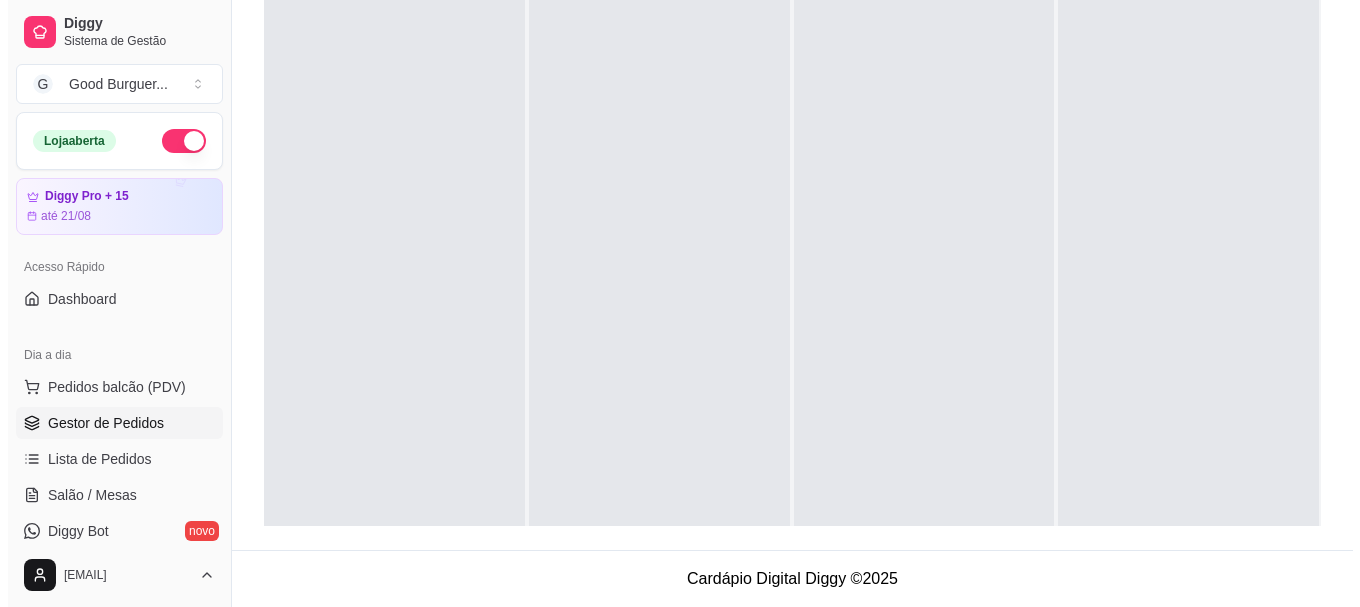 scroll, scrollTop: 0, scrollLeft: 0, axis: both 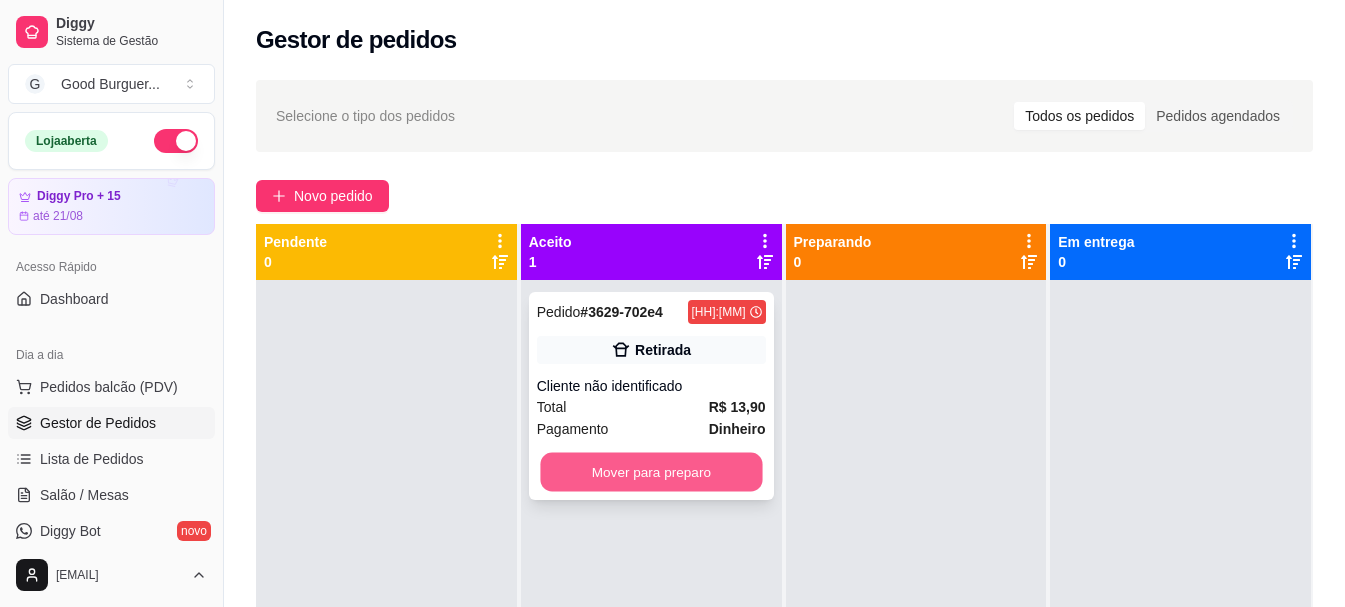 click on "Mover para preparo" at bounding box center [651, 472] 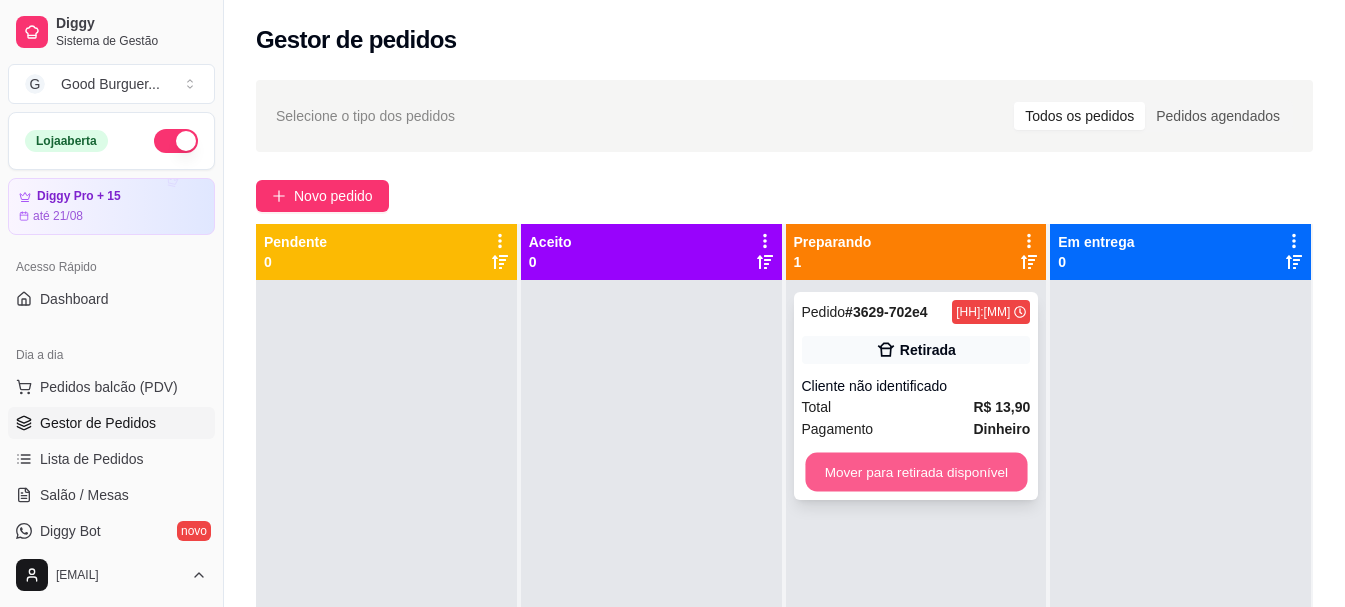 click on "Mover para retirada disponível" at bounding box center (916, 472) 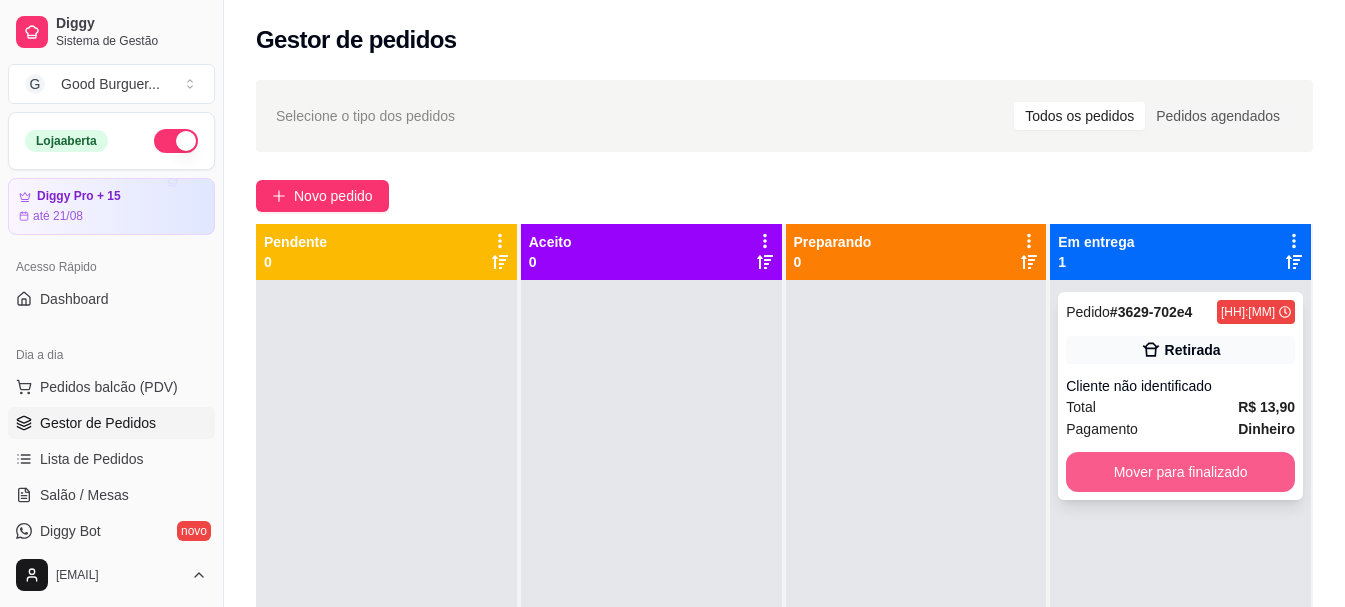 click on "Mover para finalizado" at bounding box center [1180, 472] 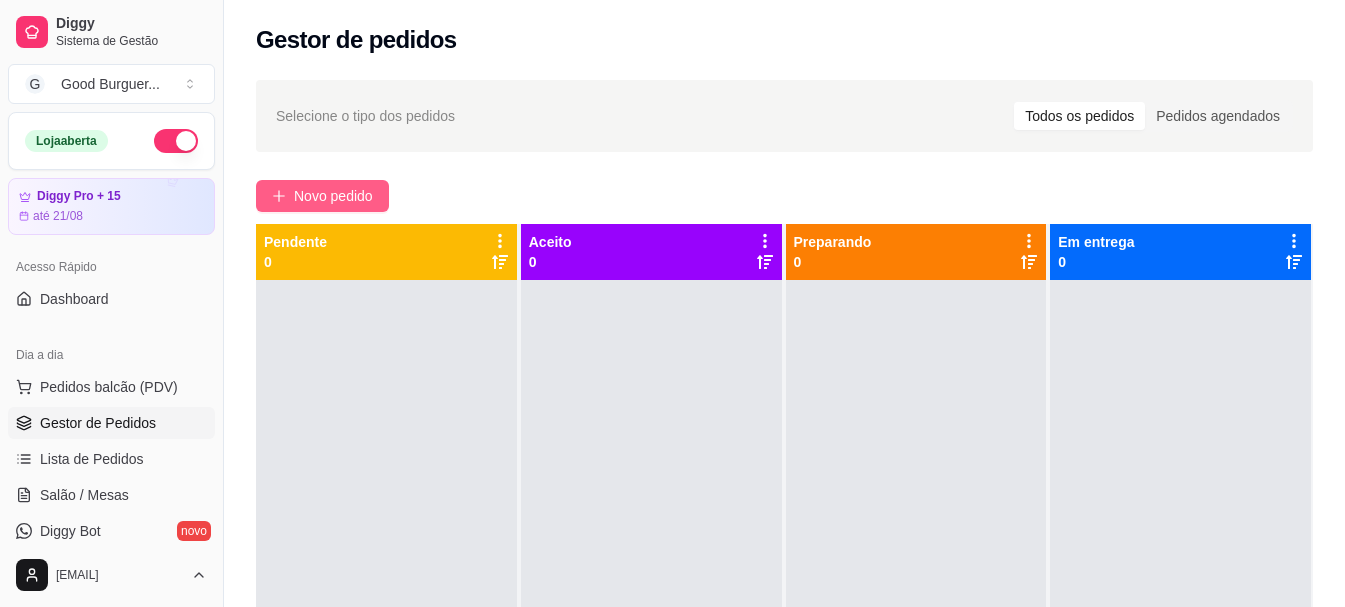 click on "Novo pedido" at bounding box center (333, 196) 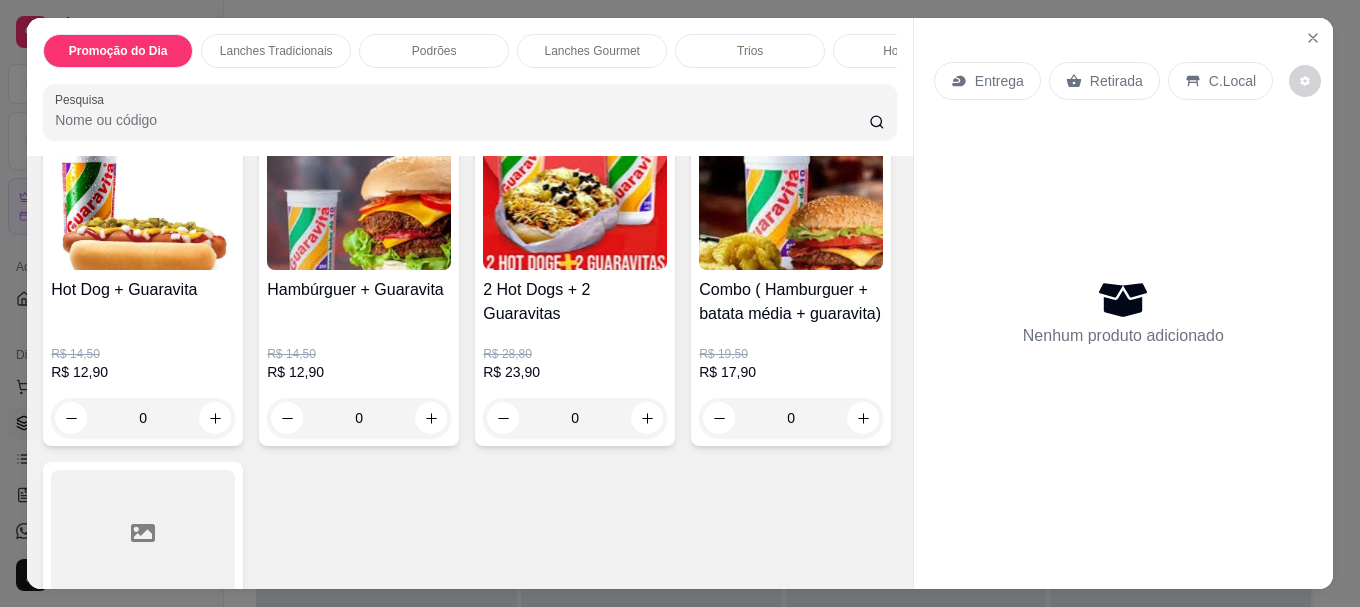 scroll, scrollTop: 300, scrollLeft: 0, axis: vertical 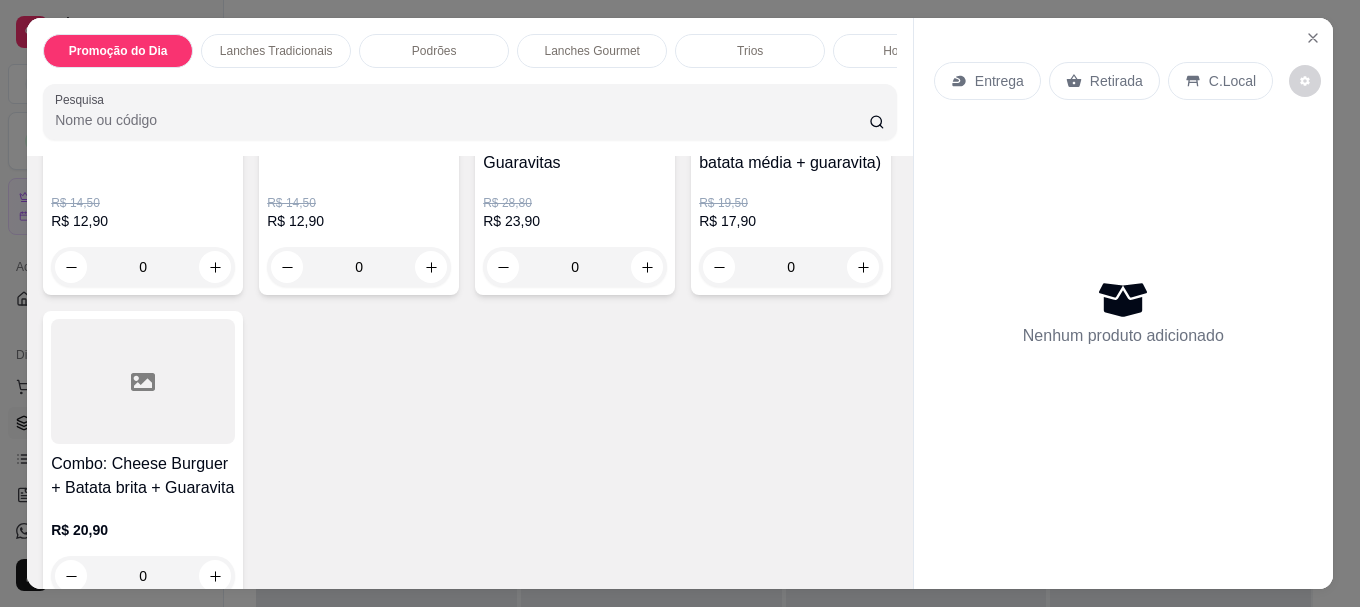 click at bounding box center (143, 381) 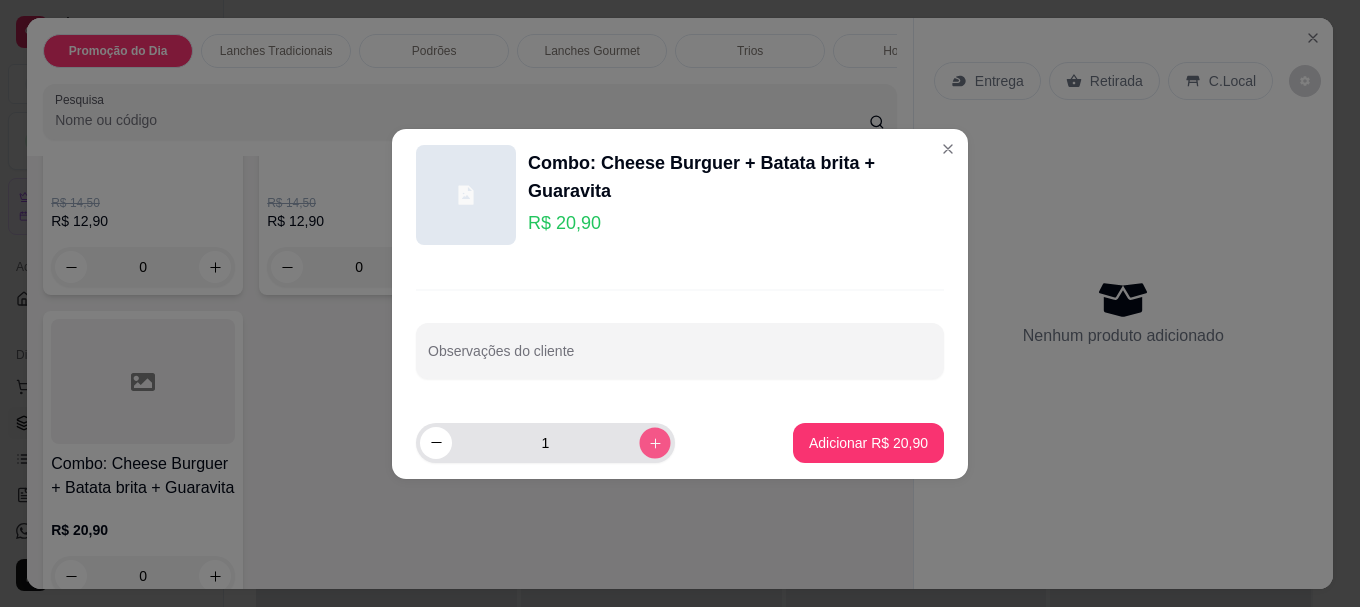 click 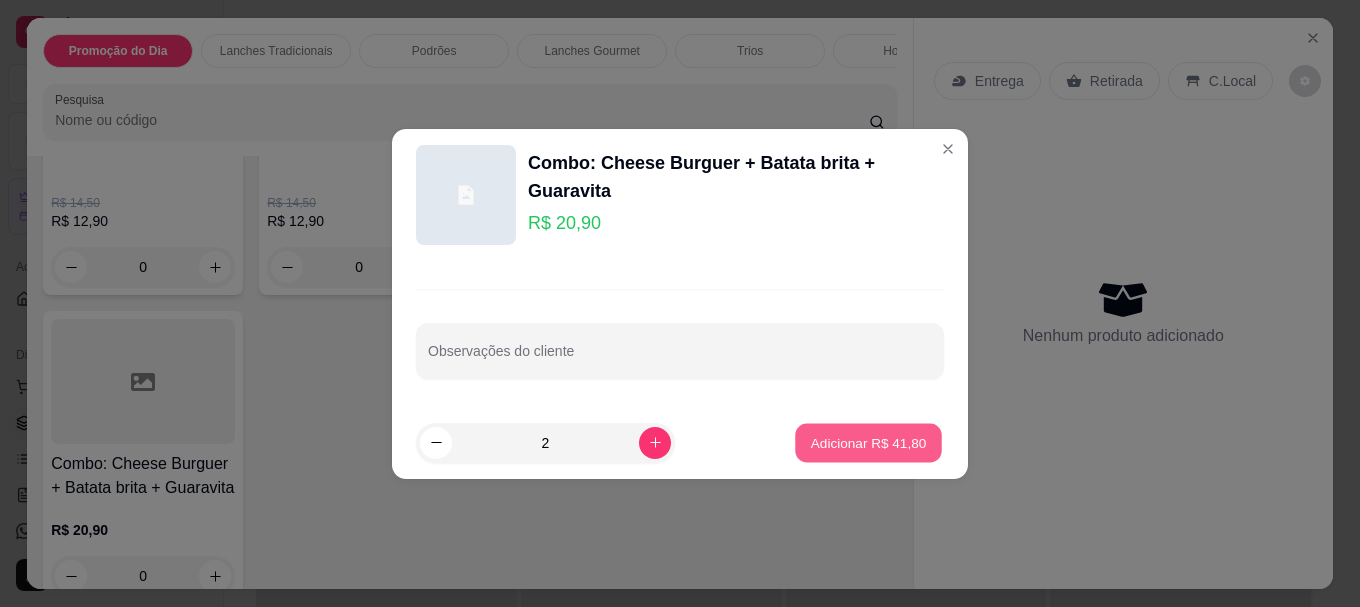click on "Adicionar   R$ 41,80" at bounding box center [869, 442] 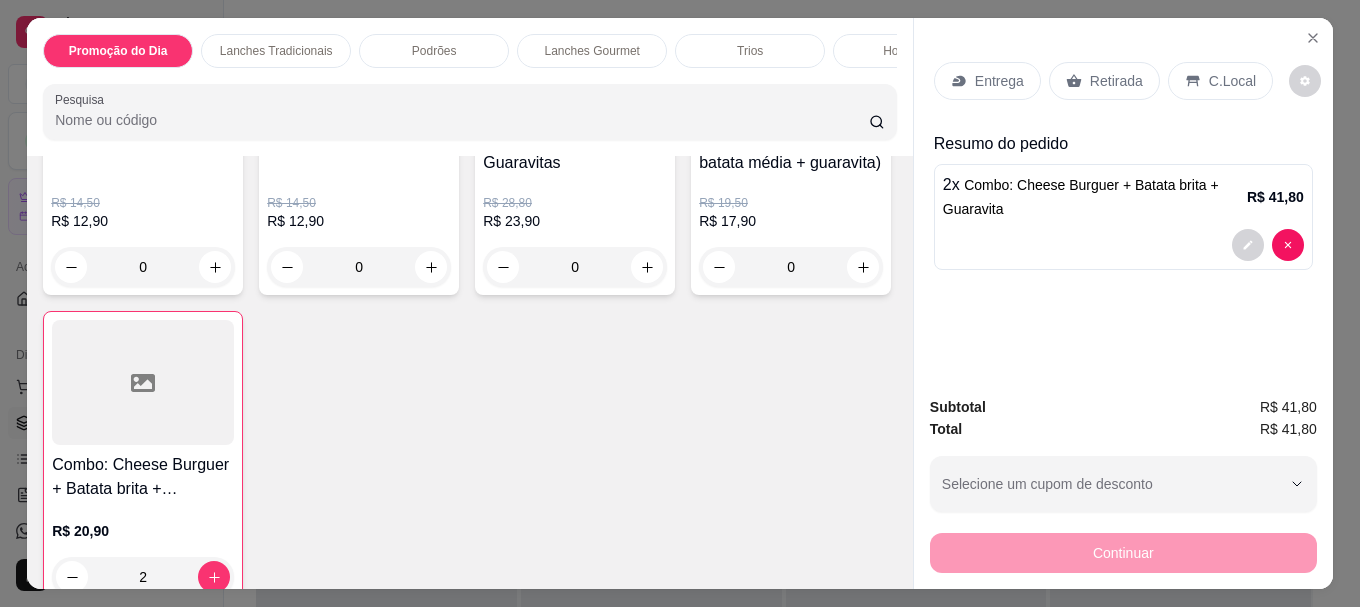 click on "Entrega" at bounding box center (999, 81) 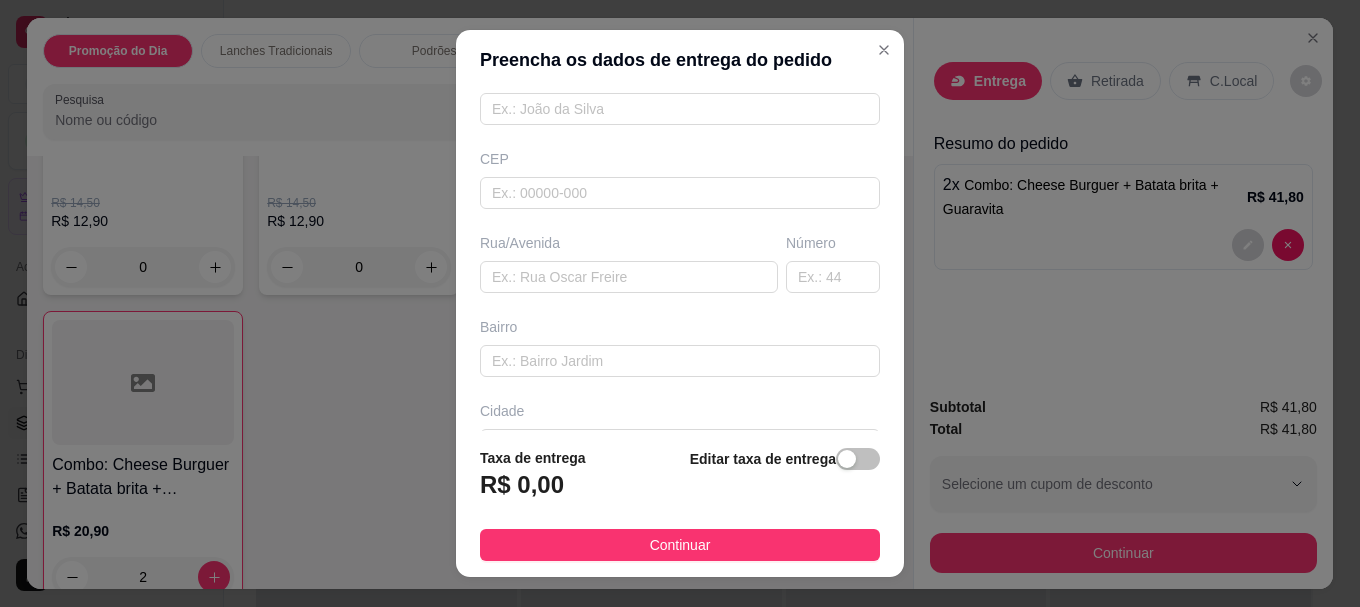scroll, scrollTop: 200, scrollLeft: 0, axis: vertical 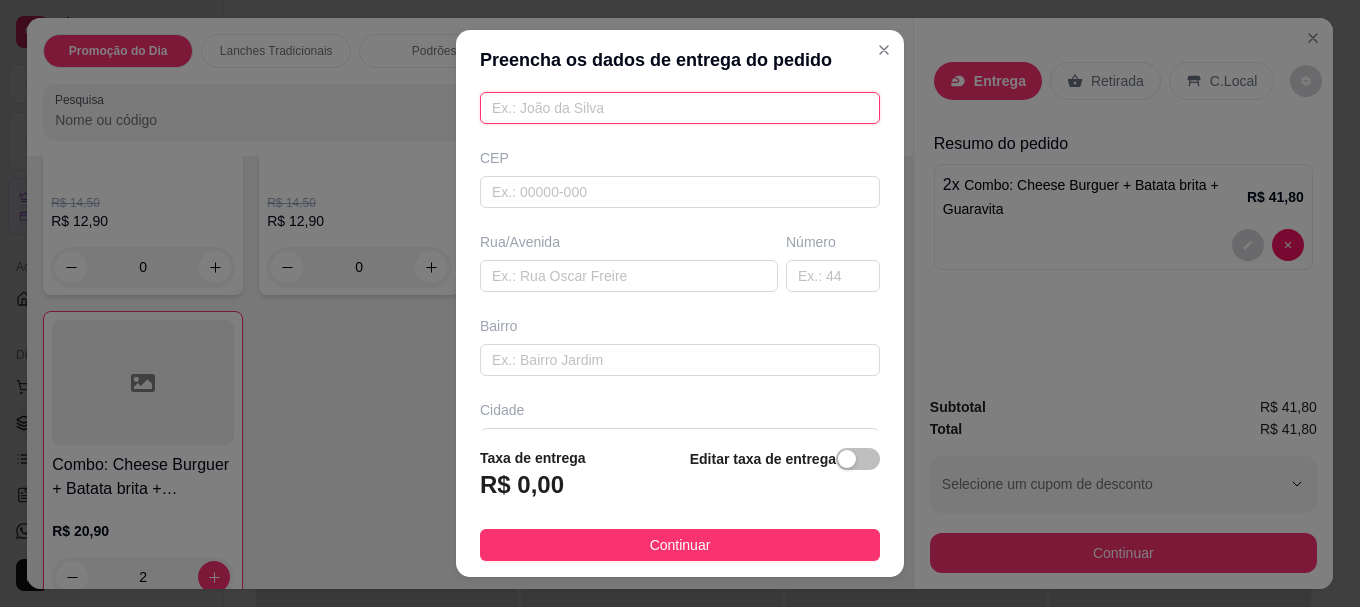 click at bounding box center [680, 108] 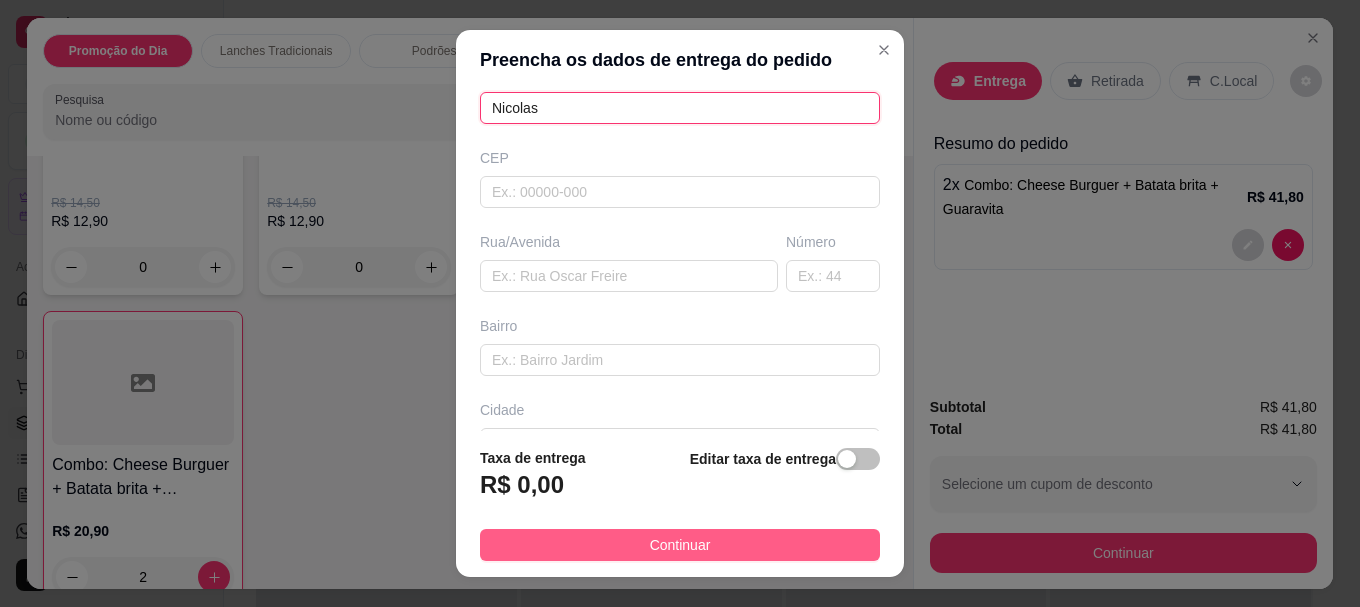 type on "Nicolas" 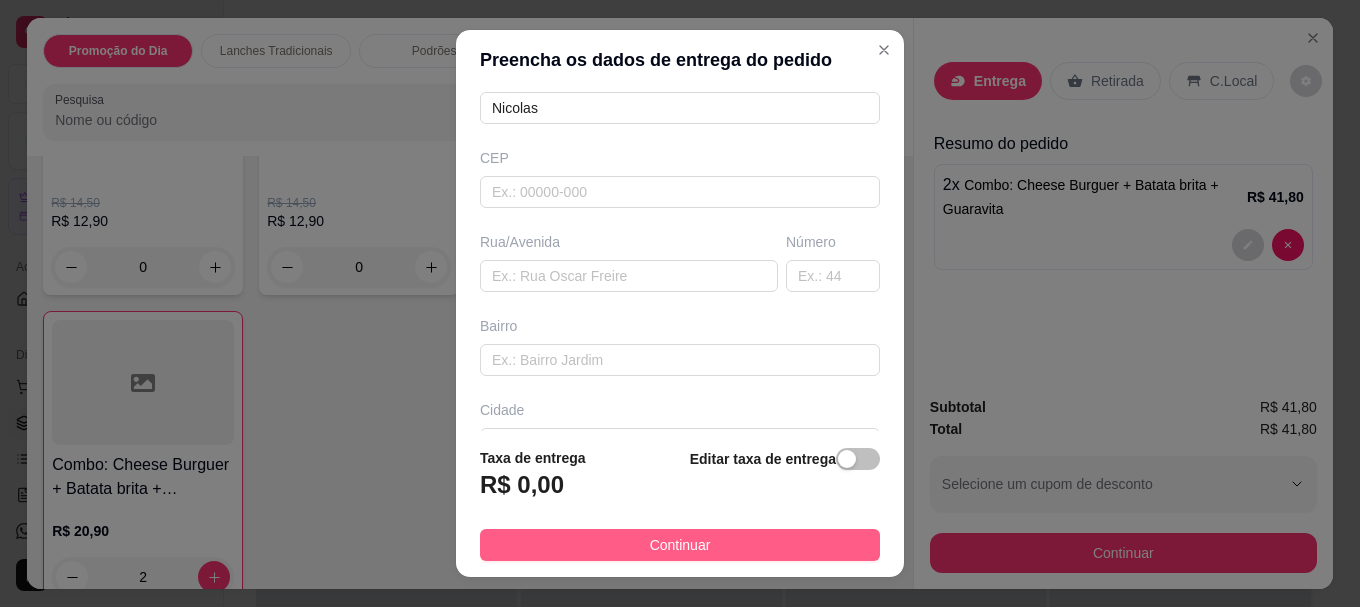 click on "Continuar" at bounding box center [680, 545] 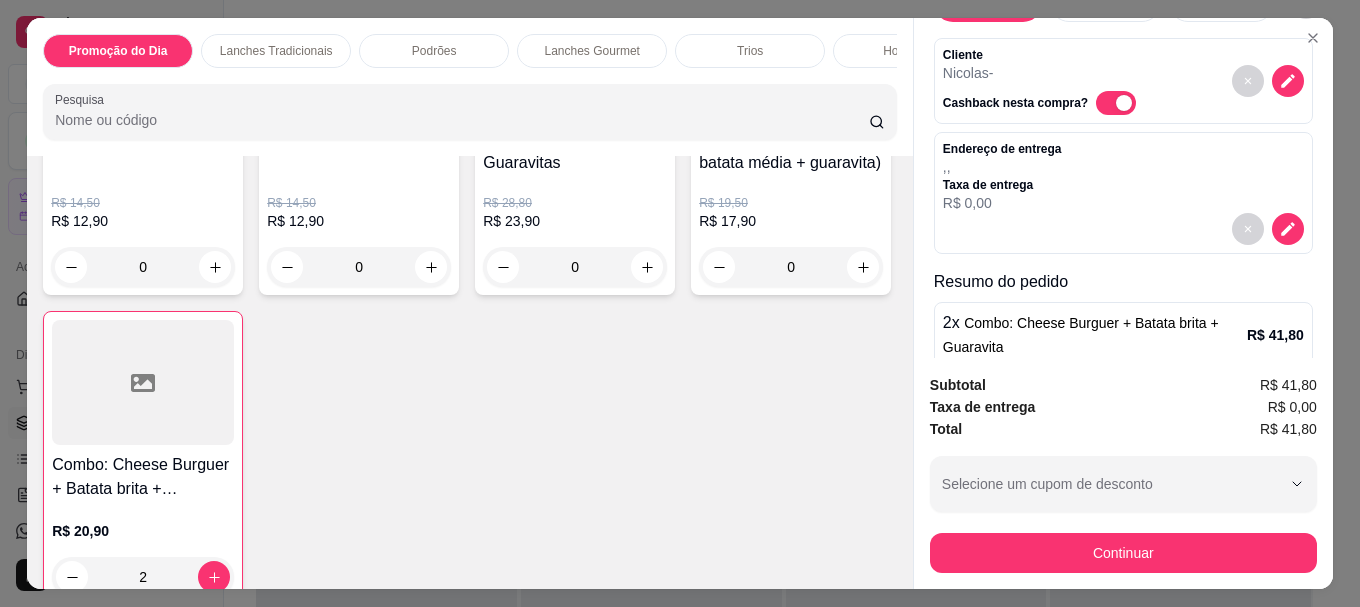 scroll, scrollTop: 156, scrollLeft: 0, axis: vertical 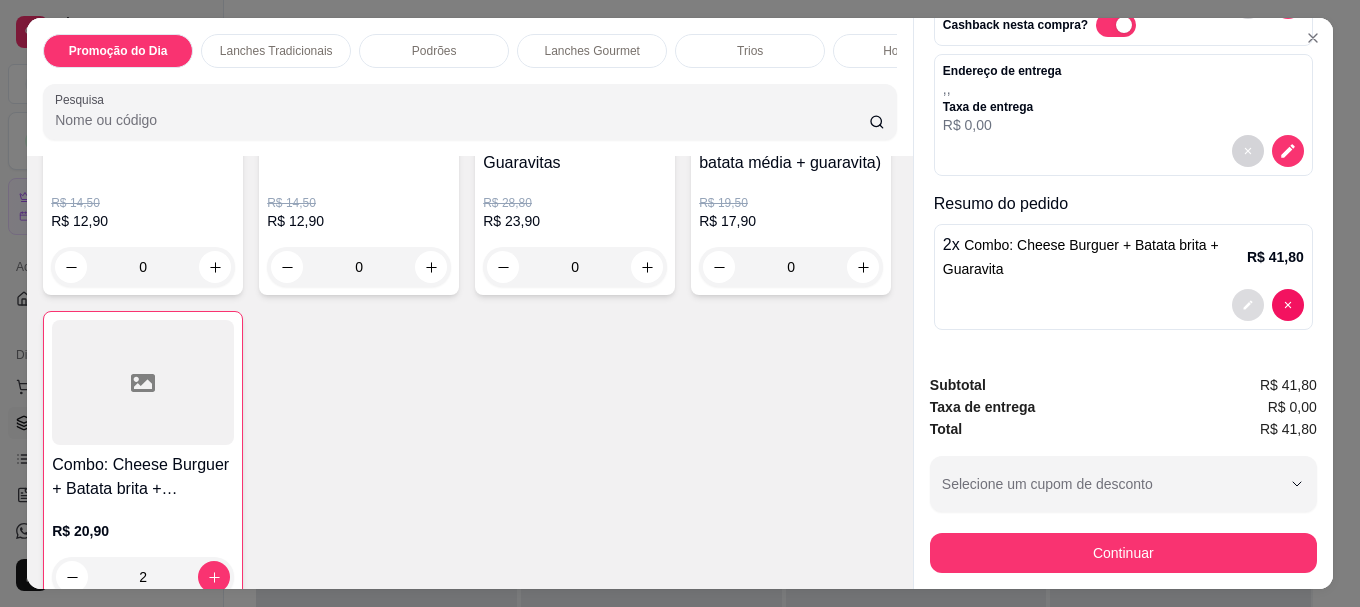 click at bounding box center (1248, 305) 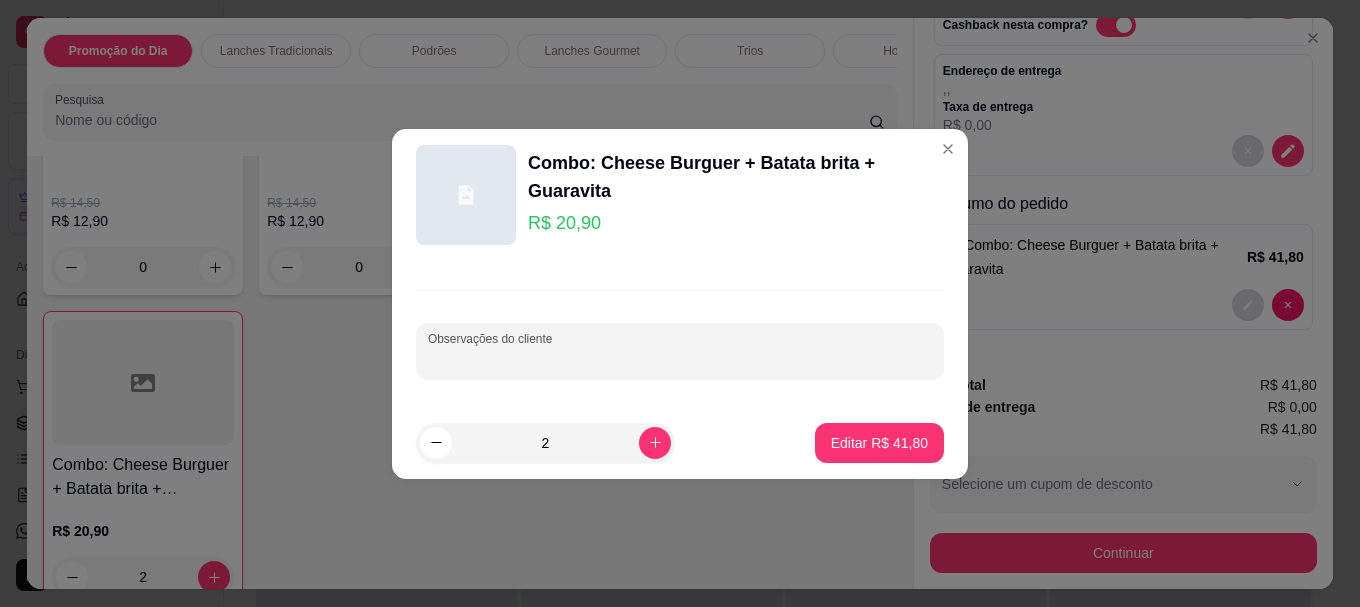 click on "Observações do cliente" at bounding box center (680, 359) 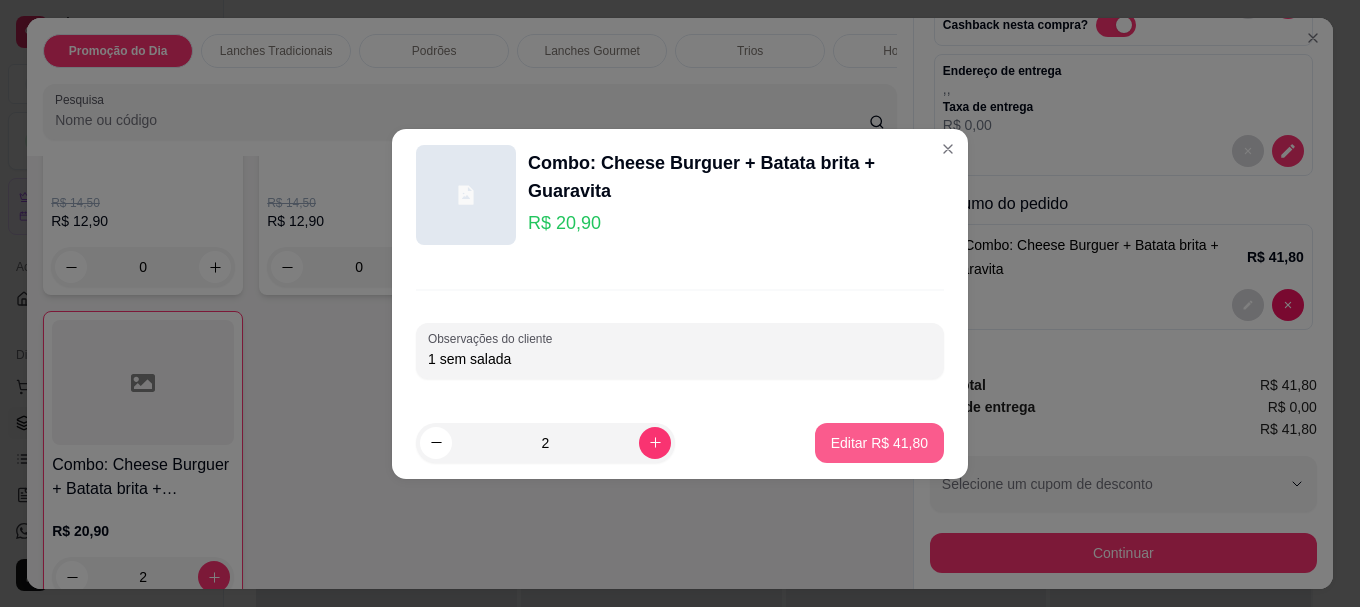 type on "1 sem salada" 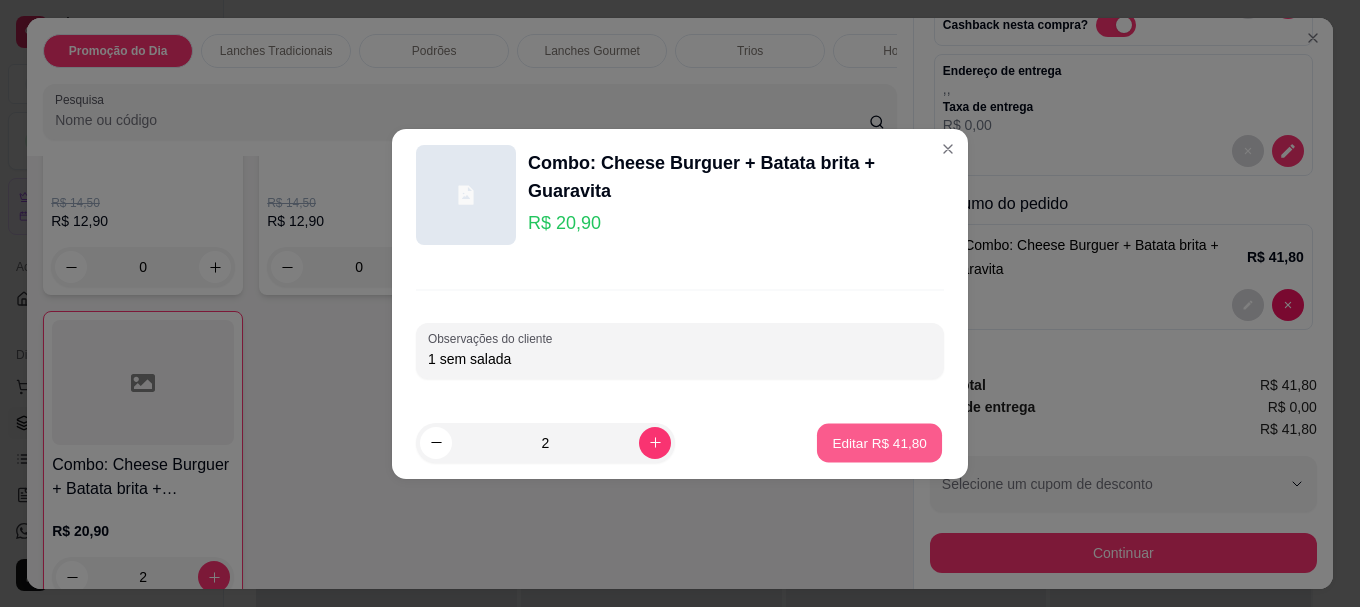 click on "Editar   R$ 41,80" at bounding box center [879, 442] 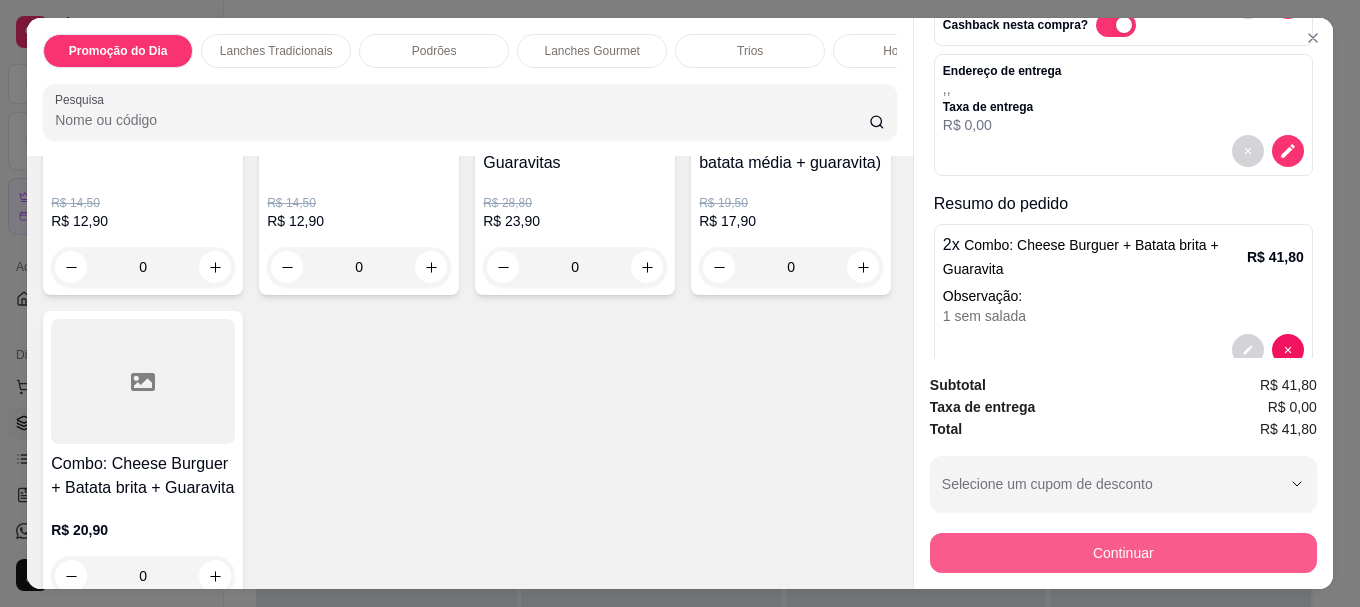 click on "Continuar" at bounding box center (1123, 553) 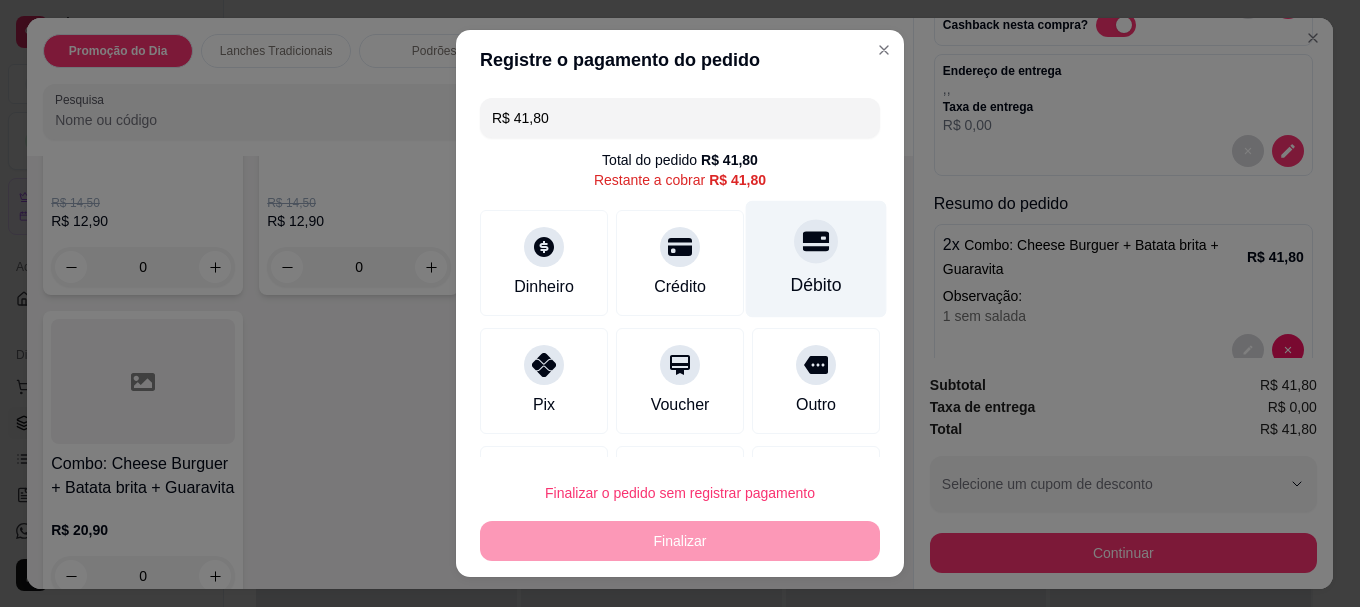 click 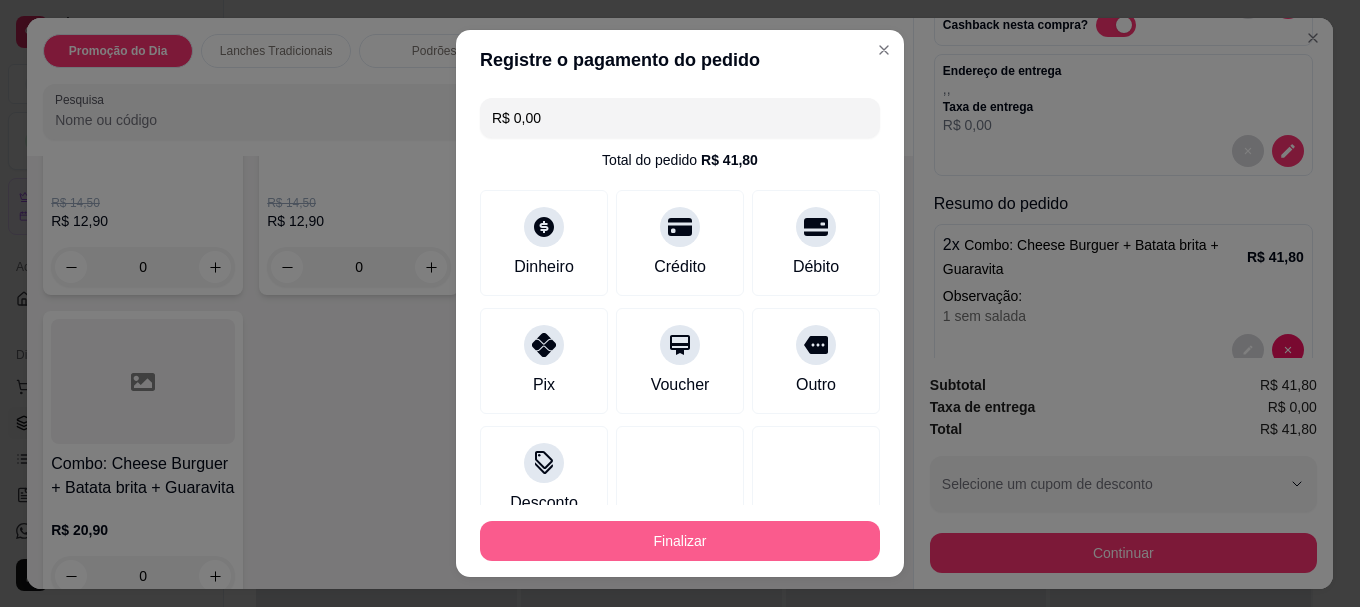 click on "Finalizar" at bounding box center (680, 541) 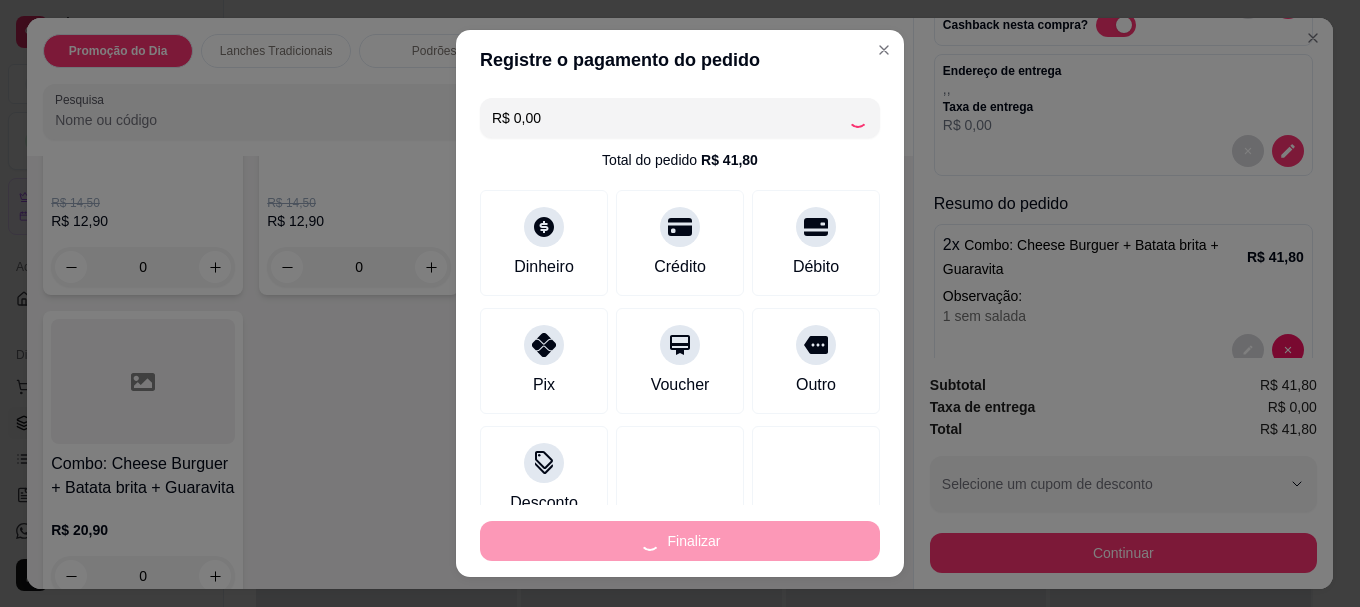 type on "-R$ 41,80" 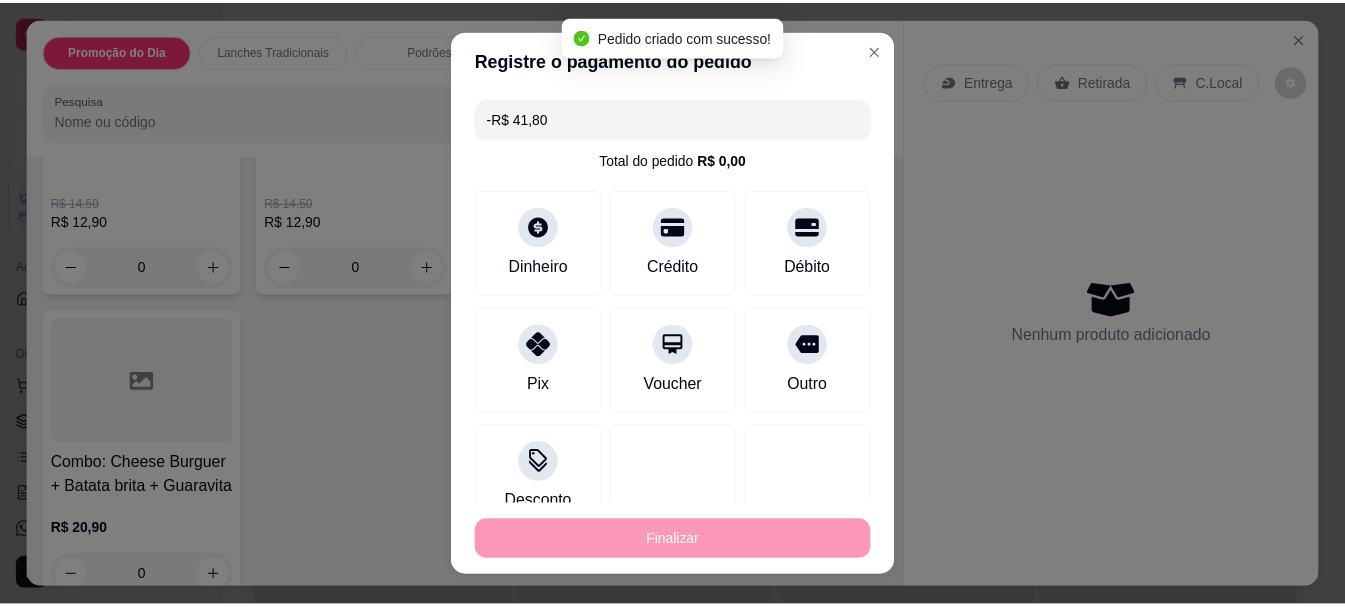 scroll, scrollTop: 0, scrollLeft: 0, axis: both 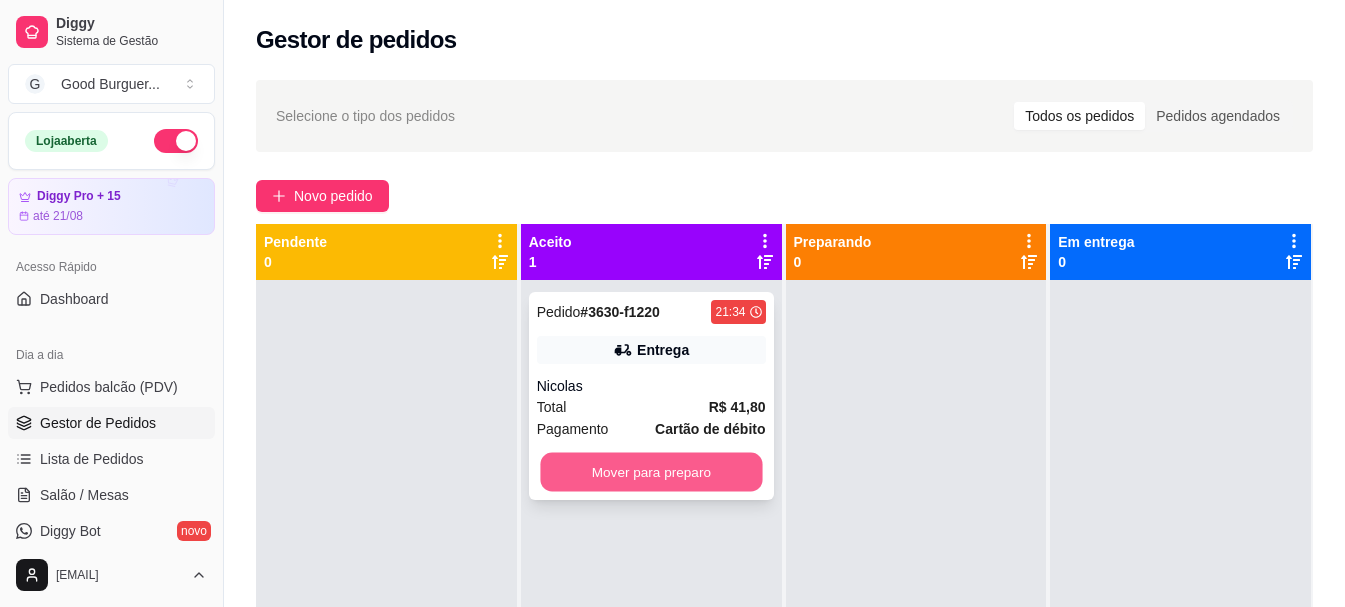 click on "Mover para preparo" at bounding box center (651, 472) 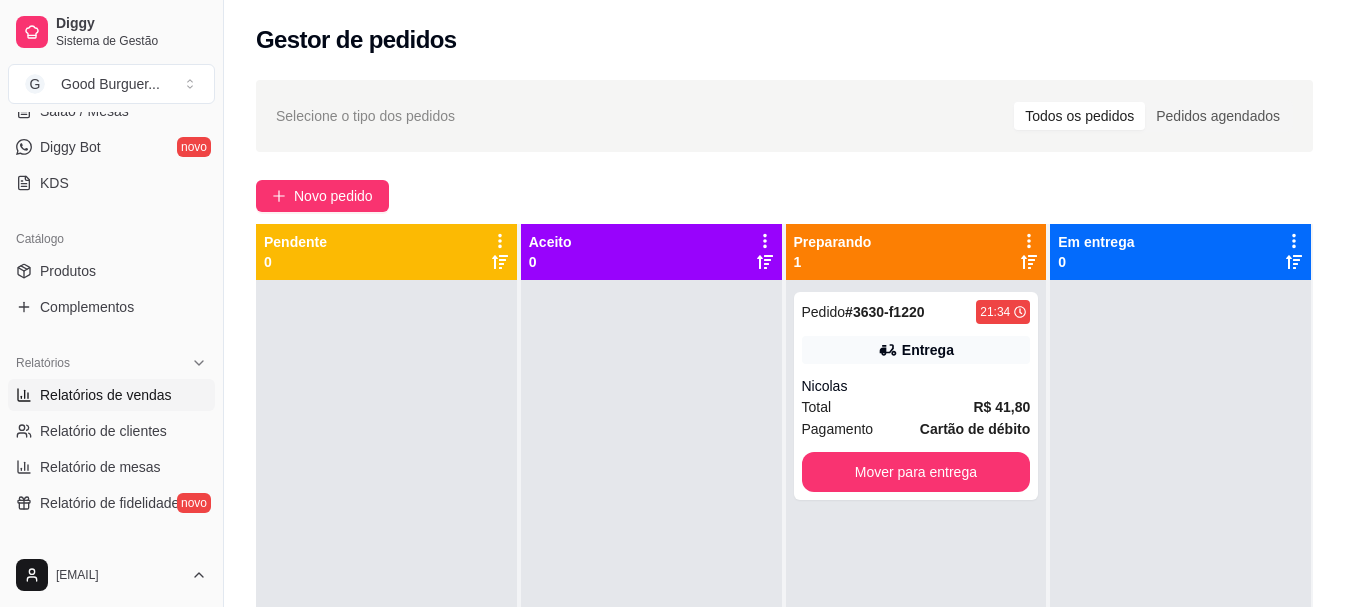 scroll, scrollTop: 400, scrollLeft: 0, axis: vertical 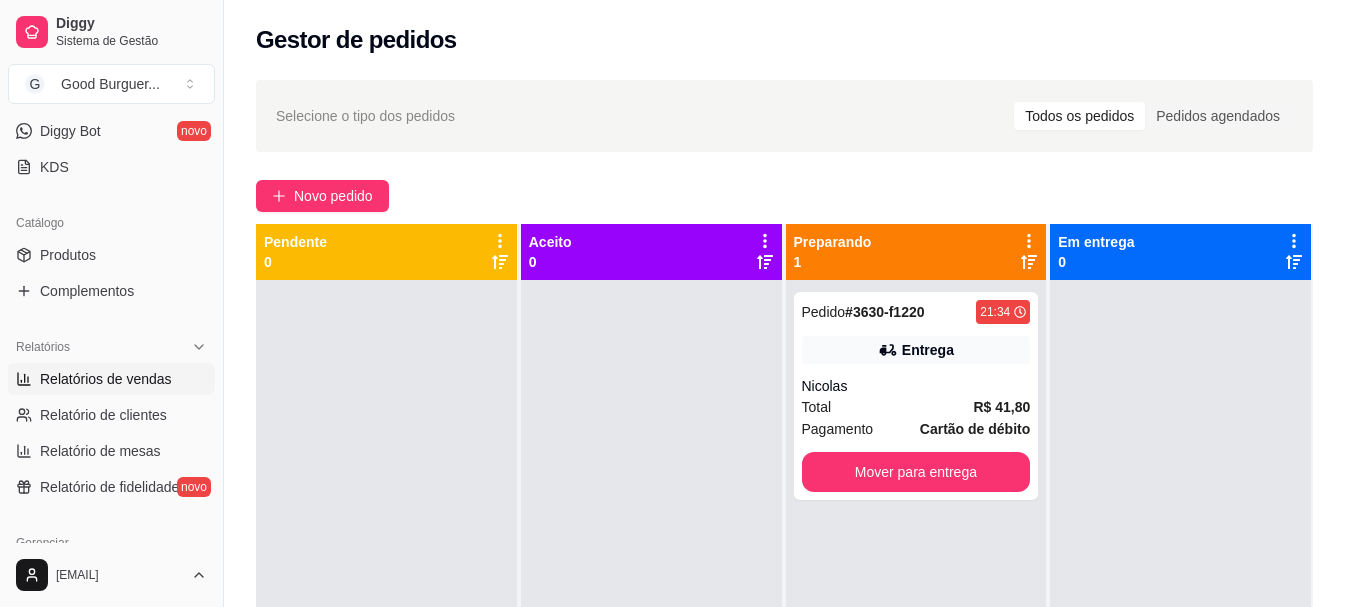 click on "Relatórios de vendas" at bounding box center [106, 379] 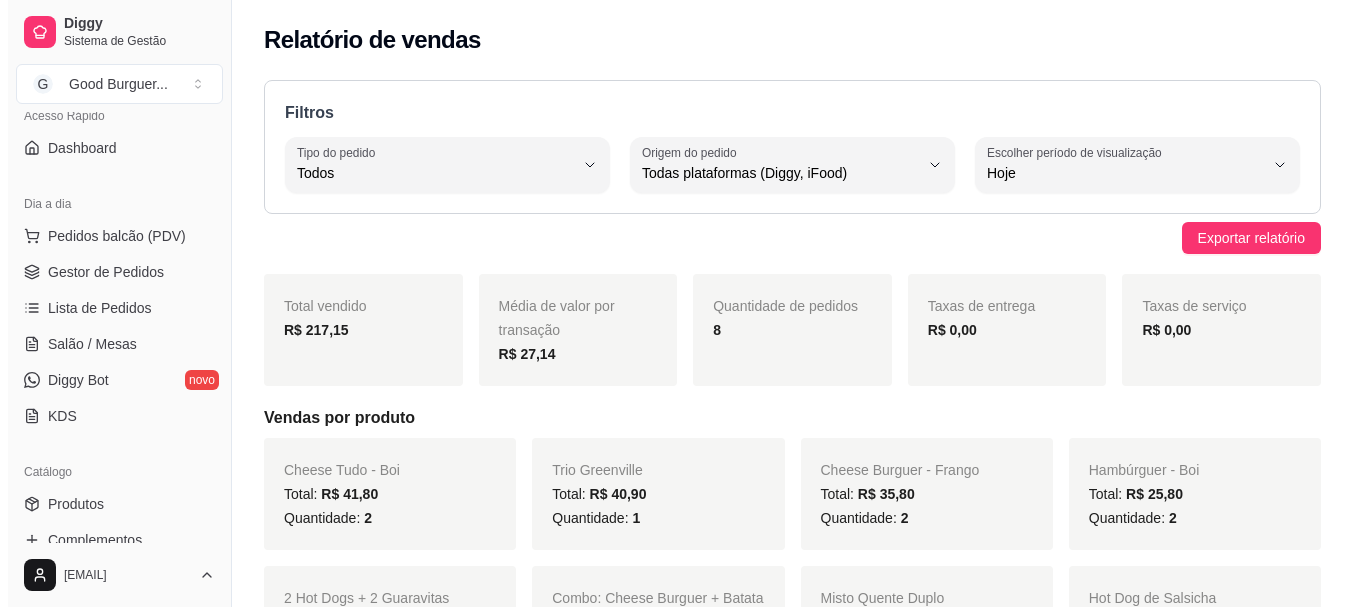 scroll, scrollTop: 0, scrollLeft: 0, axis: both 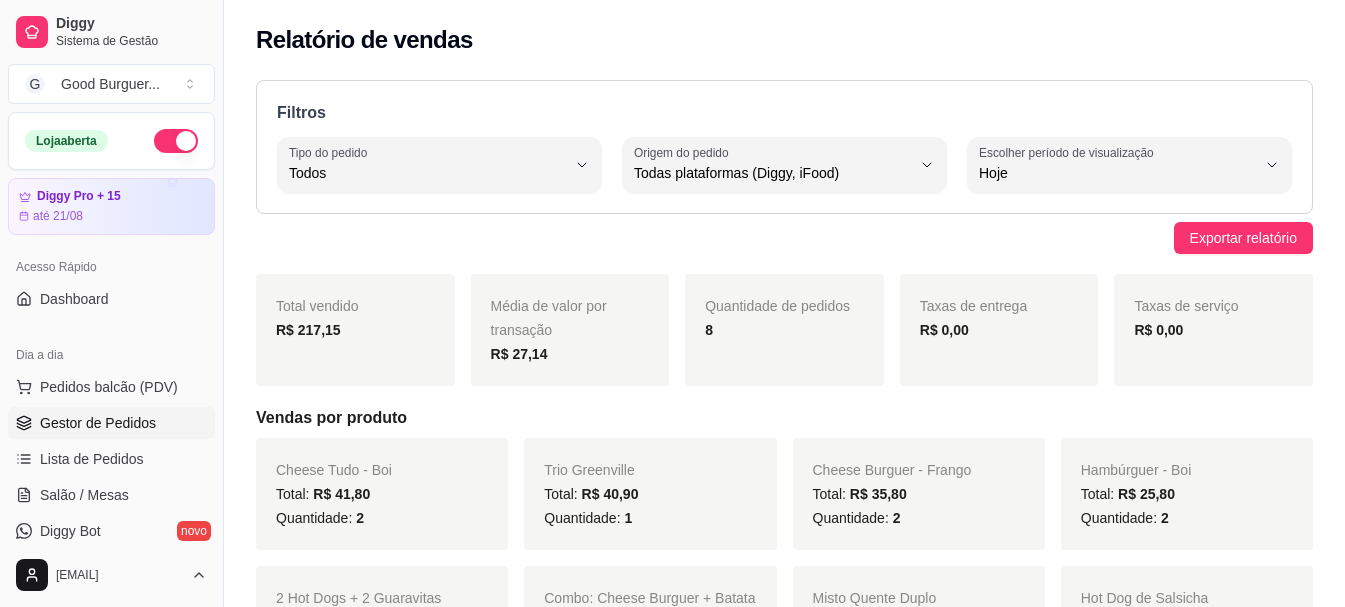 click on "Gestor de Pedidos" at bounding box center [98, 423] 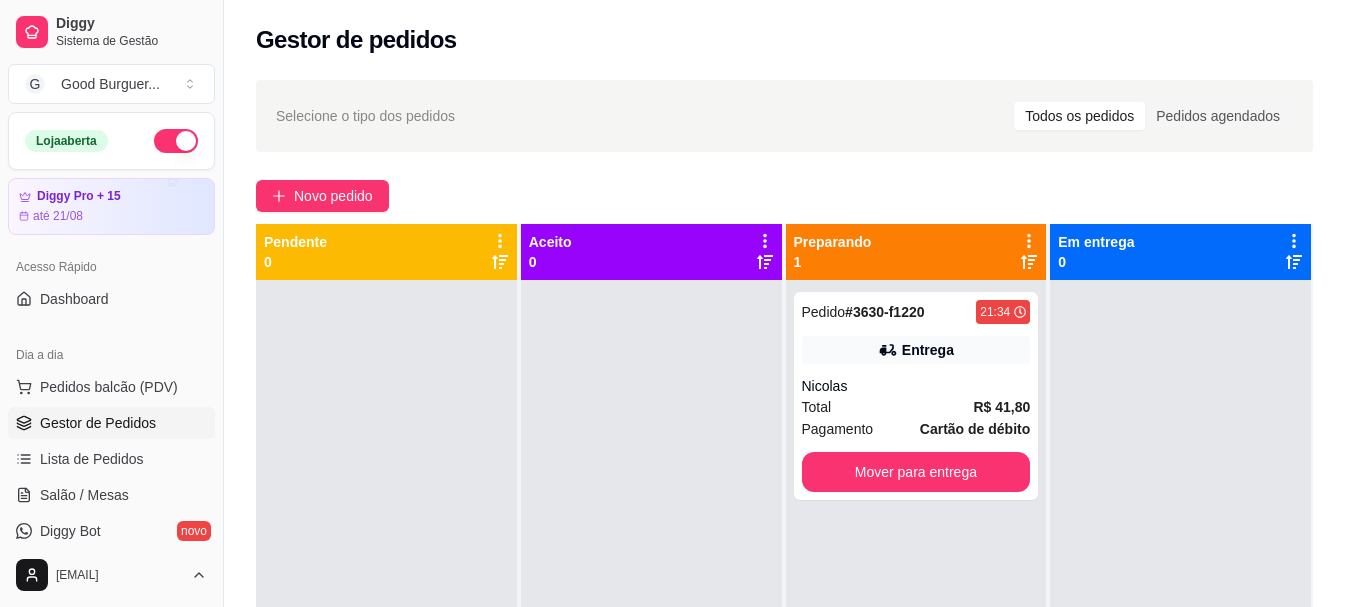 click on "Entrega [NAME]" at bounding box center (784, 461) 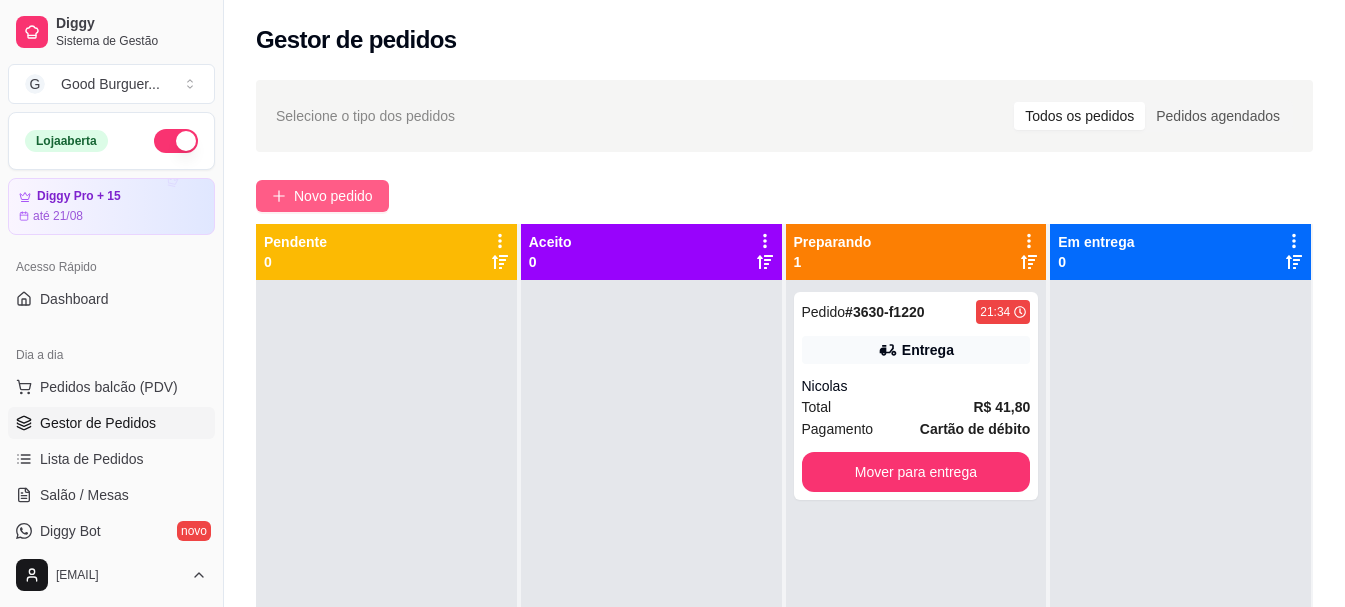 click on "Novo pedido" at bounding box center [333, 196] 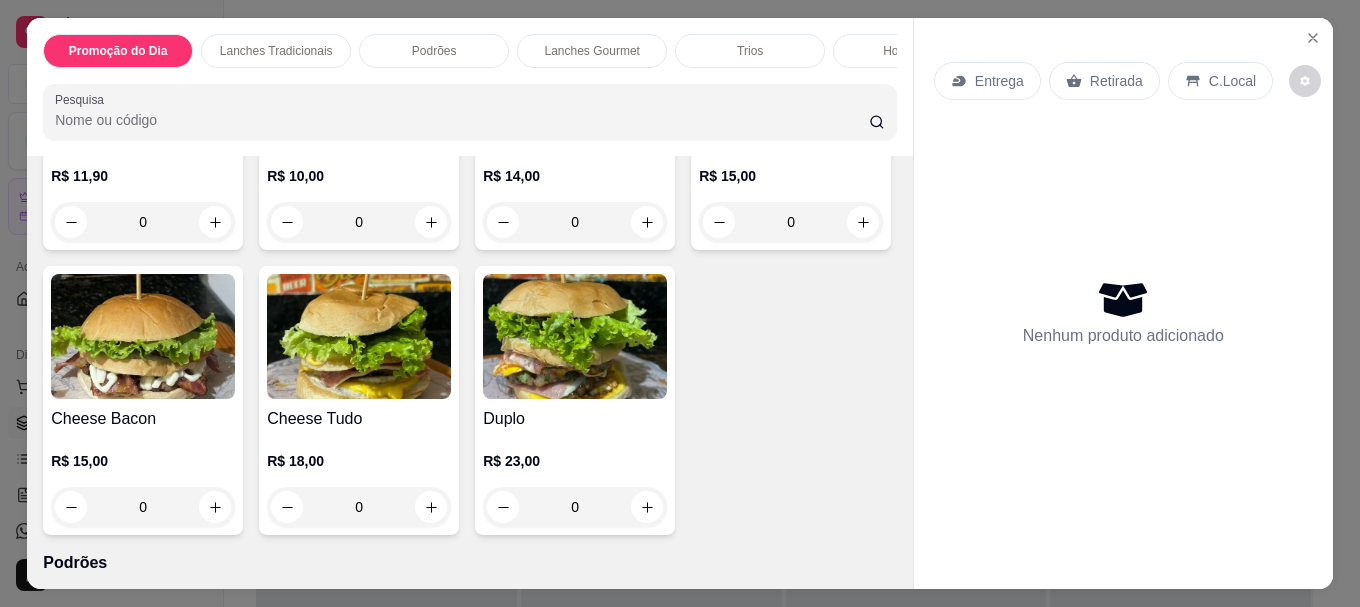 scroll, scrollTop: 1000, scrollLeft: 0, axis: vertical 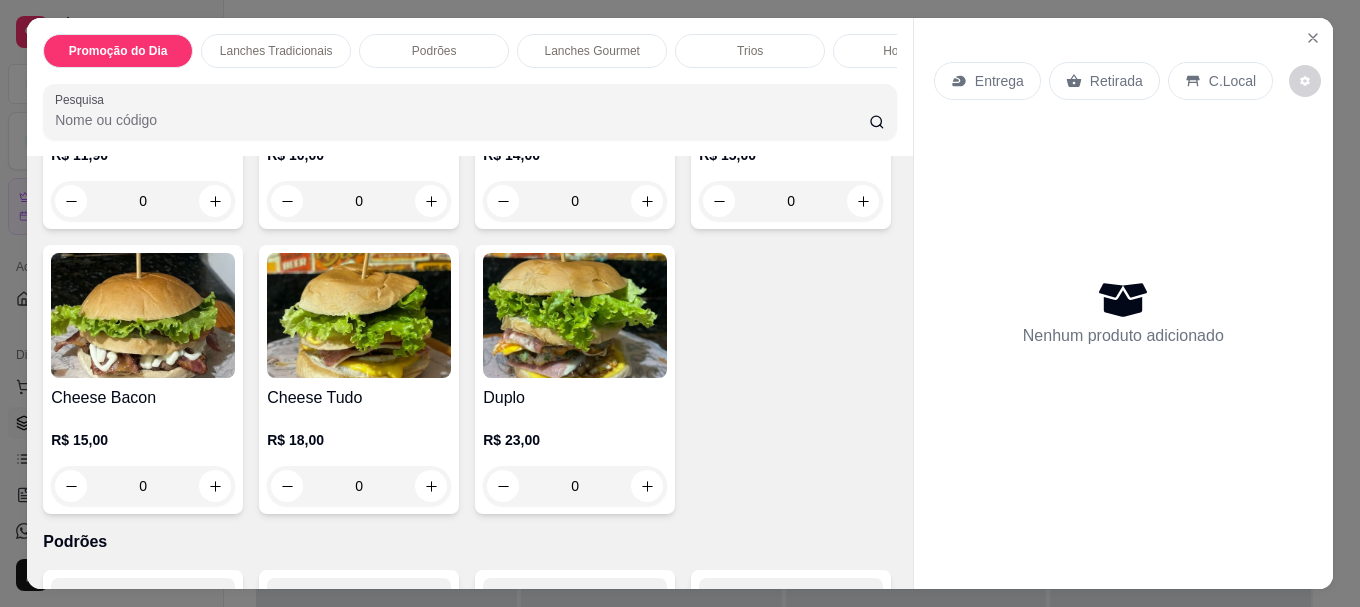 click at bounding box center (791, 30) 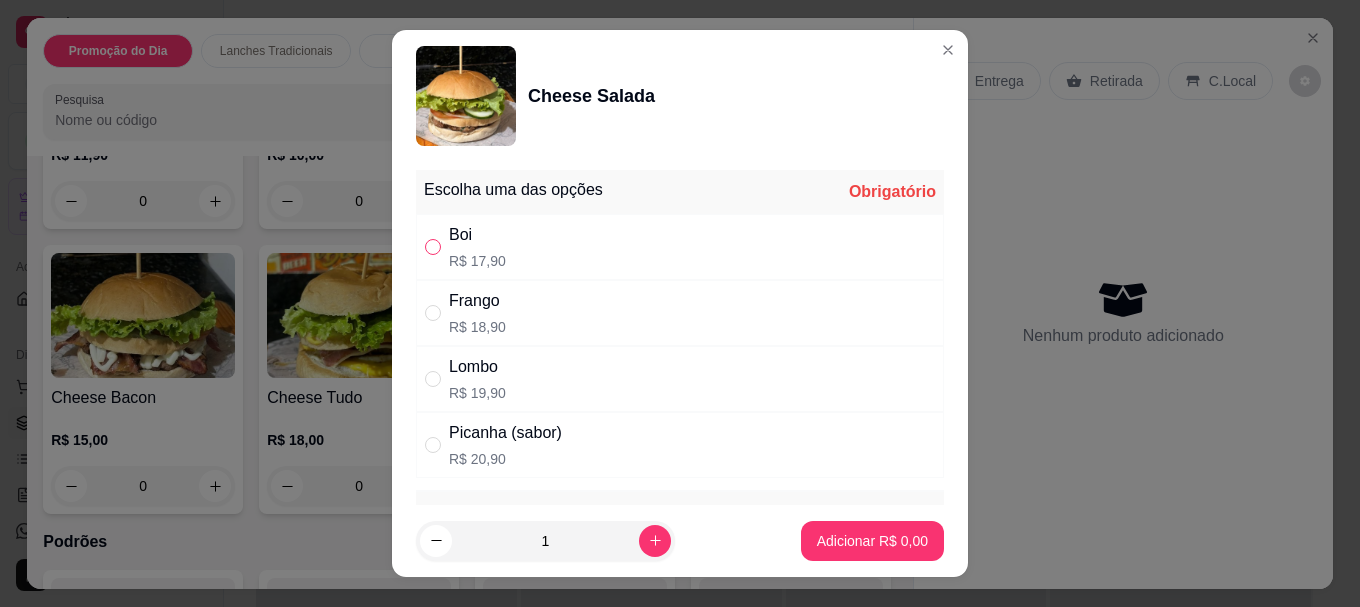click at bounding box center (433, 247) 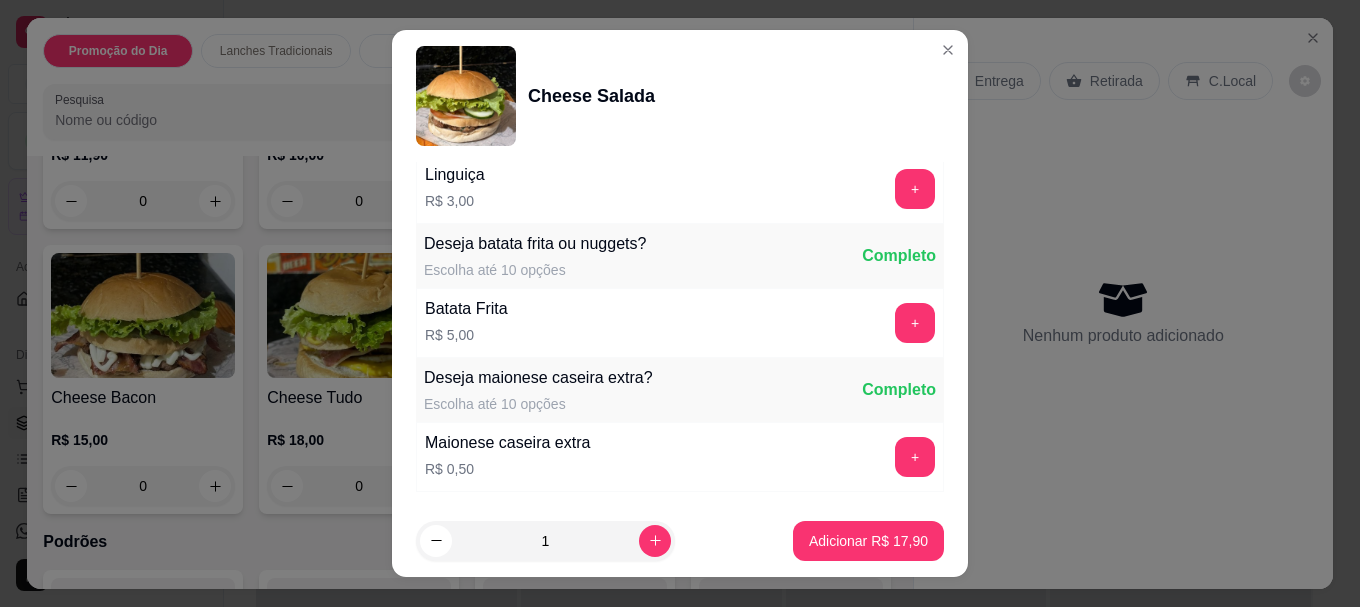 scroll, scrollTop: 1723, scrollLeft: 0, axis: vertical 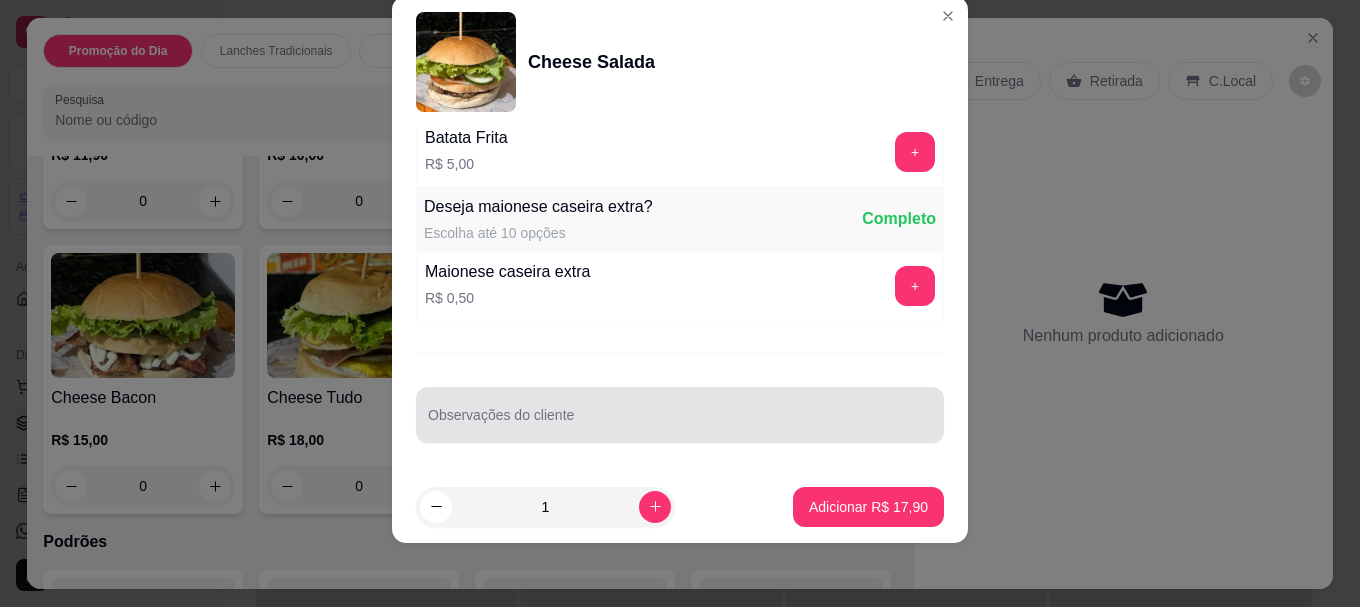 click at bounding box center (680, 415) 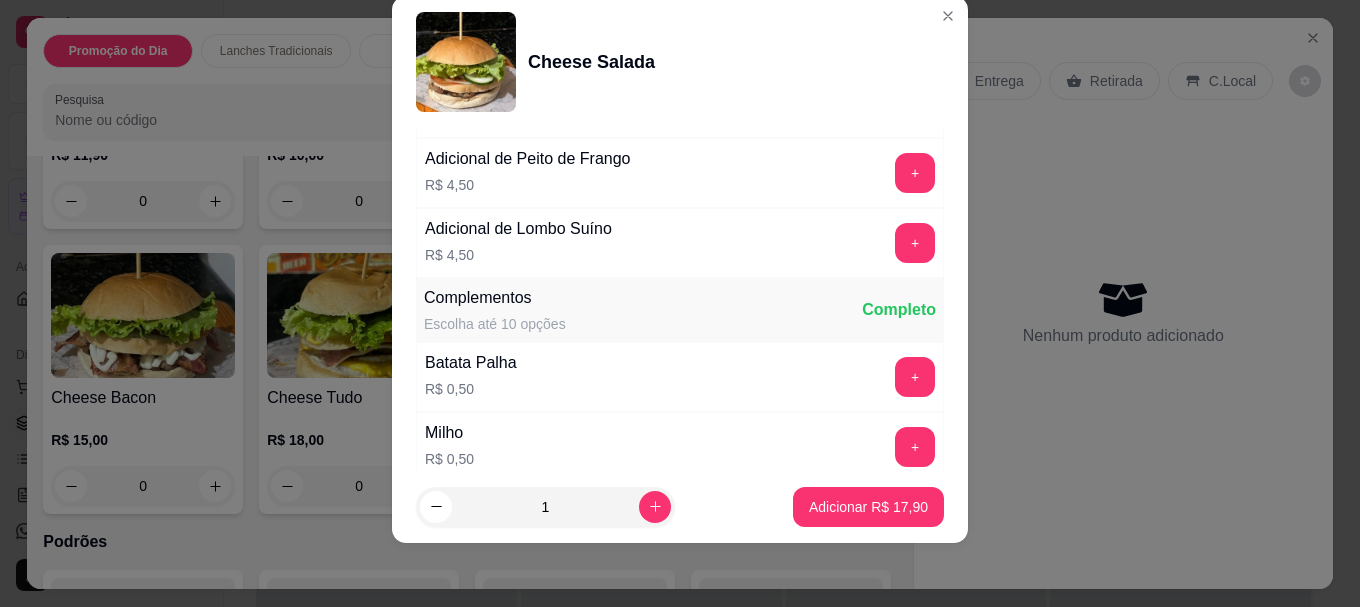 scroll, scrollTop: 523, scrollLeft: 0, axis: vertical 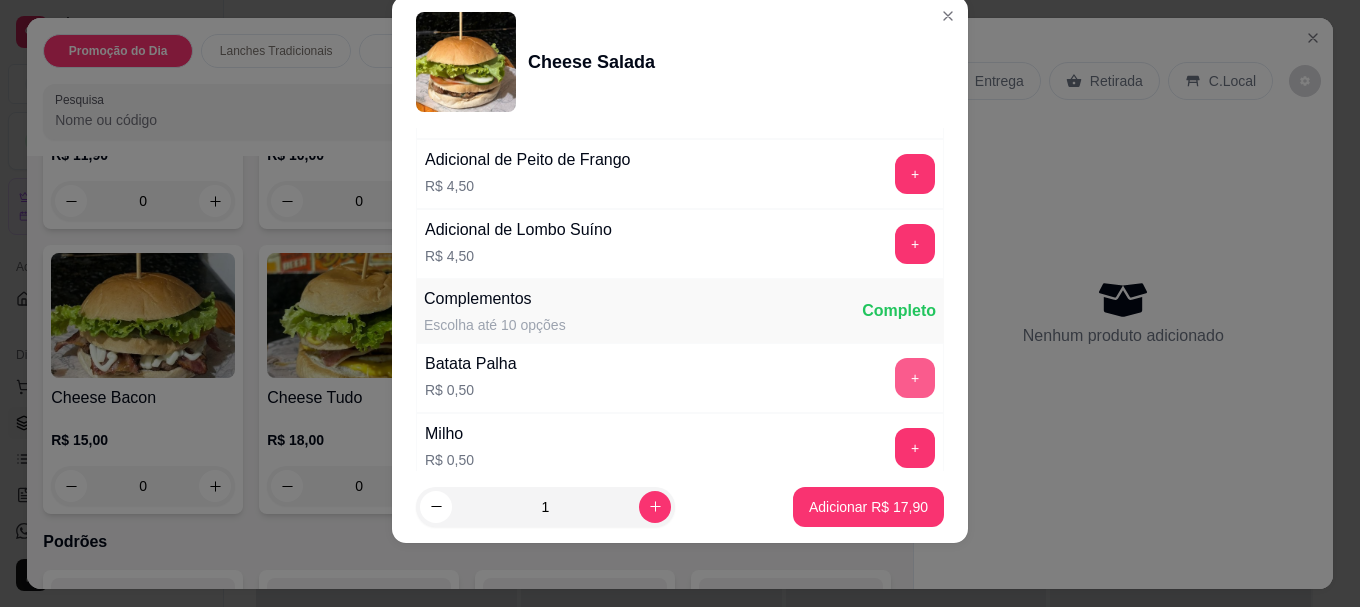 type on "sem salada" 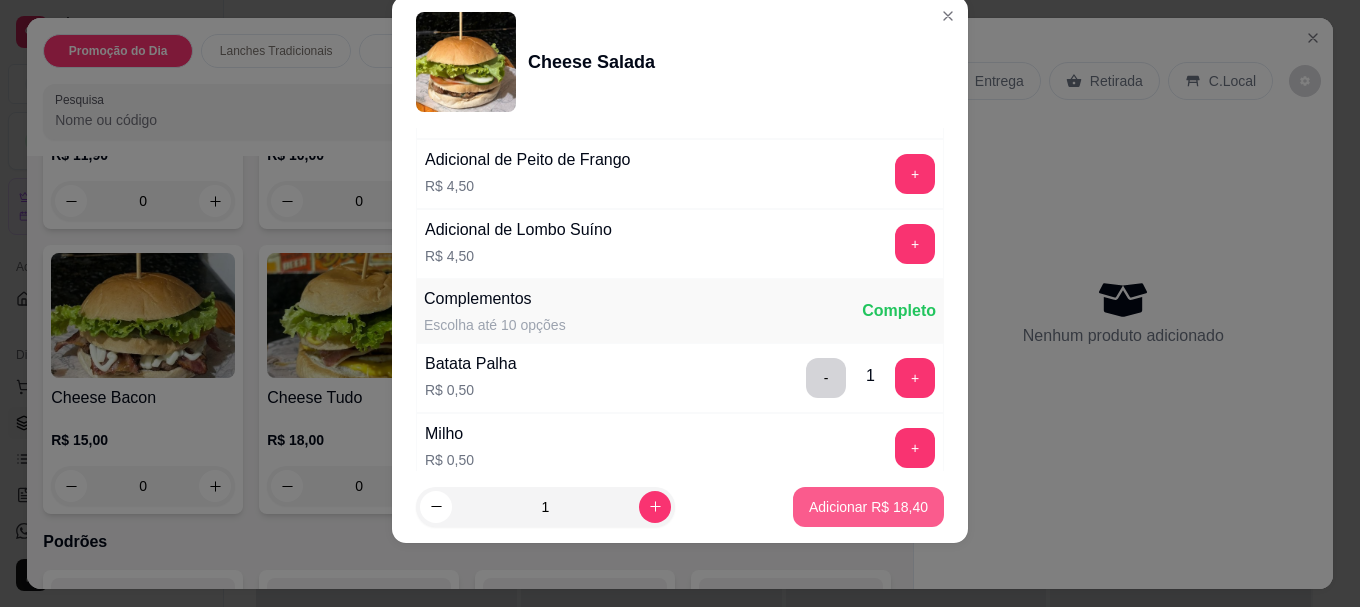 click on "Adicionar   R$ 18,40" at bounding box center (868, 507) 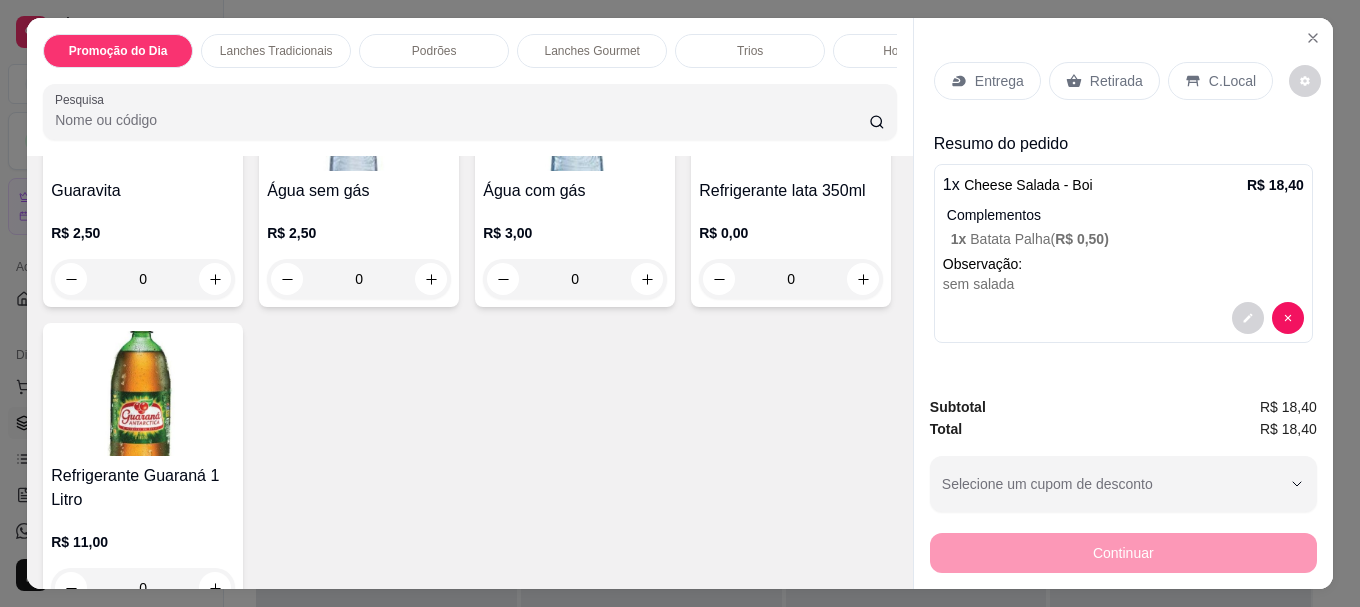 scroll, scrollTop: 5658, scrollLeft: 0, axis: vertical 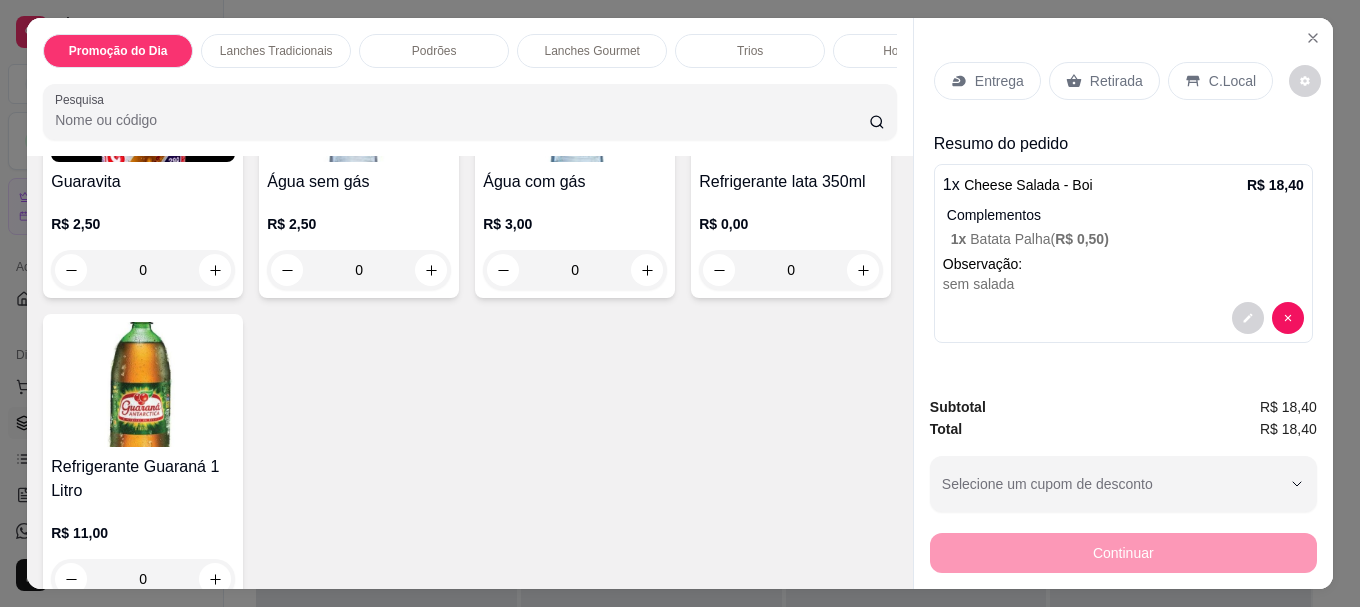 click on "Batata com calabresa R$ 25,90 0 Batata com cheddar e bacon R$ 25,90 0 Batata simples R$ 11,90 0 Calabresa acebolada R$ 18,90 0 Isca de filé de frango empanado R$ 25,90 0 Isca de filé de frango grelhado R$ 24,90 0 Lombo suíno acebolado com tomate R$ 24,90 0 Torre de Batata R$ 44,90 0 Batata com queijo R$ 19,90 0 Batata com requeijão R$ 19,90 0 Batata com cheddar R$ 19,90 0" at bounding box center (470, -471) 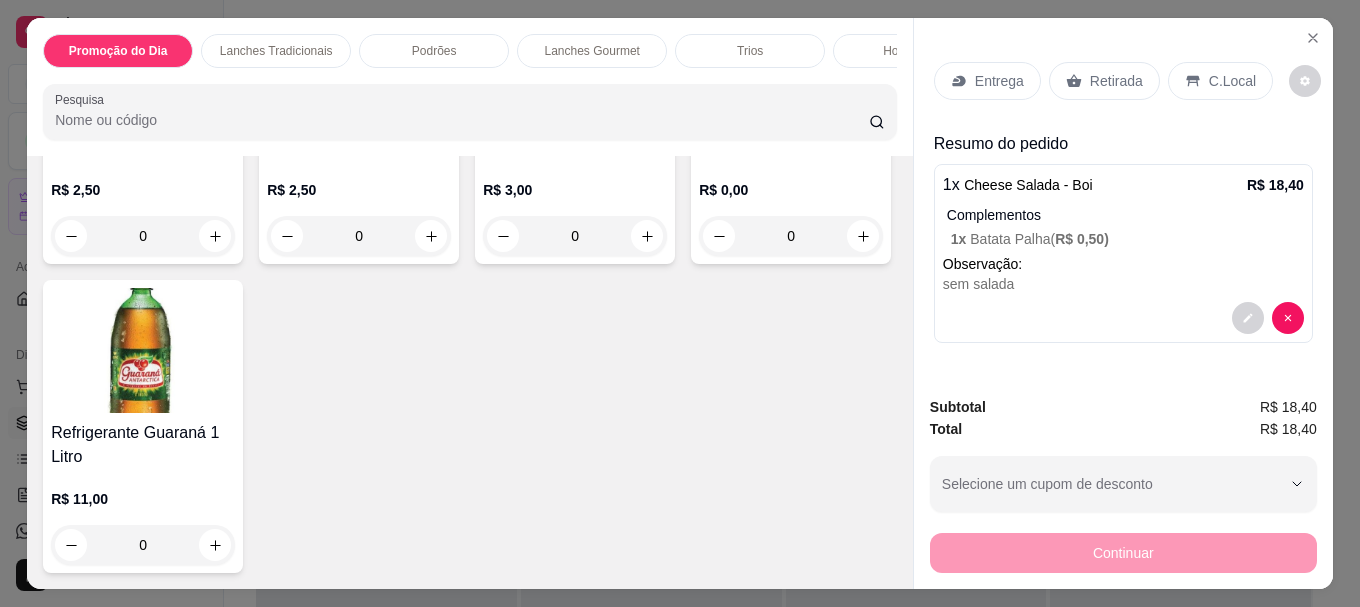 scroll, scrollTop: 6558, scrollLeft: 0, axis: vertical 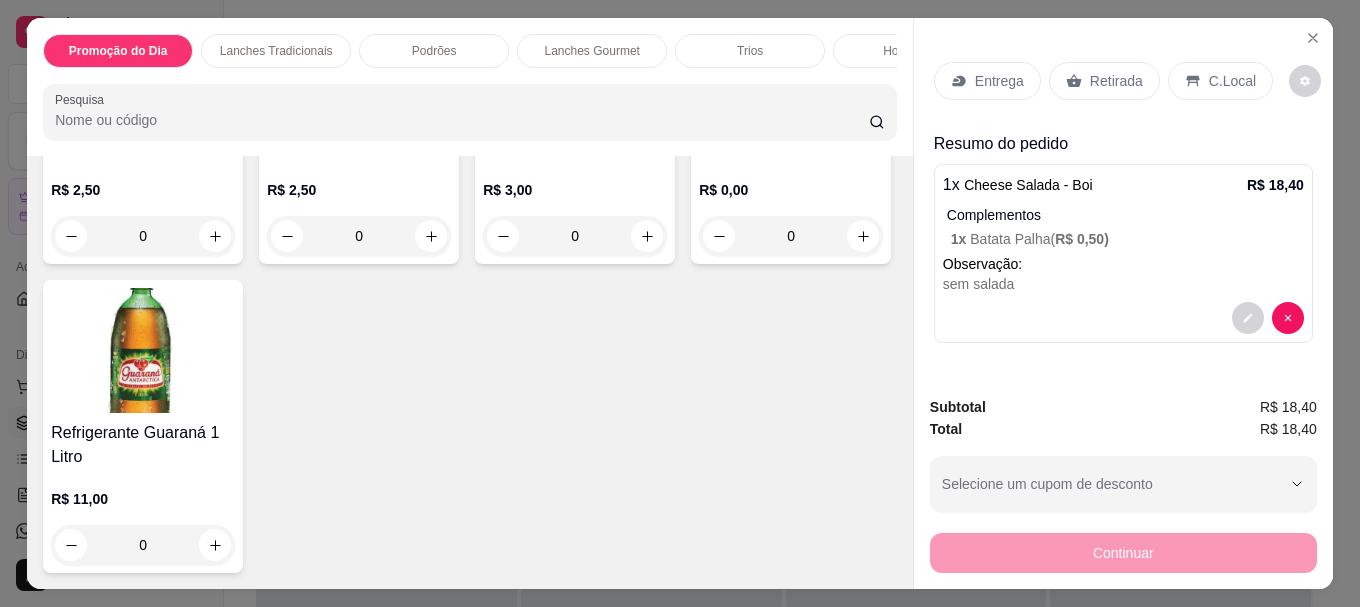 click at bounding box center [791, 65] 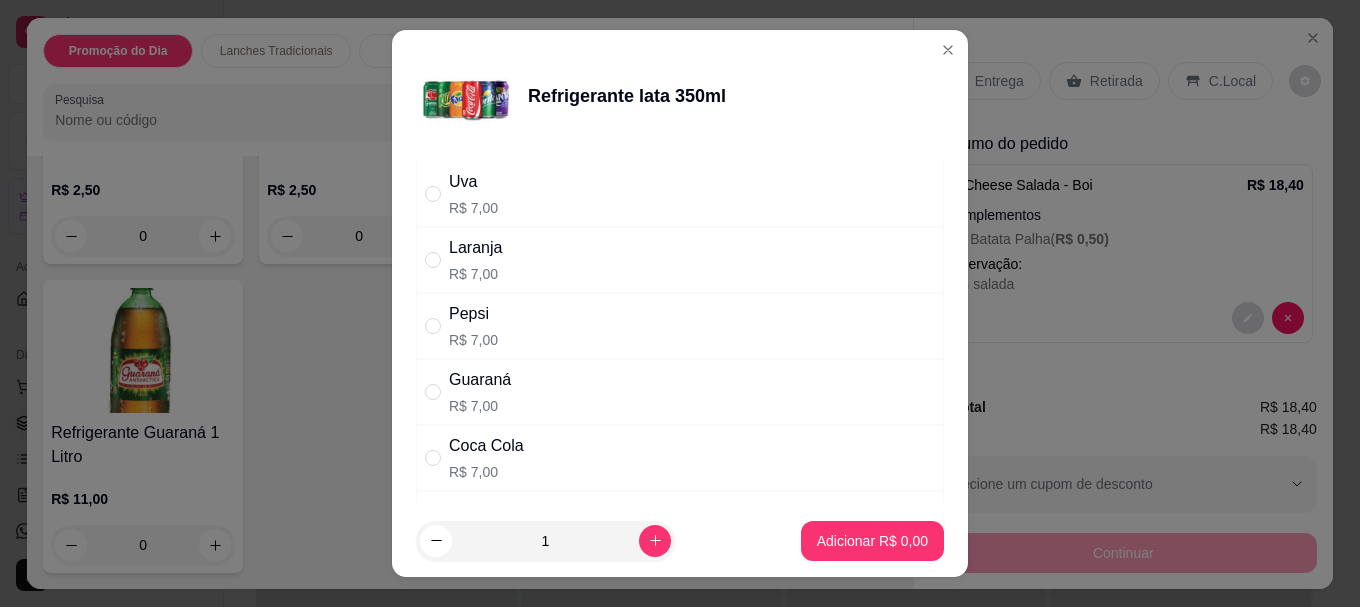 scroll, scrollTop: 100, scrollLeft: 0, axis: vertical 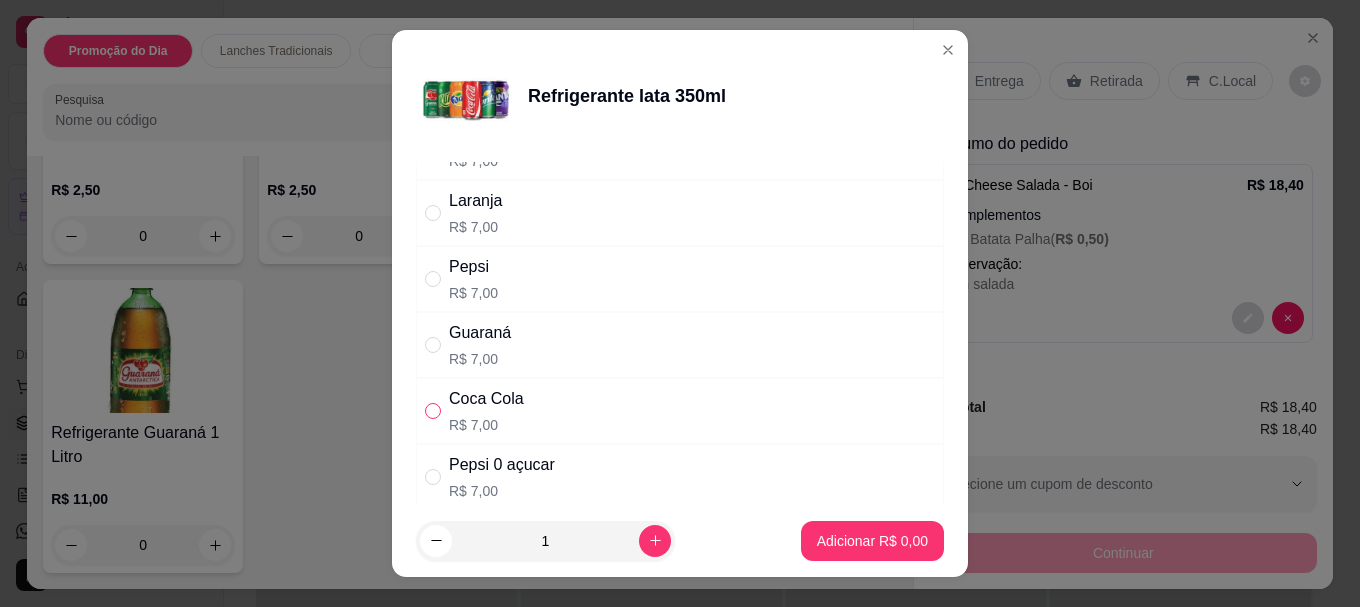 click at bounding box center (433, 411) 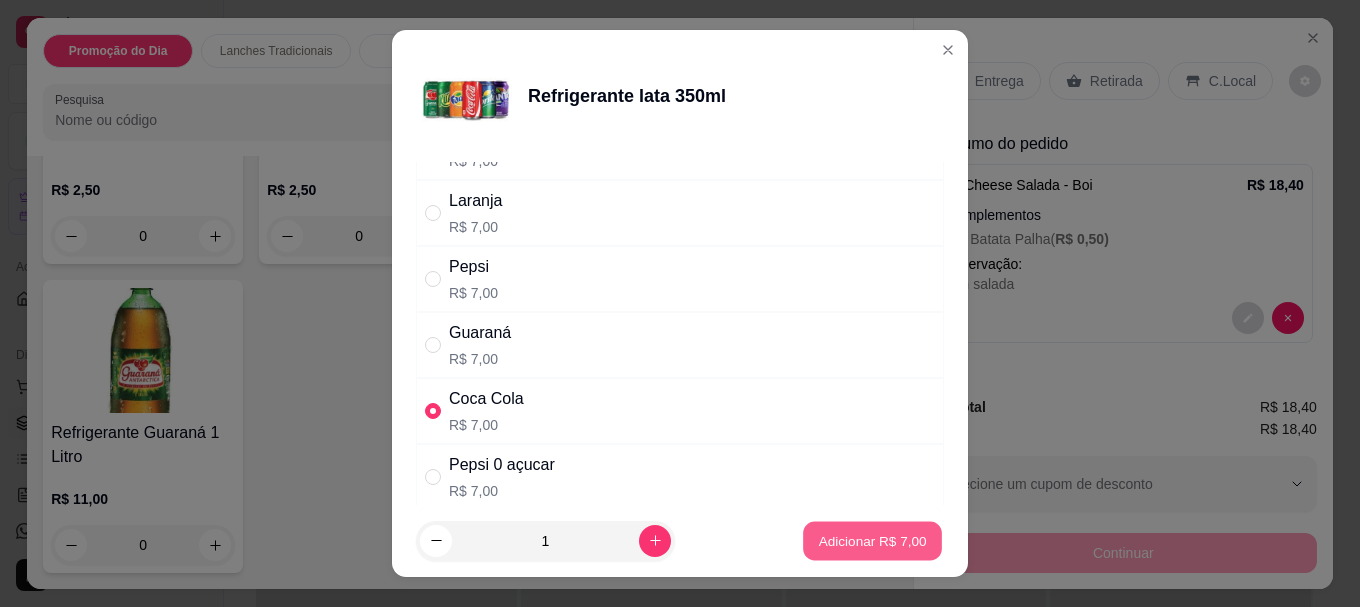 click on "Adicionar   R$ 7,00" at bounding box center (872, 540) 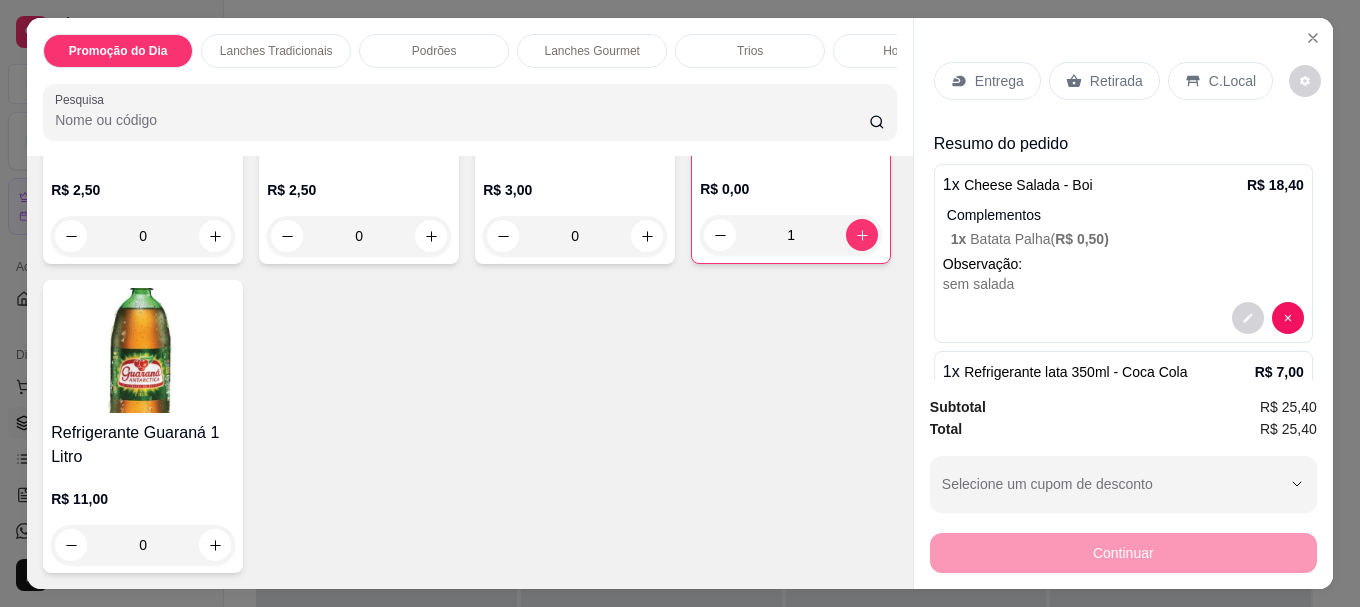 click on "Entrega" at bounding box center (999, 81) 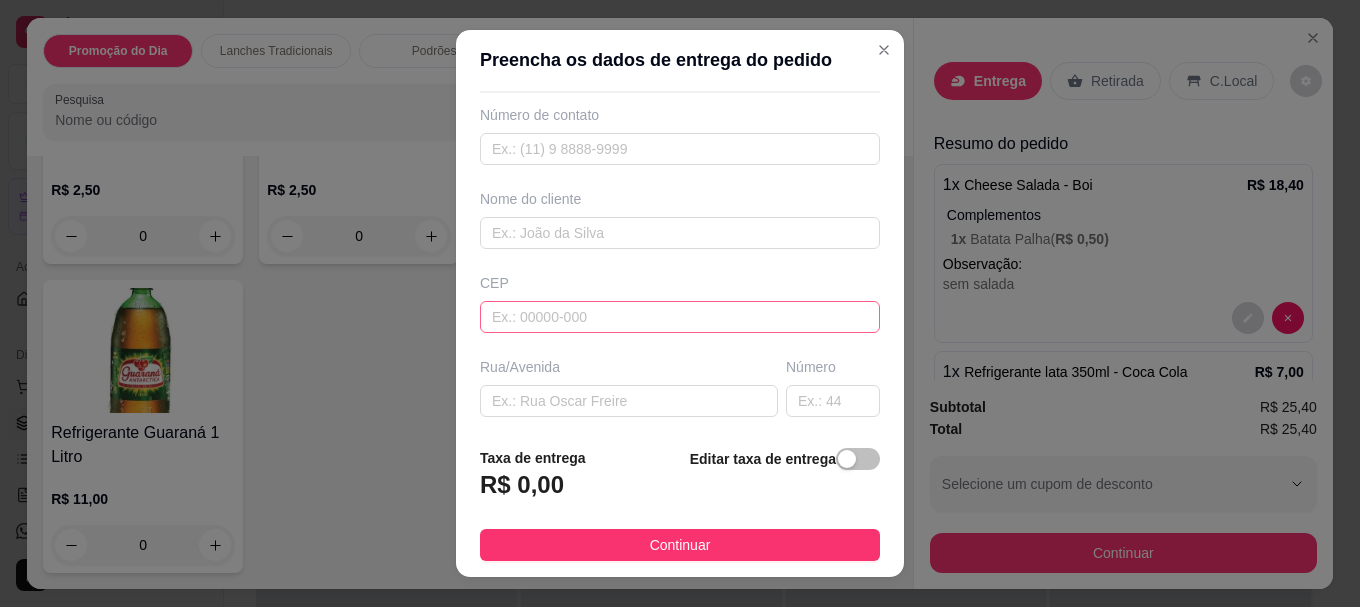scroll, scrollTop: 200, scrollLeft: 0, axis: vertical 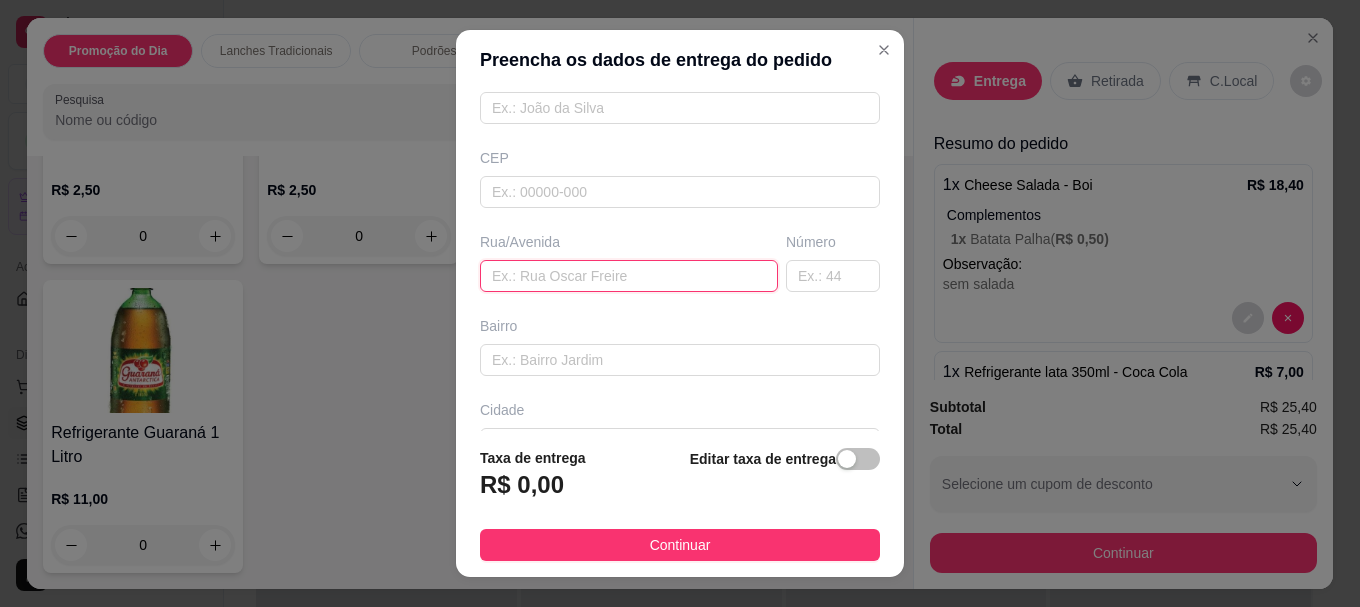 click at bounding box center (629, 276) 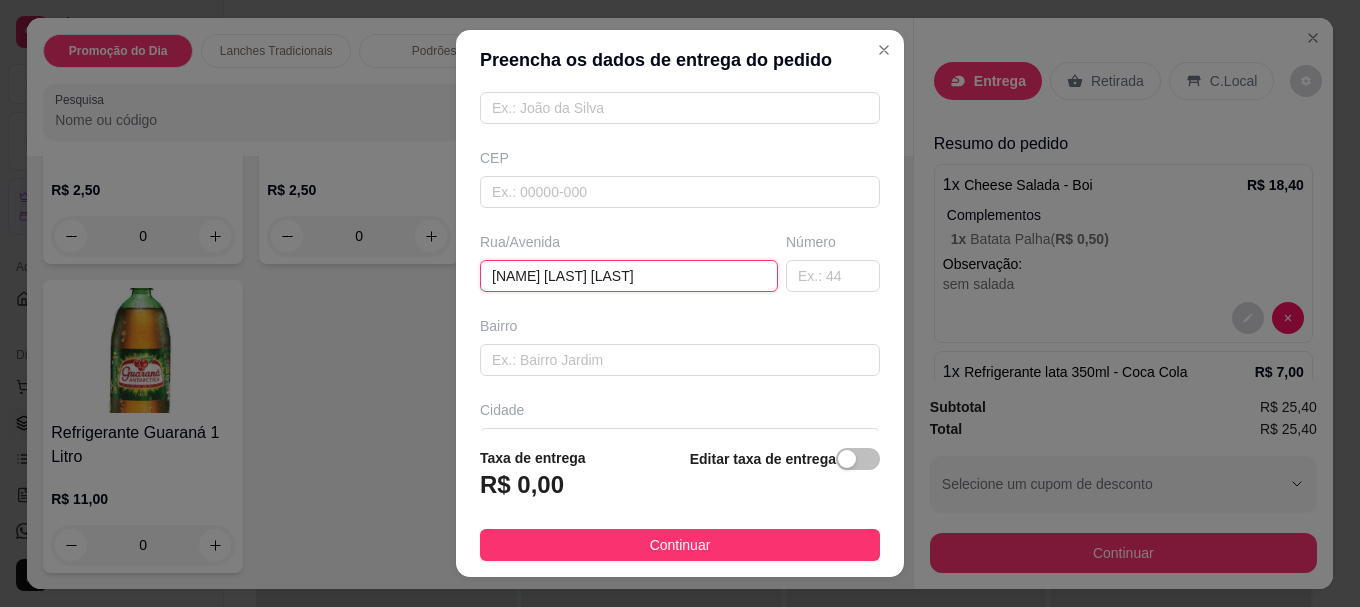 type on "[NAME] [LAST] [LAST]" 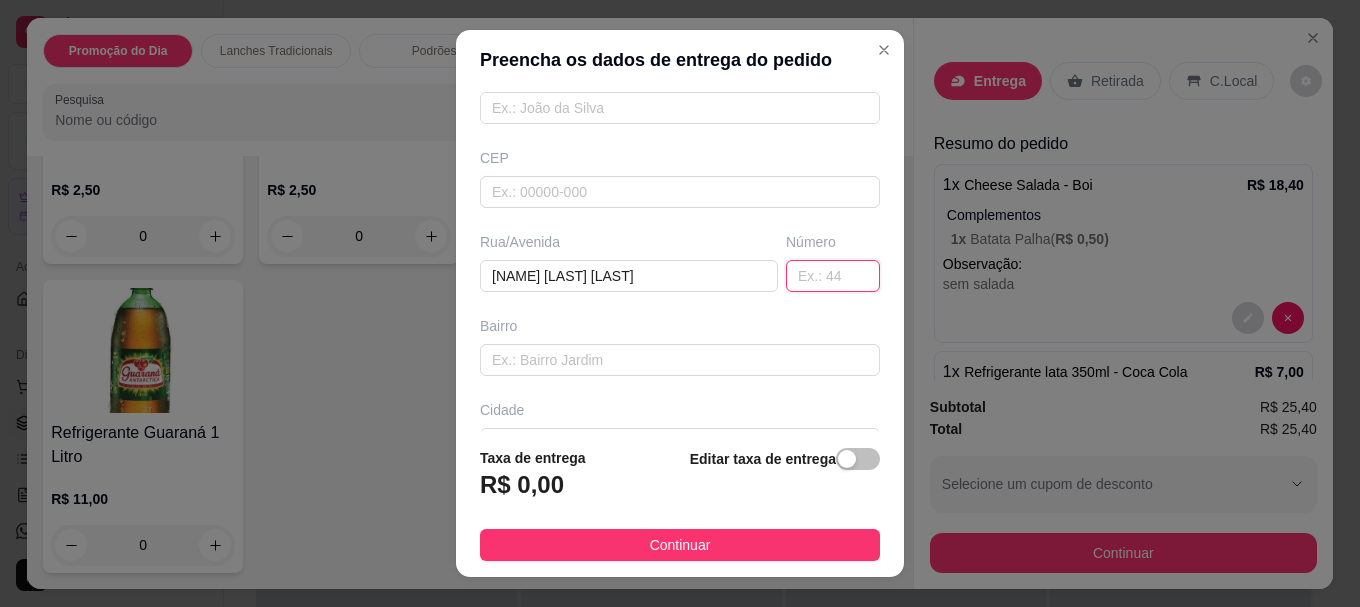 click at bounding box center [833, 276] 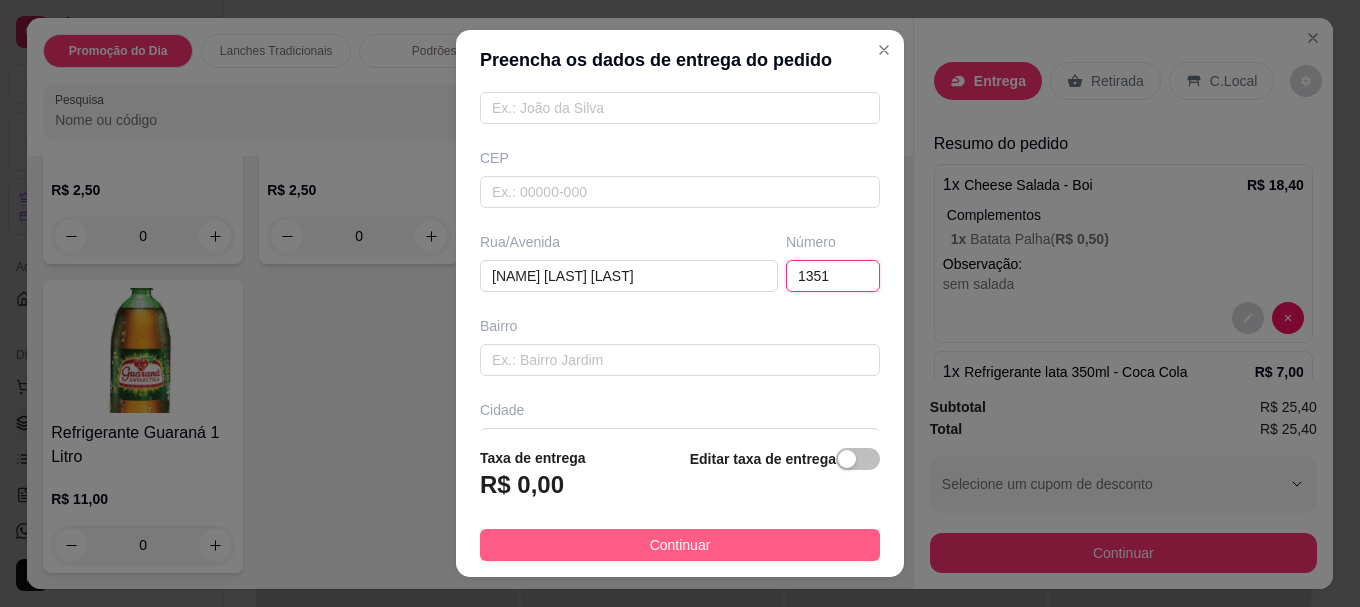 type on "1351" 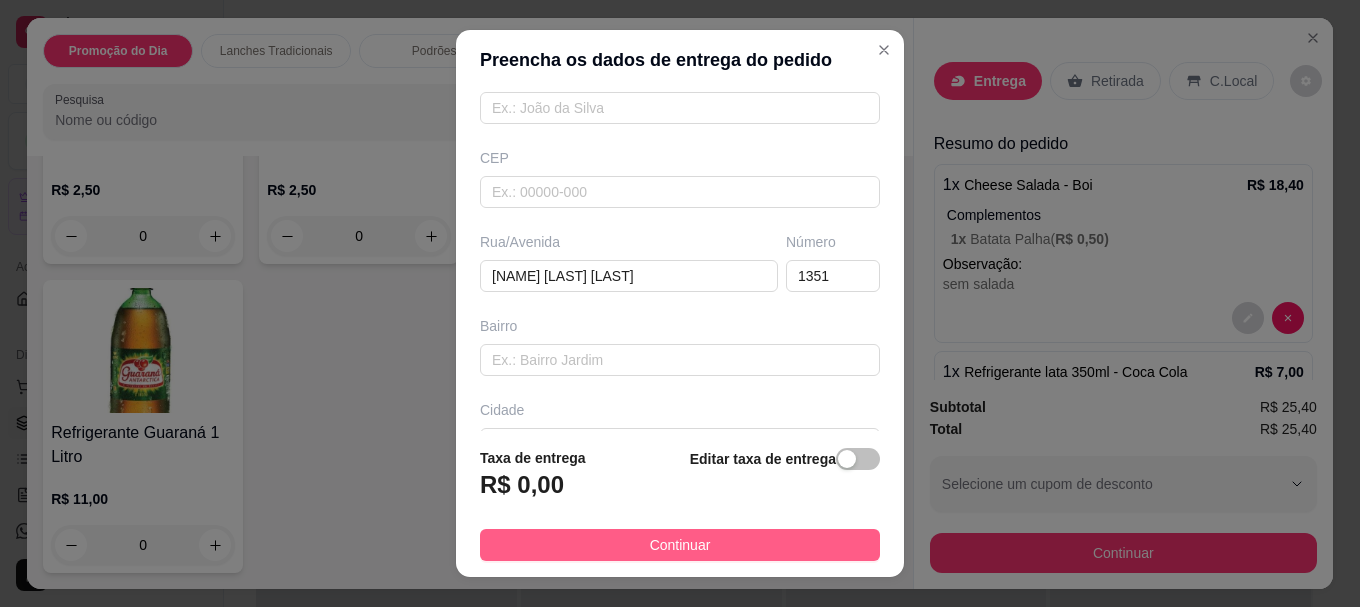 click on "Continuar" at bounding box center [680, 545] 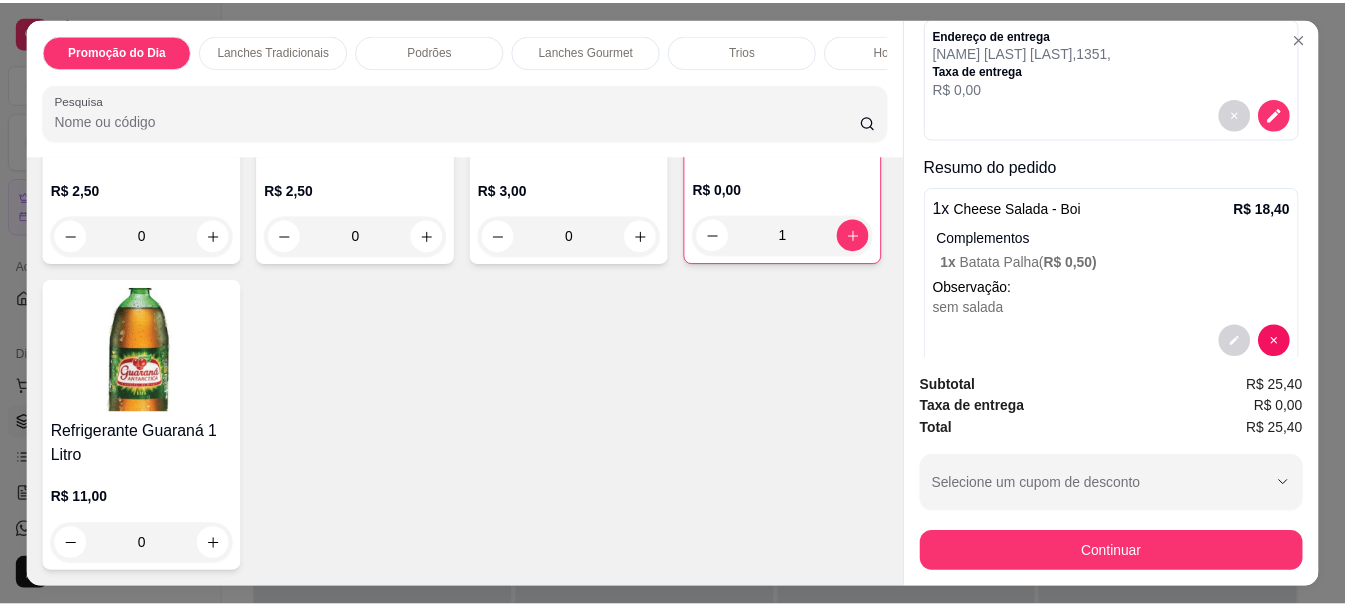 scroll, scrollTop: 233, scrollLeft: 0, axis: vertical 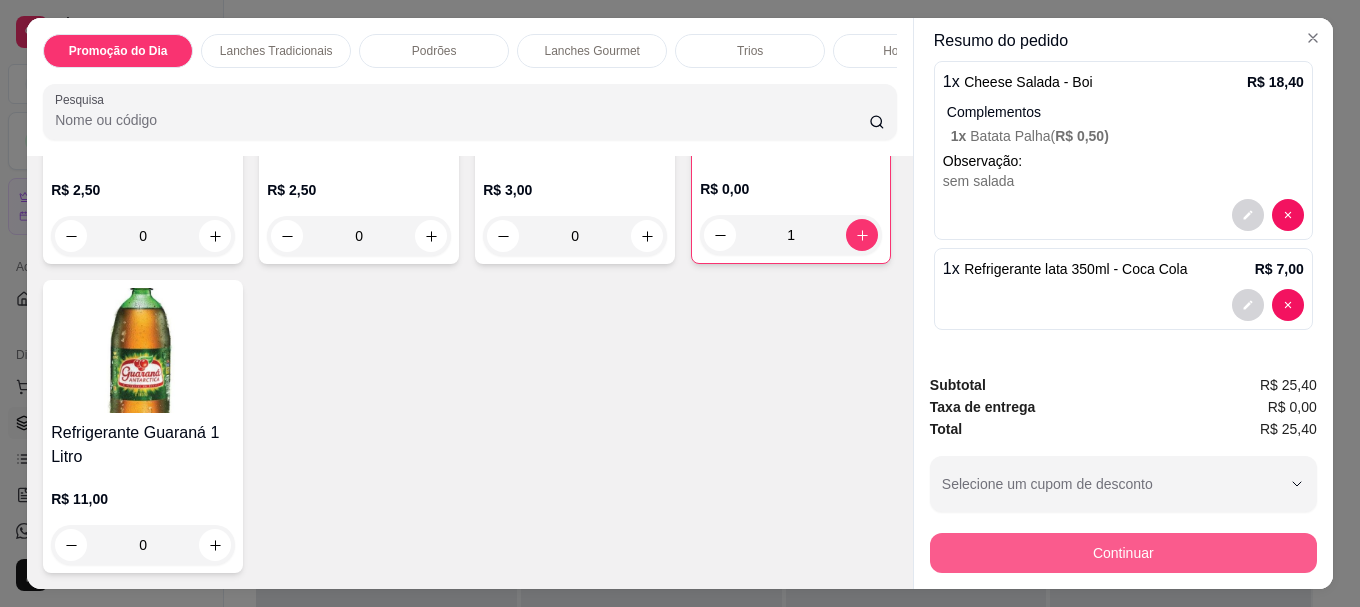 click on "Continuar" at bounding box center (1123, 553) 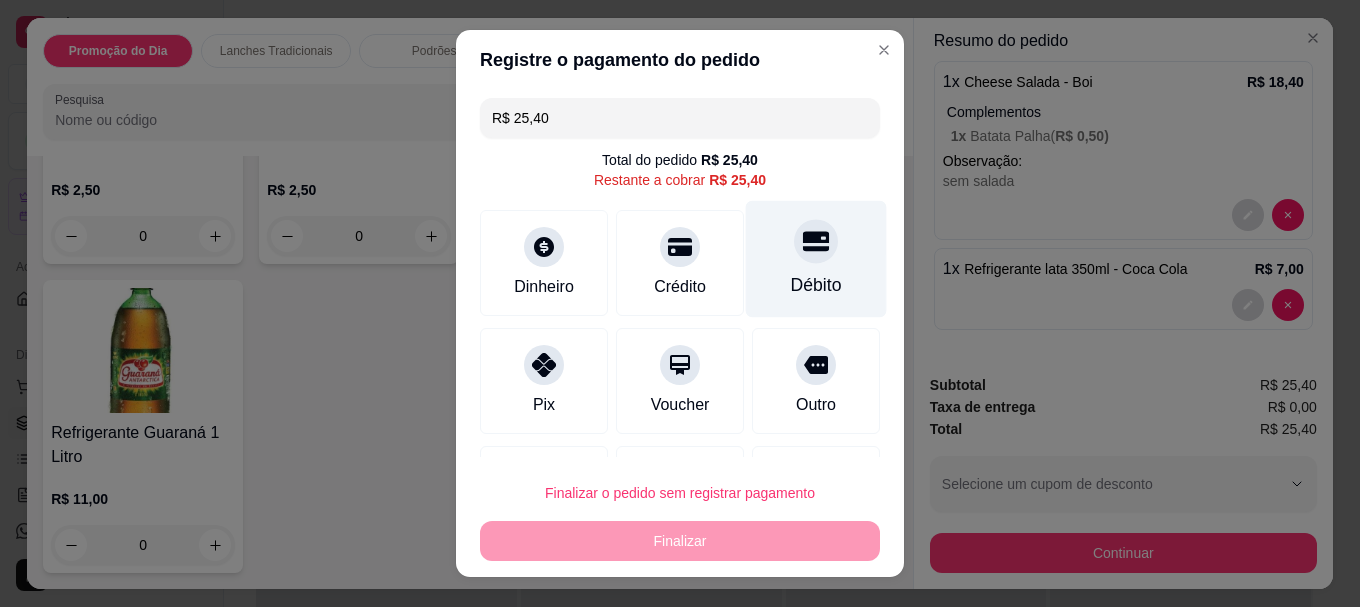 click 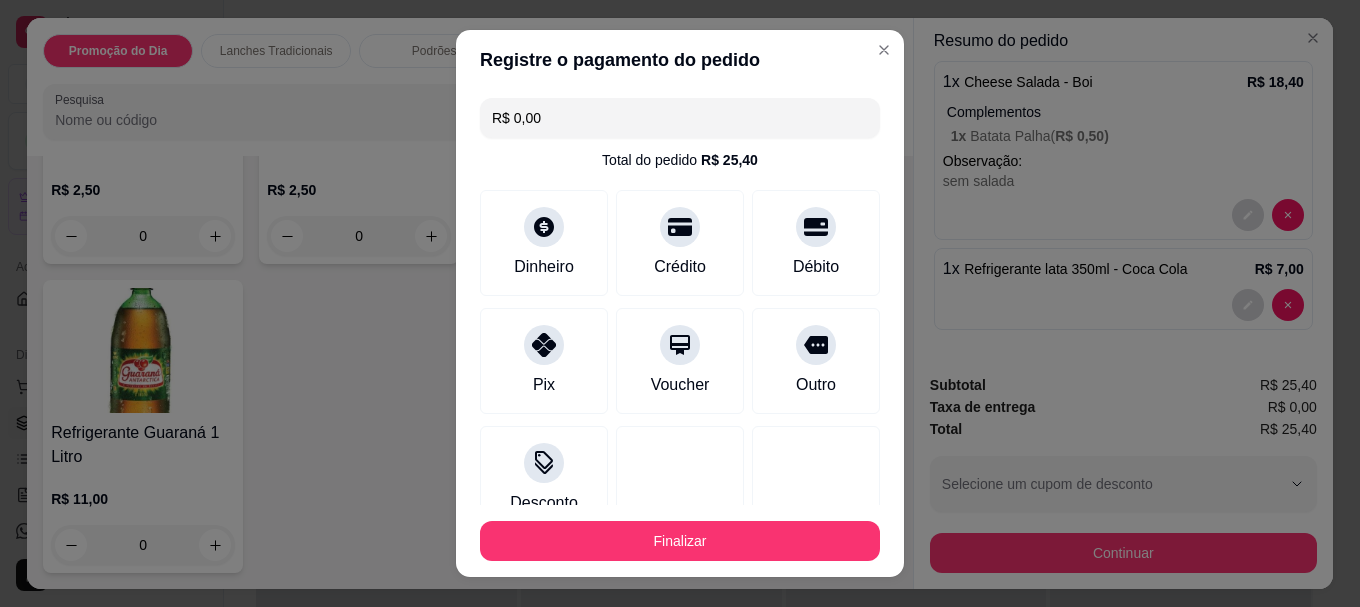 click on "Finalizar" at bounding box center (680, 541) 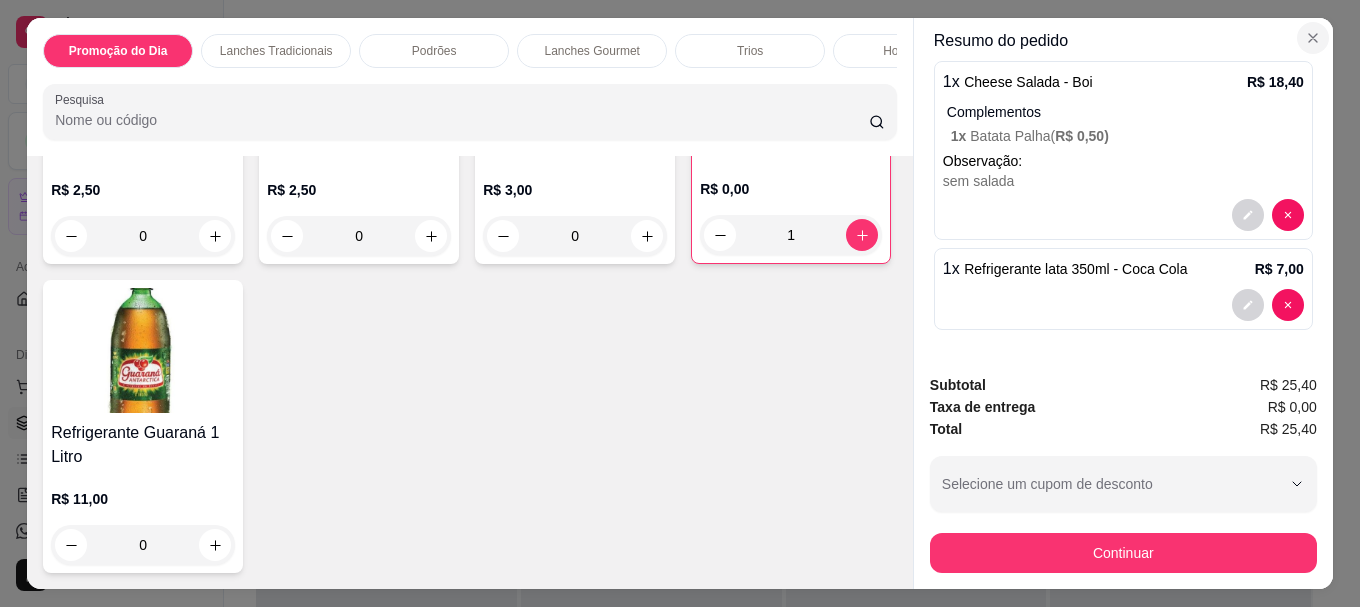 click 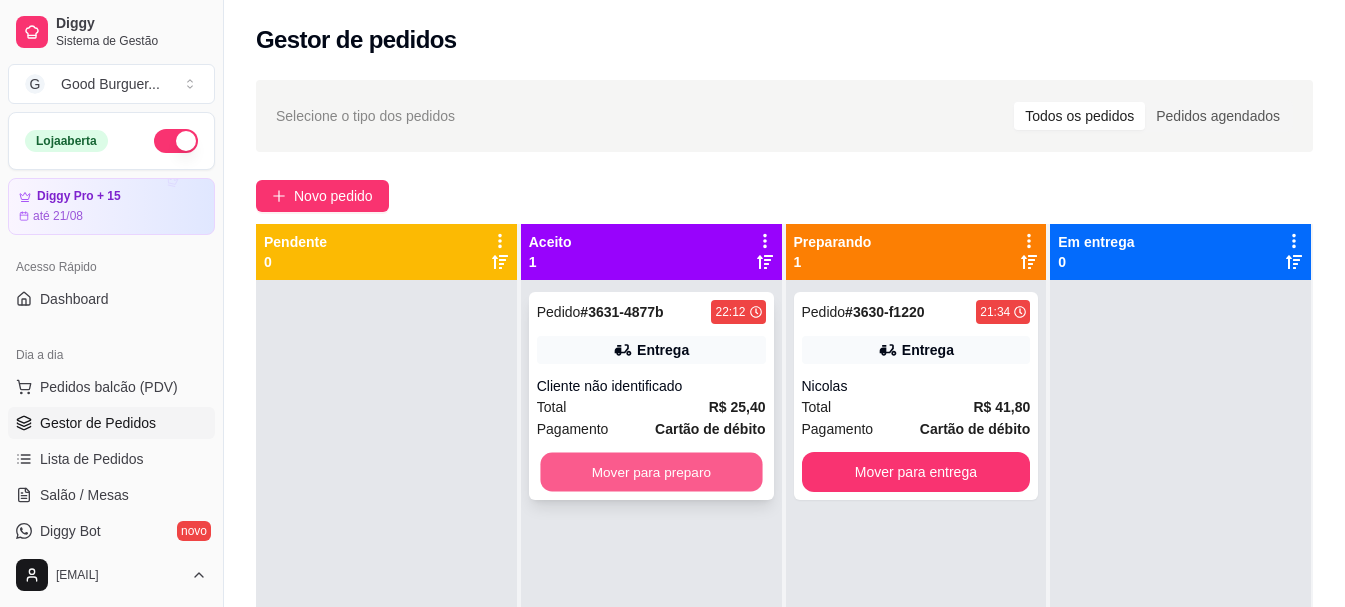 click on "Mover para preparo" at bounding box center (651, 472) 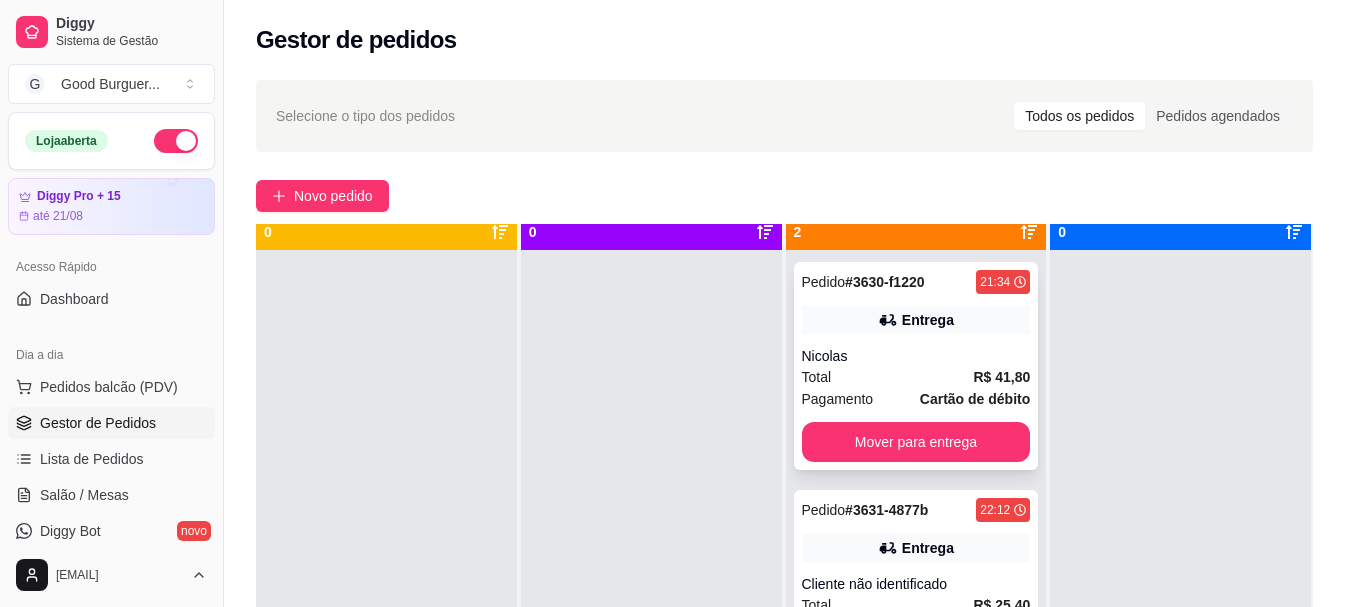 scroll, scrollTop: 56, scrollLeft: 0, axis: vertical 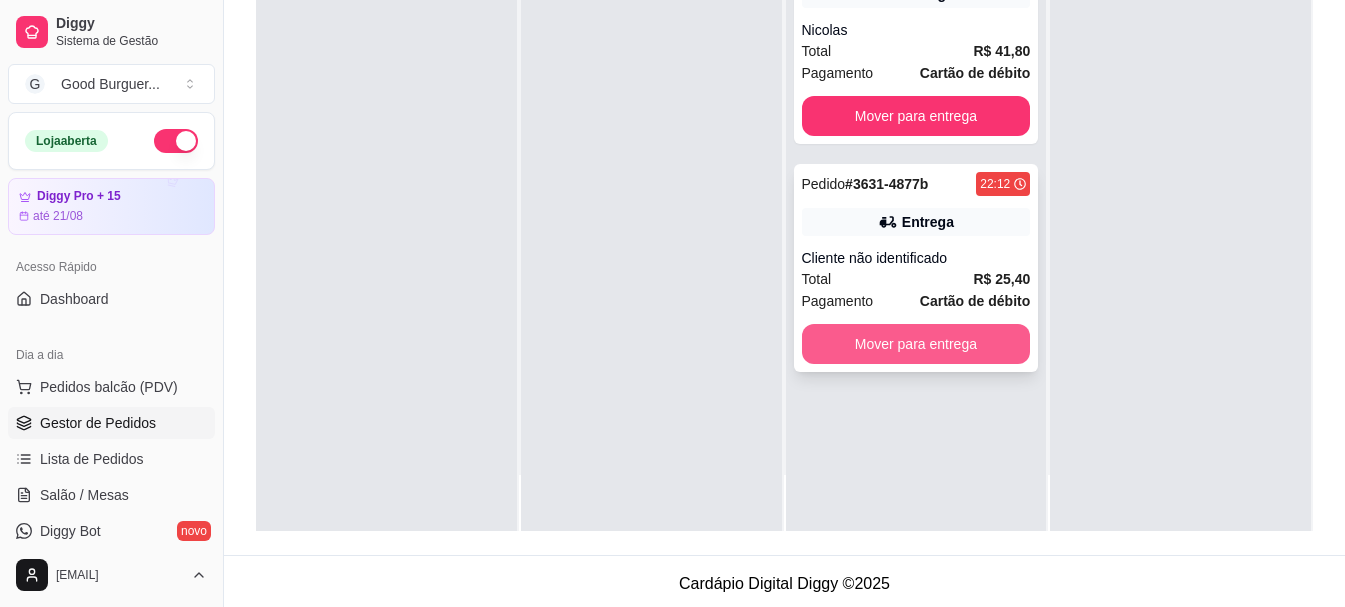 click on "Mover para entrega" at bounding box center [916, 344] 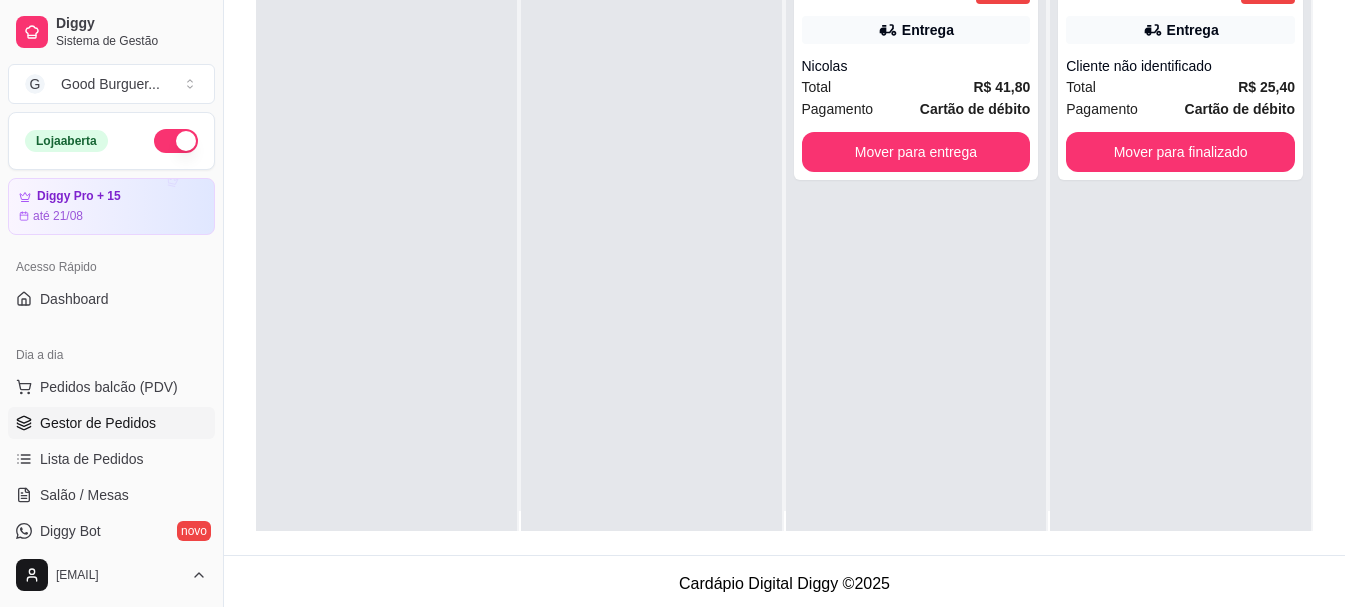 scroll, scrollTop: 0, scrollLeft: 0, axis: both 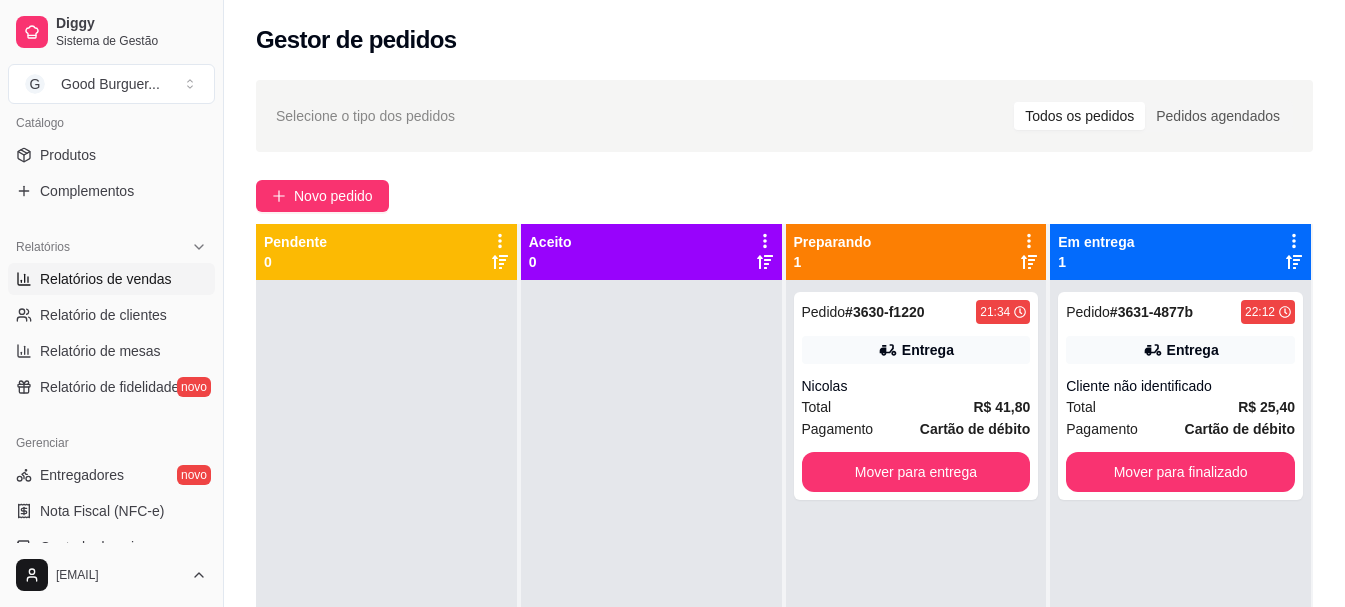 click on "Relatórios de vendas" at bounding box center (106, 279) 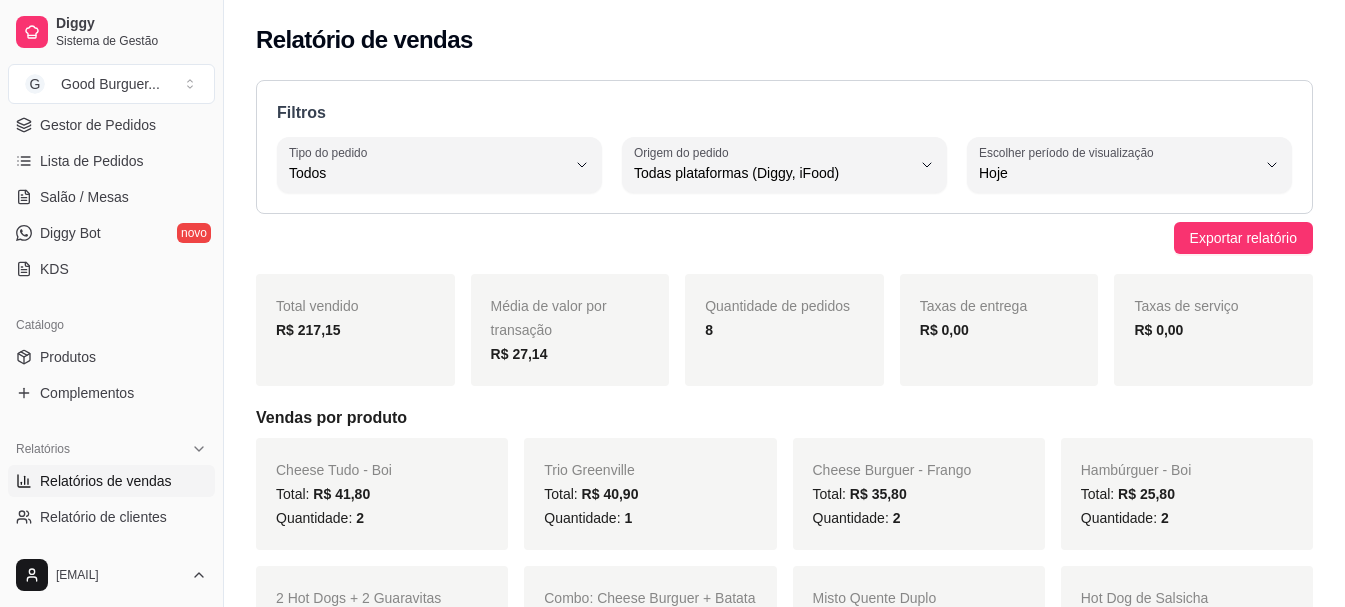 scroll, scrollTop: 0, scrollLeft: 0, axis: both 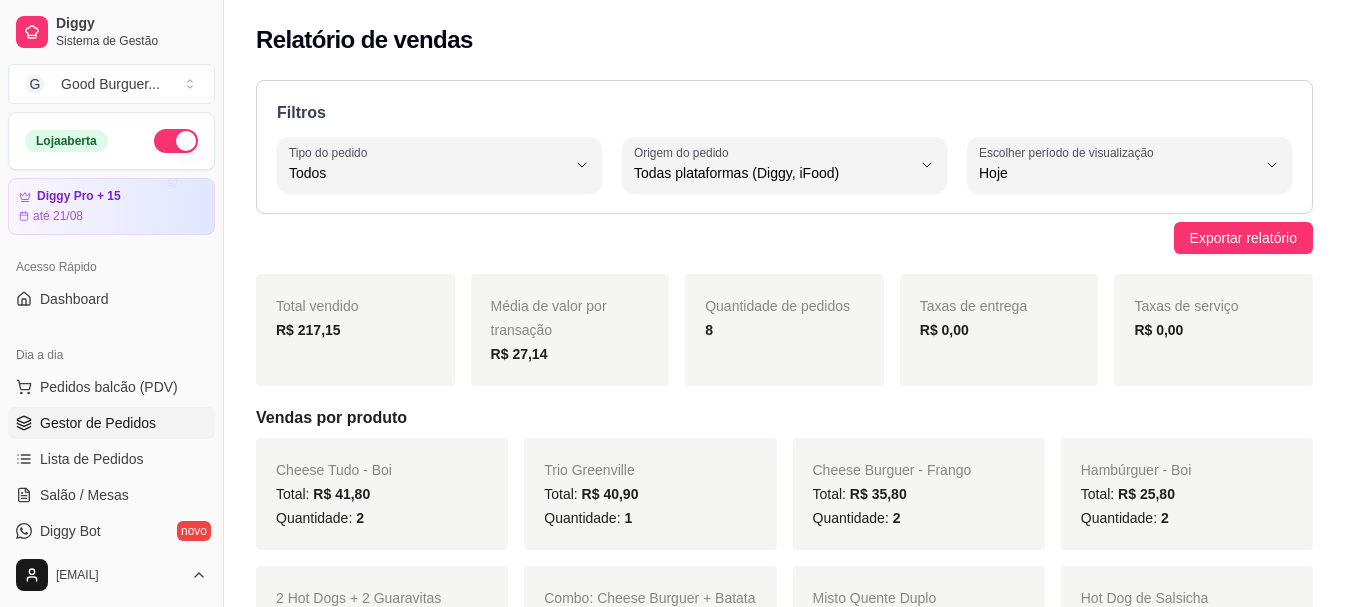 click on "Gestor de Pedidos" at bounding box center [98, 423] 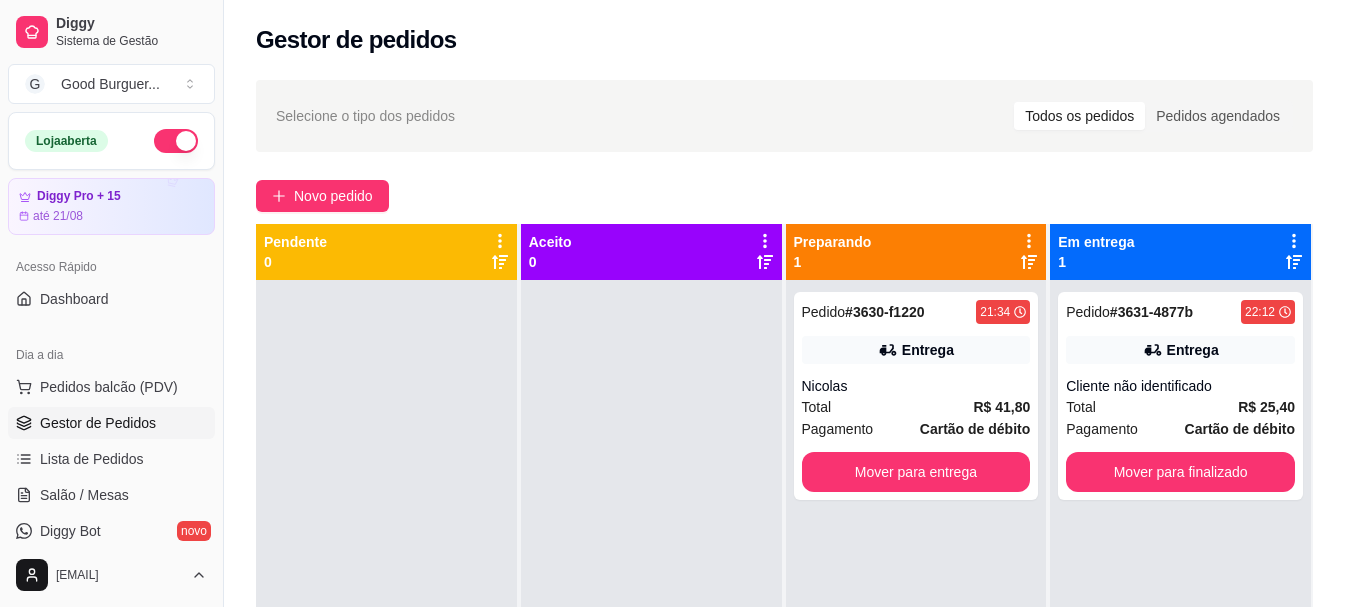 click on "Gestor de Pedidos" at bounding box center [111, 423] 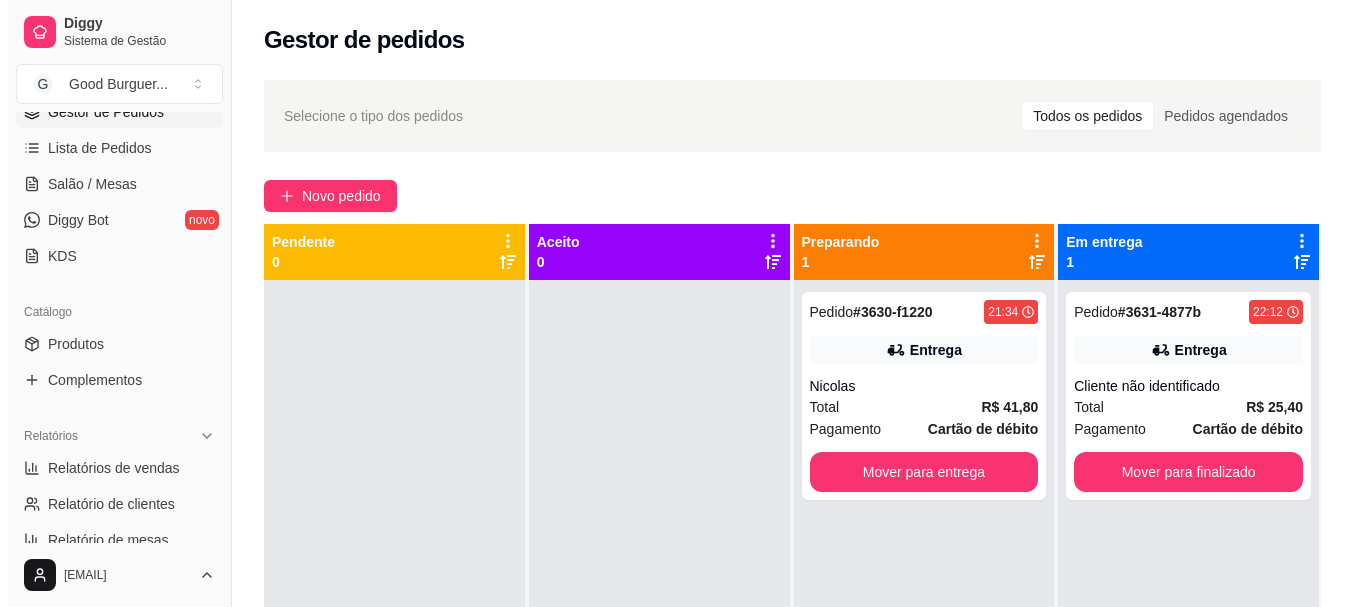 scroll, scrollTop: 377, scrollLeft: 0, axis: vertical 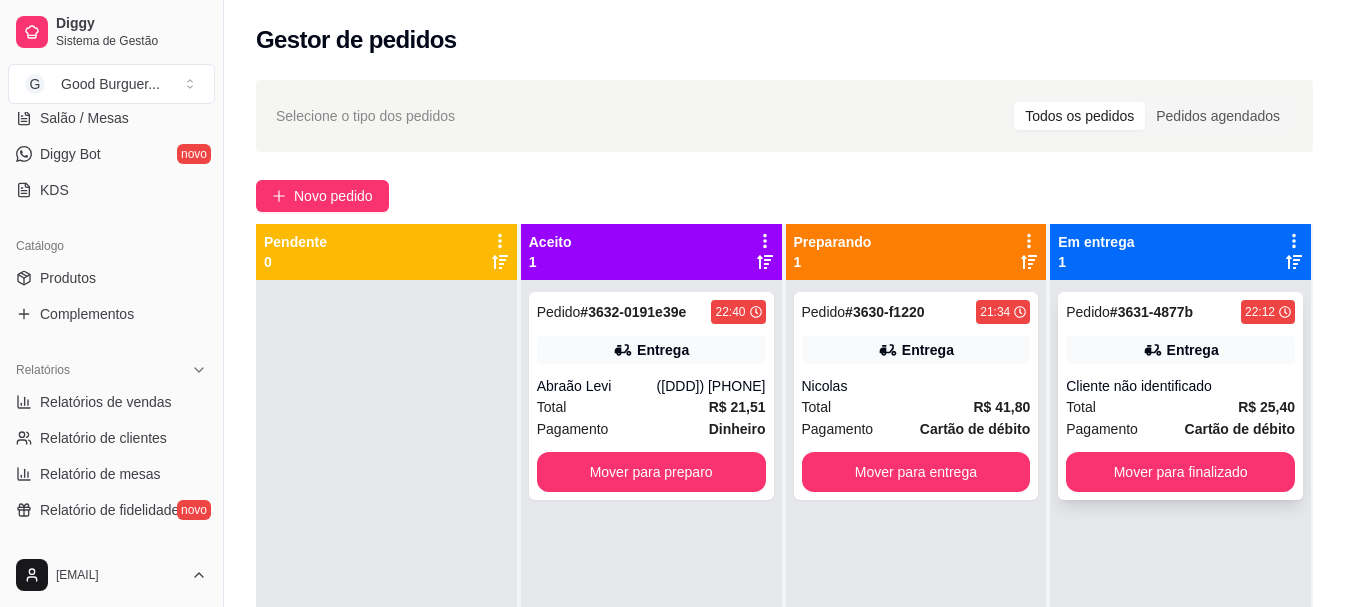 click on "Total R$ 25,40" at bounding box center [1180, 407] 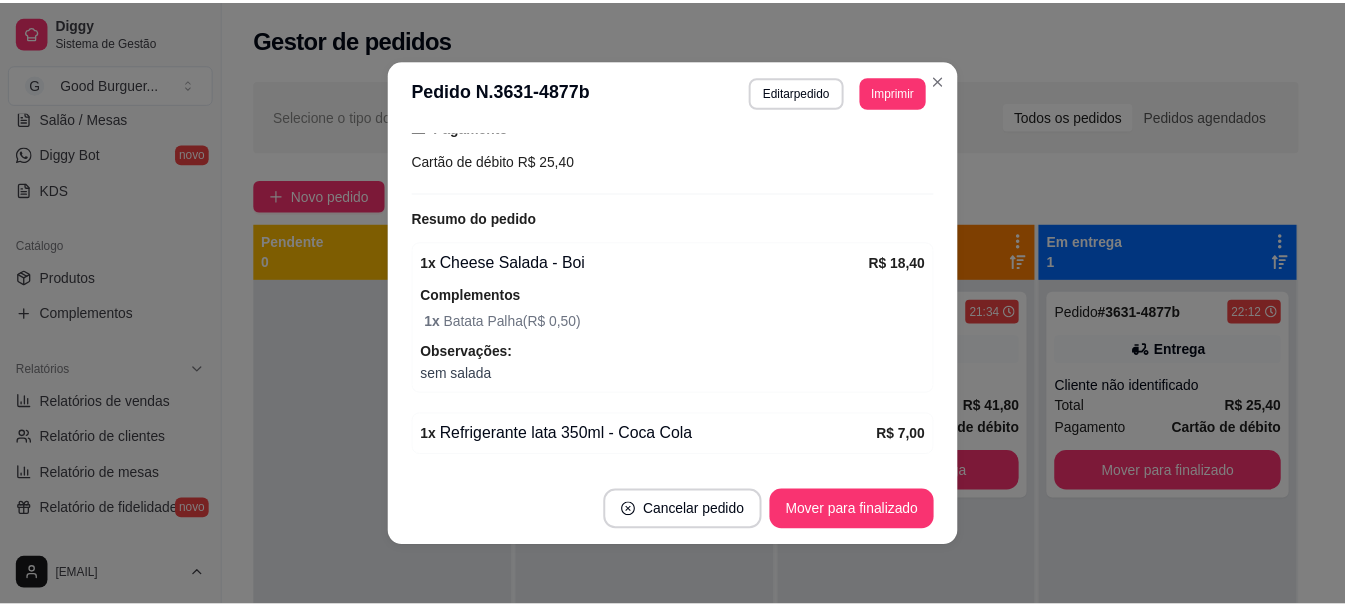 scroll, scrollTop: 500, scrollLeft: 0, axis: vertical 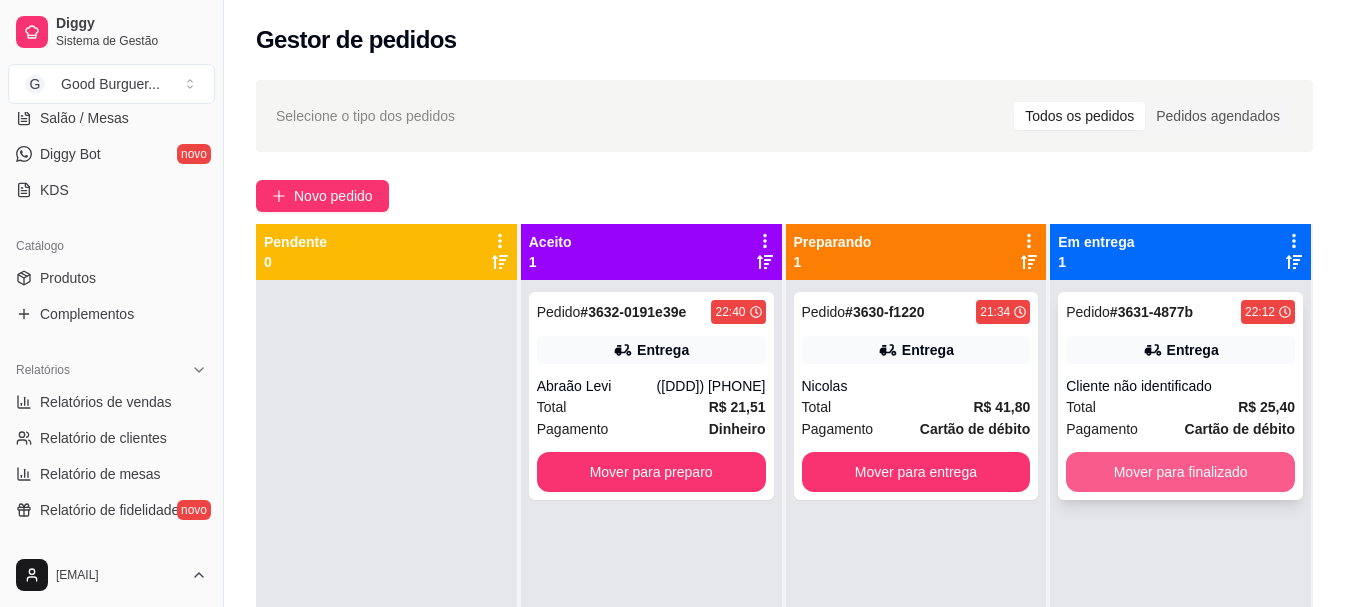 click on "Mover para finalizado" at bounding box center (1180, 472) 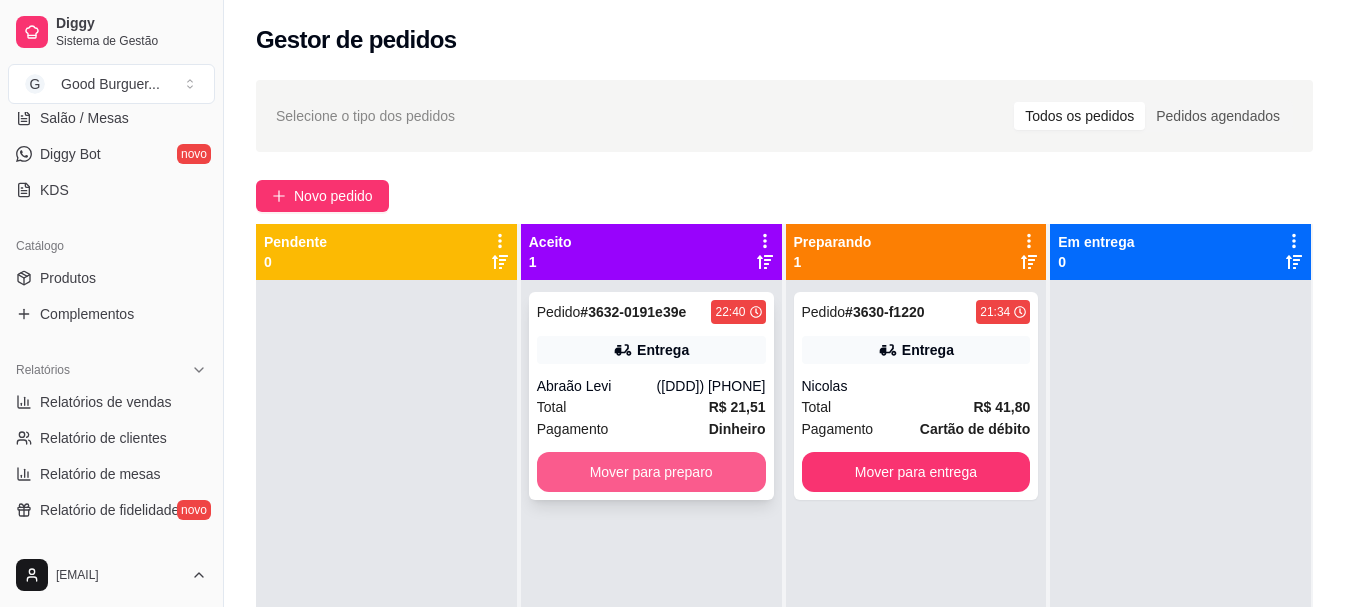 click on "Mover para preparo" at bounding box center (651, 472) 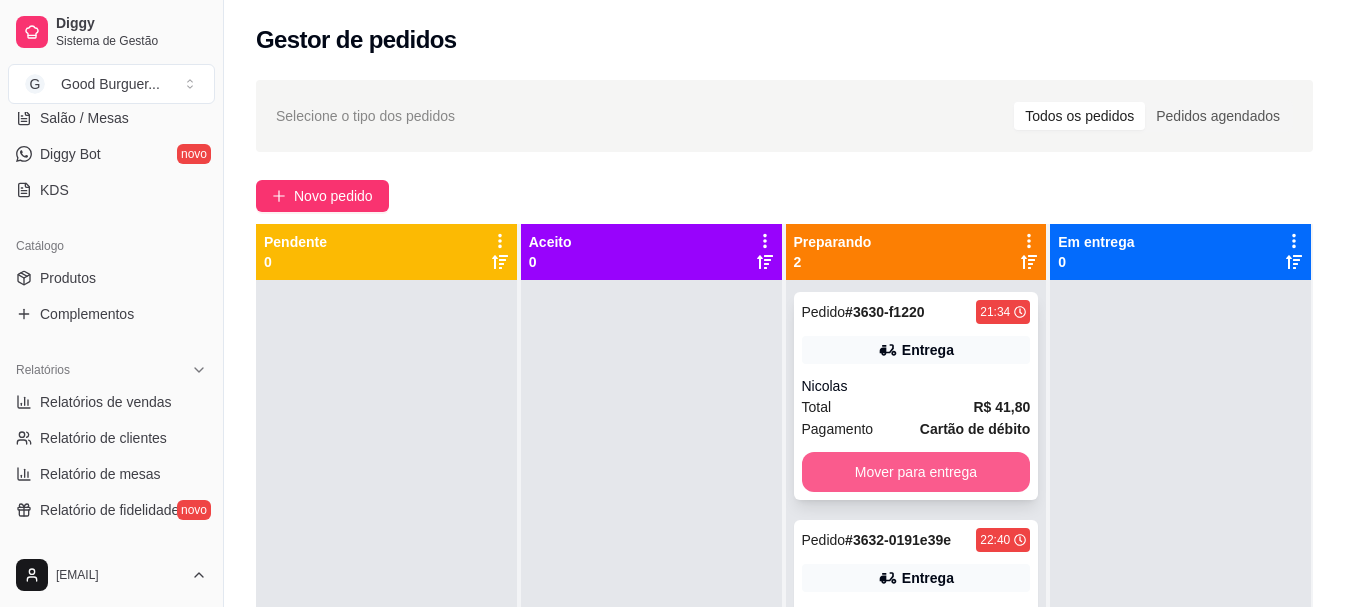click on "Mover para entrega" at bounding box center (916, 472) 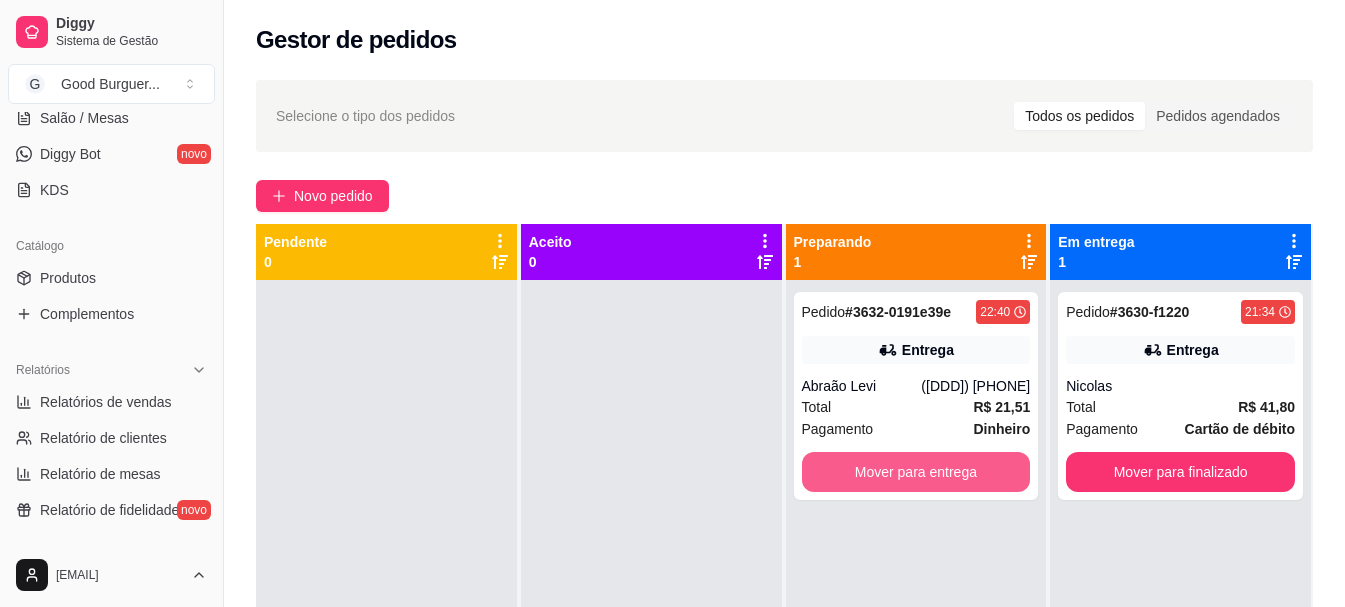 click on "Mover para entrega" at bounding box center [916, 472] 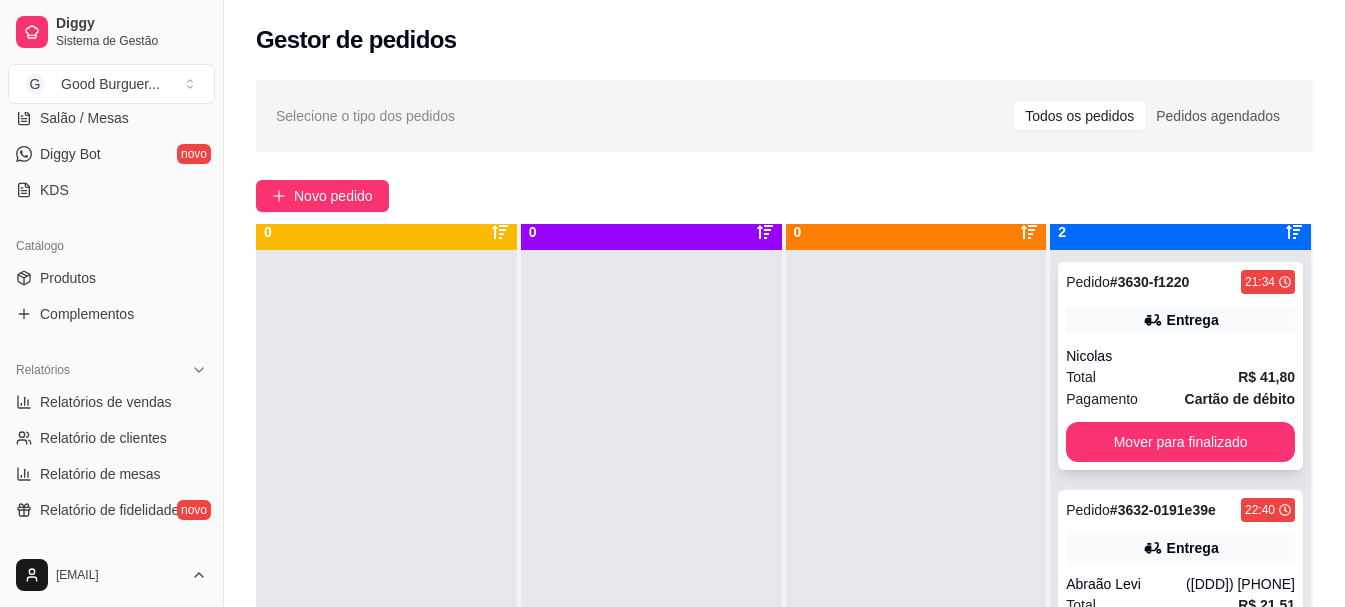 scroll, scrollTop: 56, scrollLeft: 0, axis: vertical 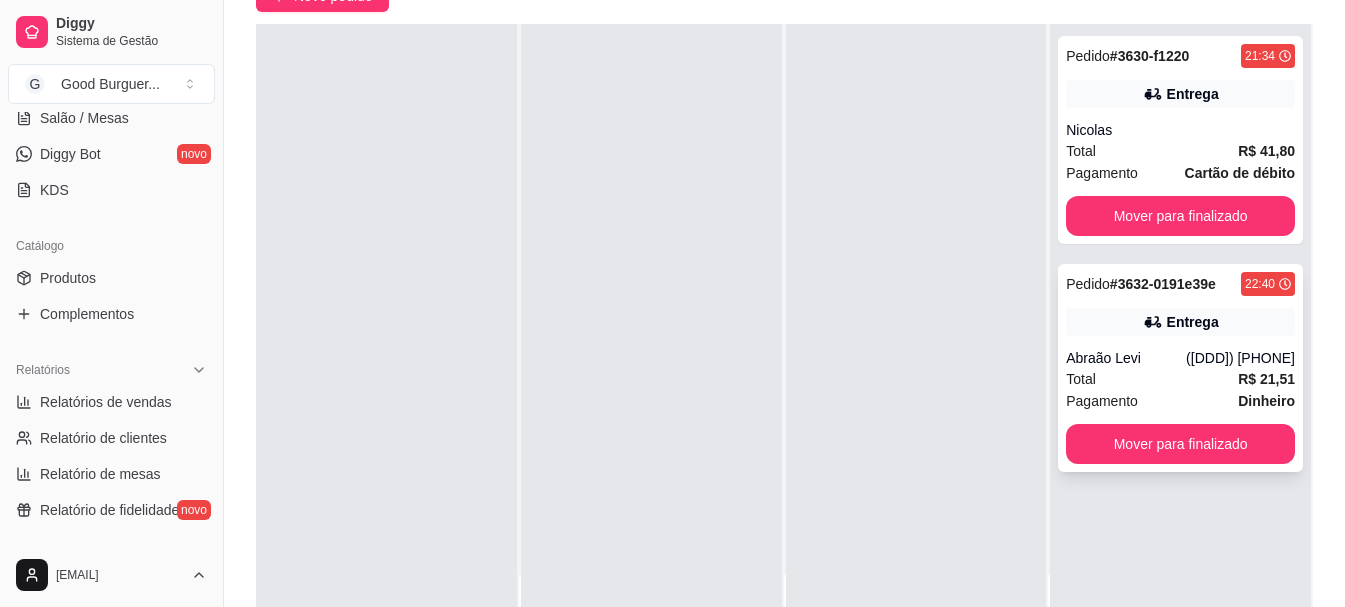 click on "Total R$ 21,51" at bounding box center [1180, 379] 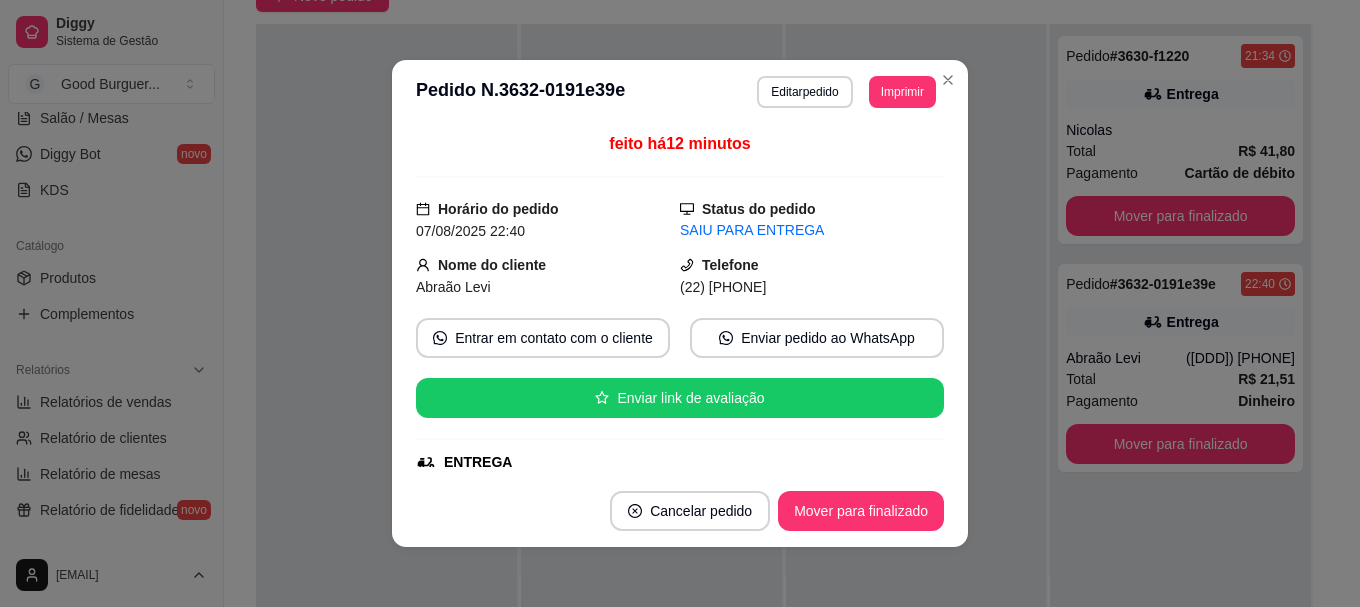 scroll, scrollTop: 4, scrollLeft: 0, axis: vertical 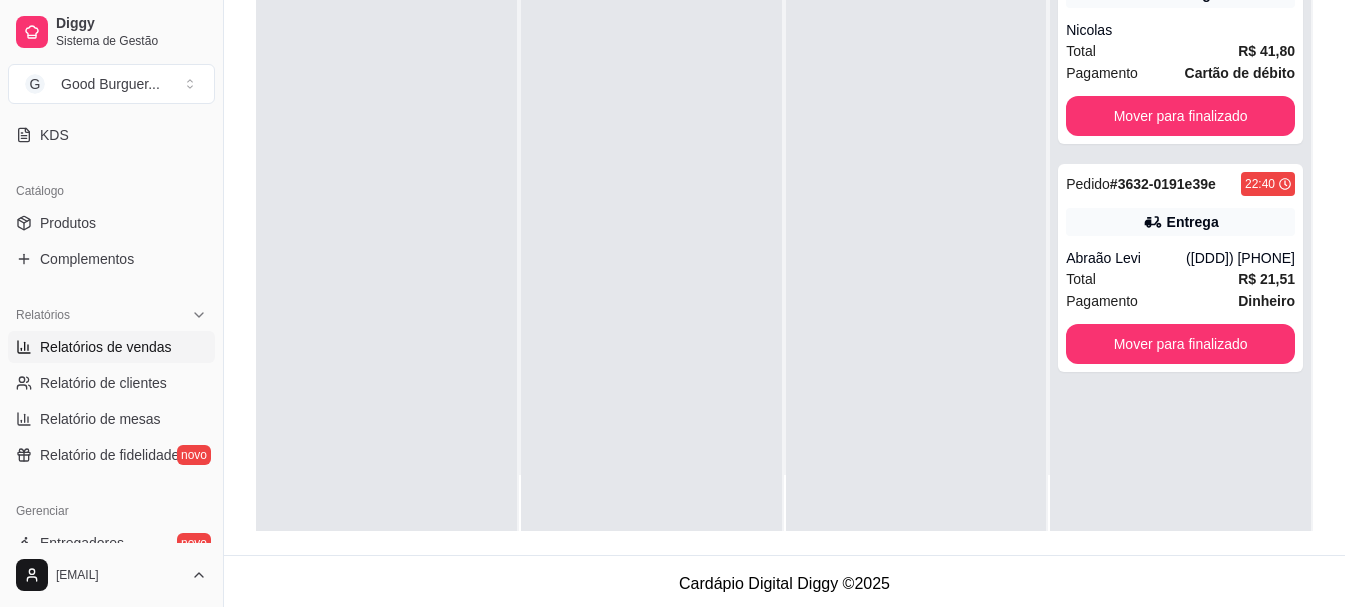 click on "Relatórios de vendas" at bounding box center [106, 347] 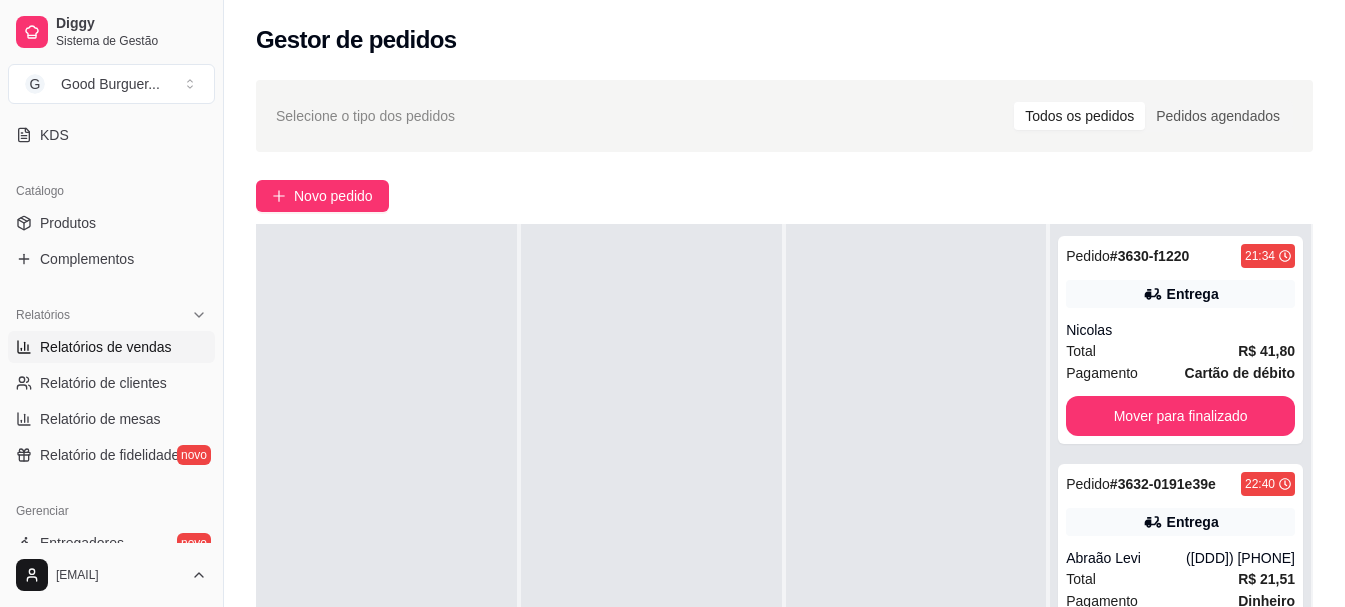 select on "ALL" 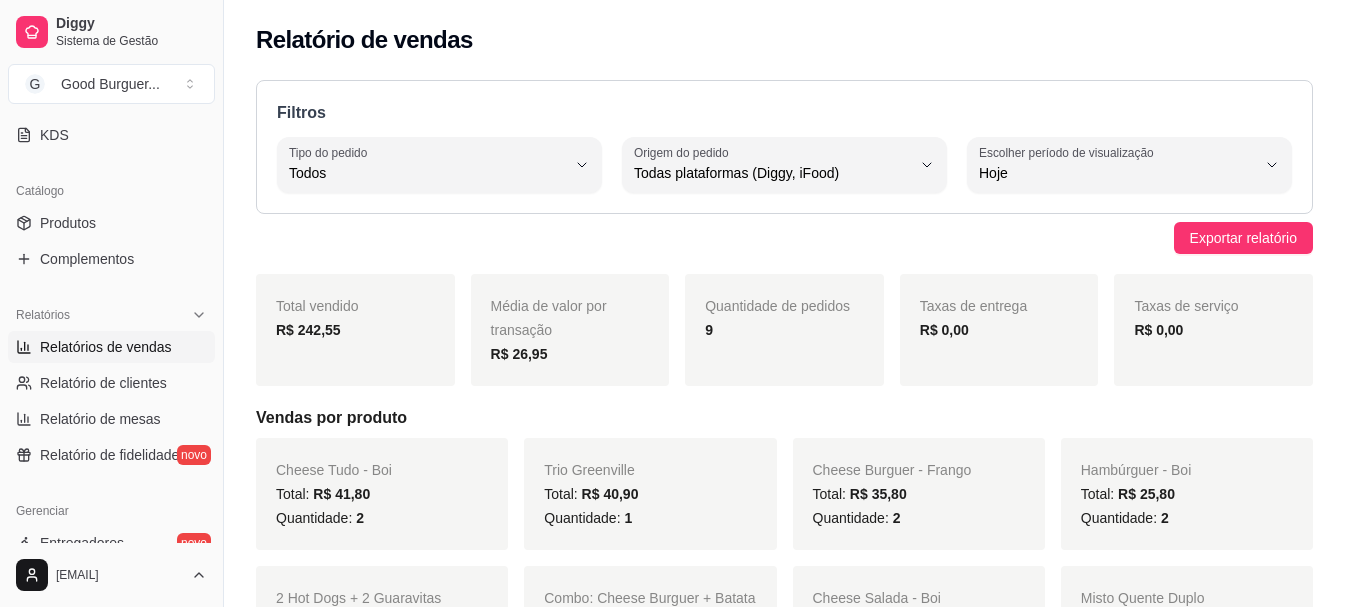 scroll, scrollTop: 32, scrollLeft: 0, axis: vertical 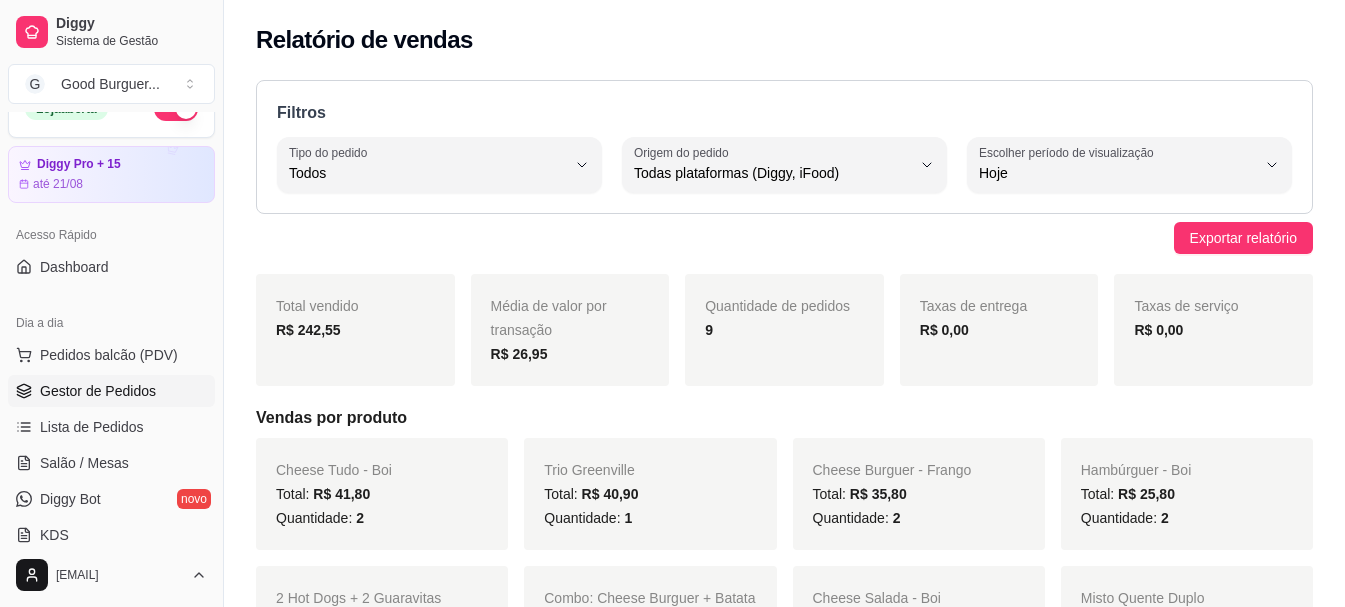 click on "Gestor de Pedidos" at bounding box center (98, 391) 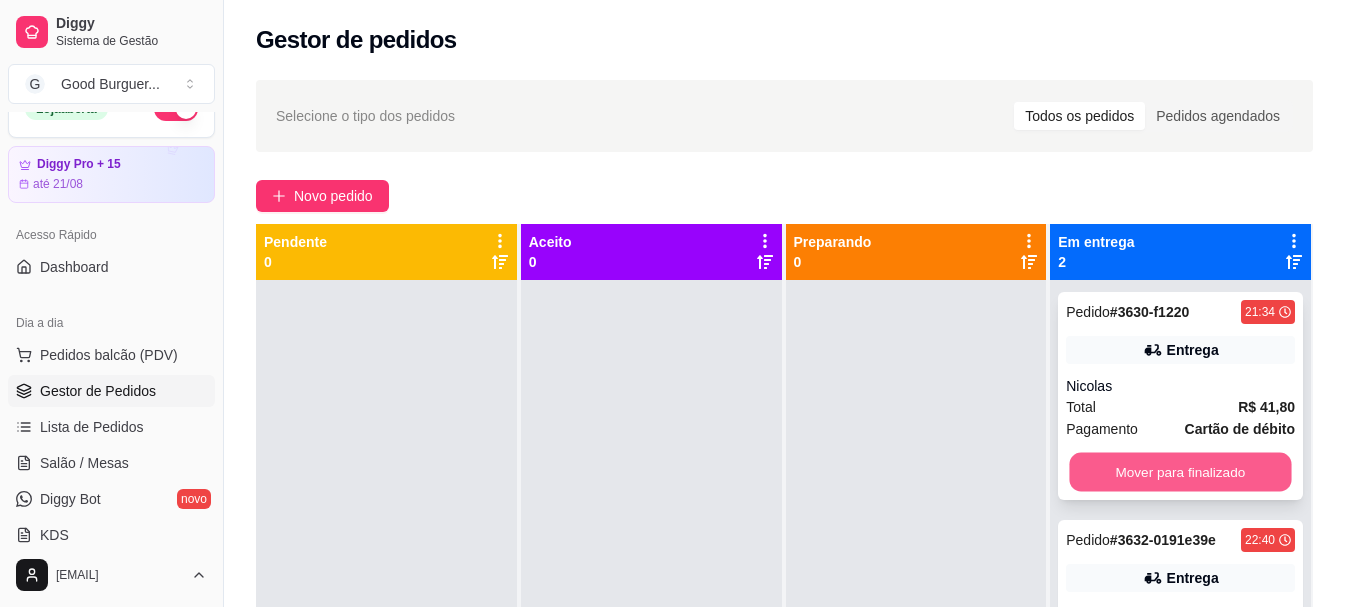 click on "Mover para finalizado" at bounding box center (1181, 472) 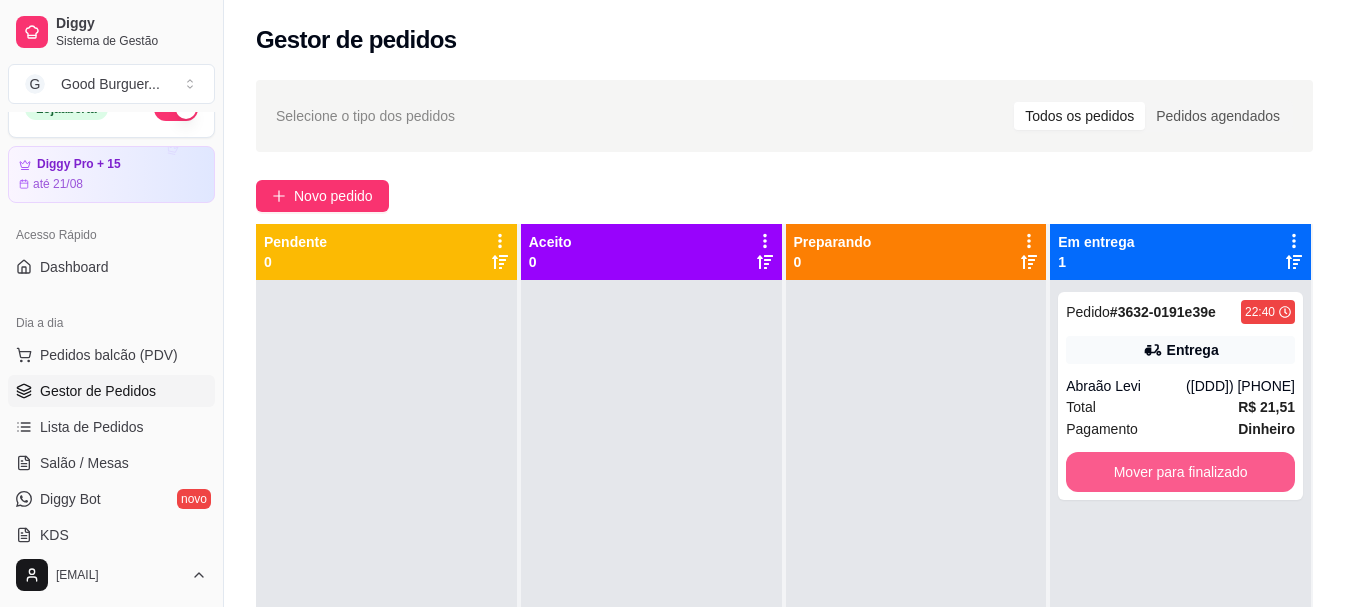 click on "Mover para finalizado" at bounding box center [1180, 472] 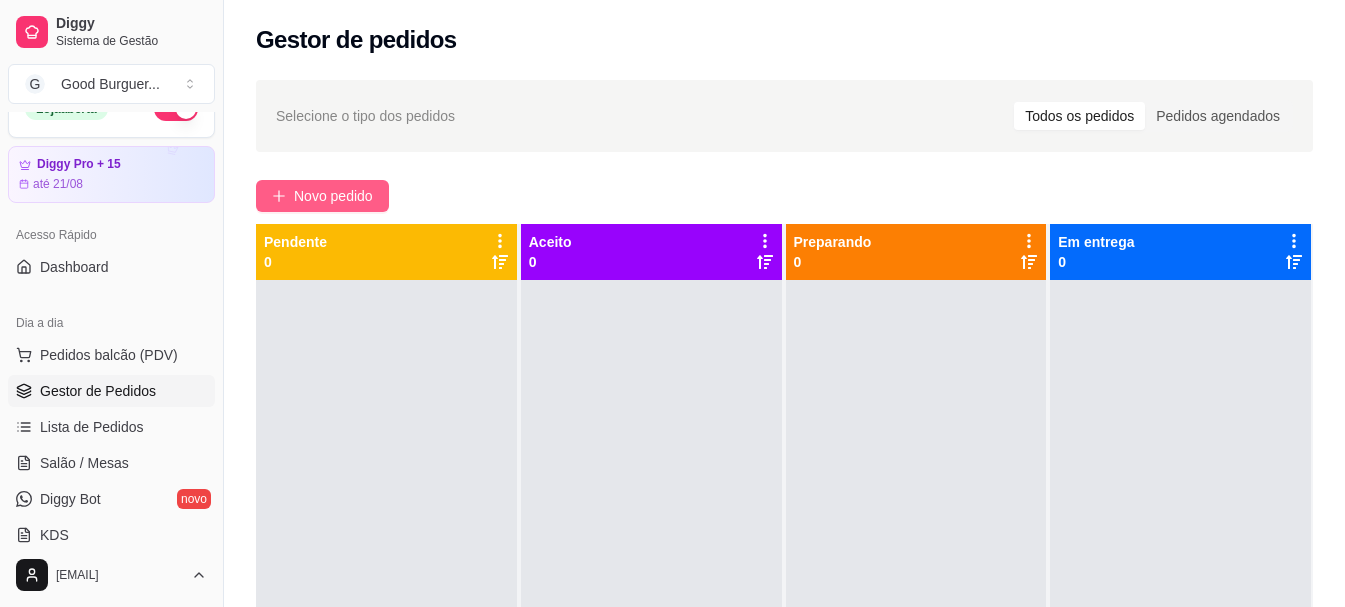 click on "Novo pedido" at bounding box center (333, 196) 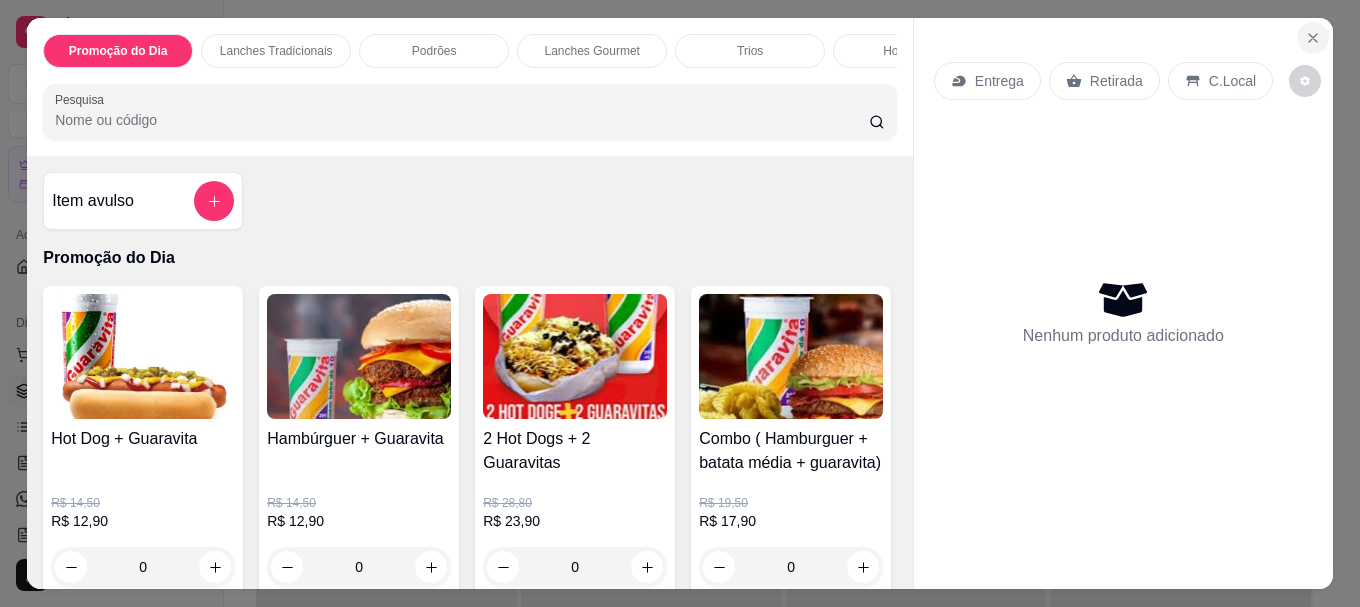 click at bounding box center [1313, 38] 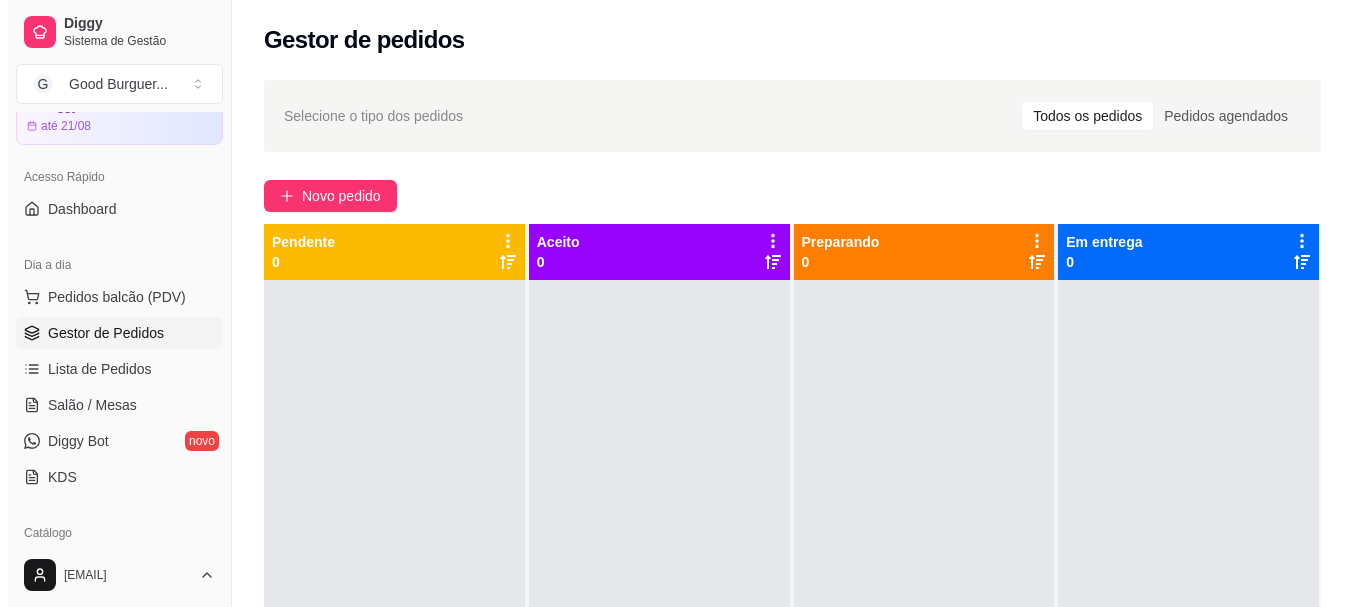 scroll, scrollTop: 200, scrollLeft: 0, axis: vertical 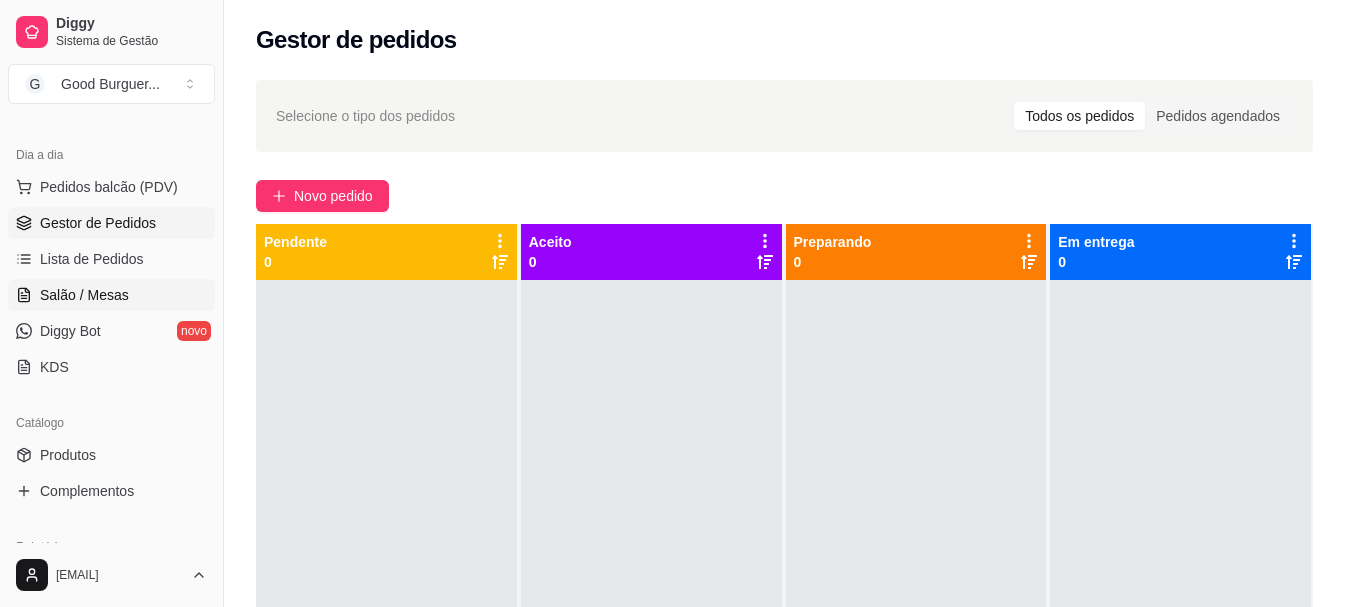 click on "Salão / Mesas" at bounding box center [84, 295] 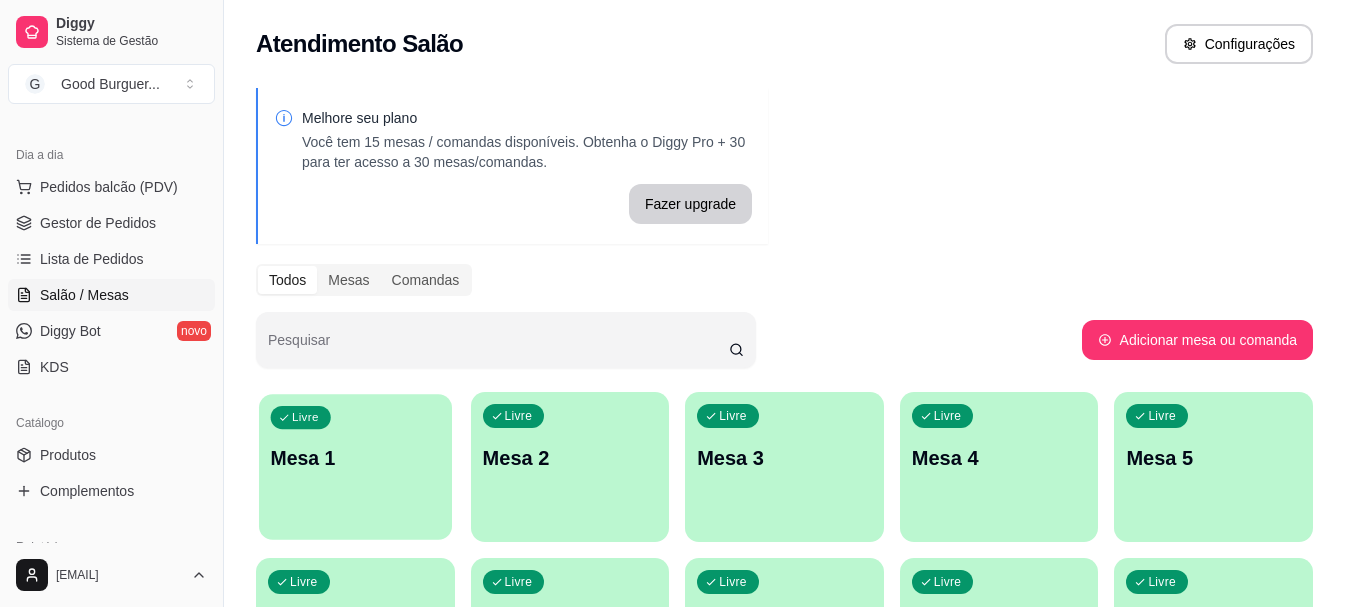 click on "Livre Mesa 1" at bounding box center (355, 455) 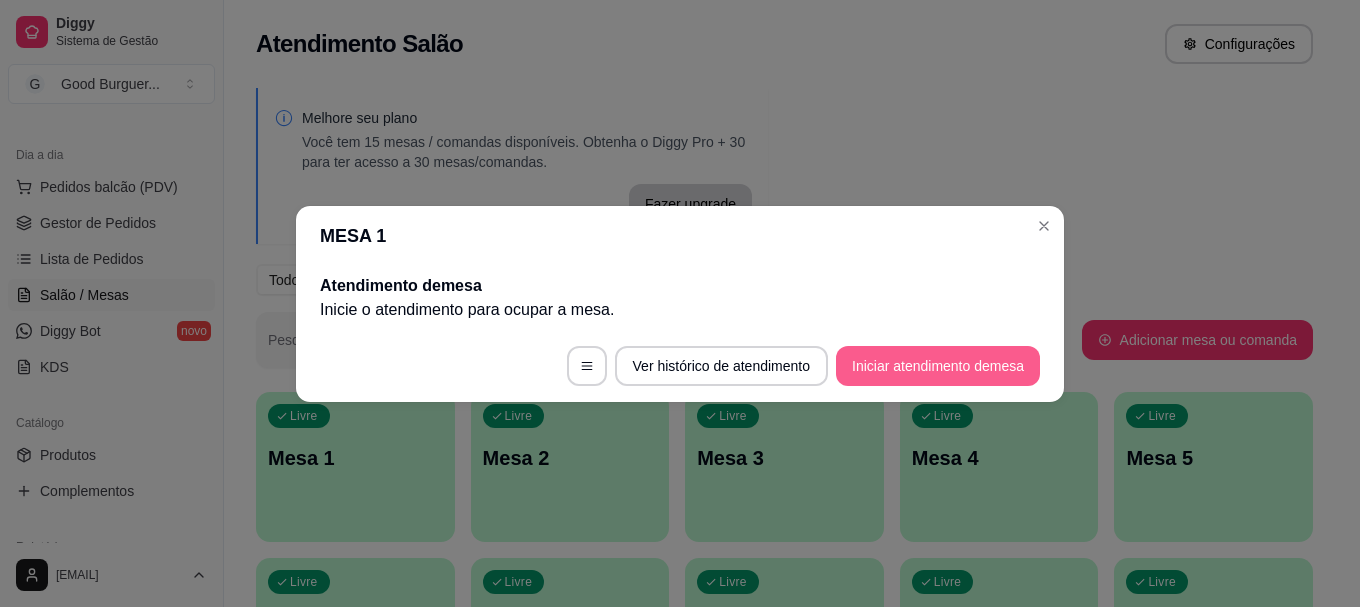 click on "Iniciar atendimento de  mesa" at bounding box center [938, 366] 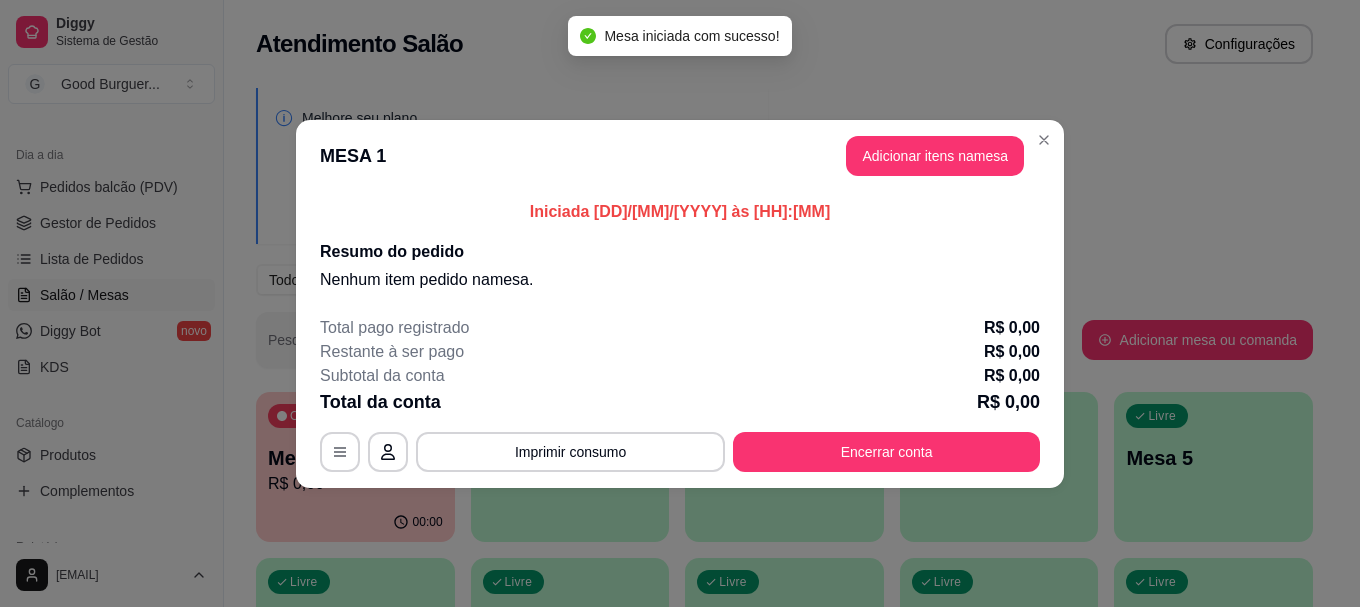 click on "Adicionar itens na  mesa" at bounding box center [935, 156] 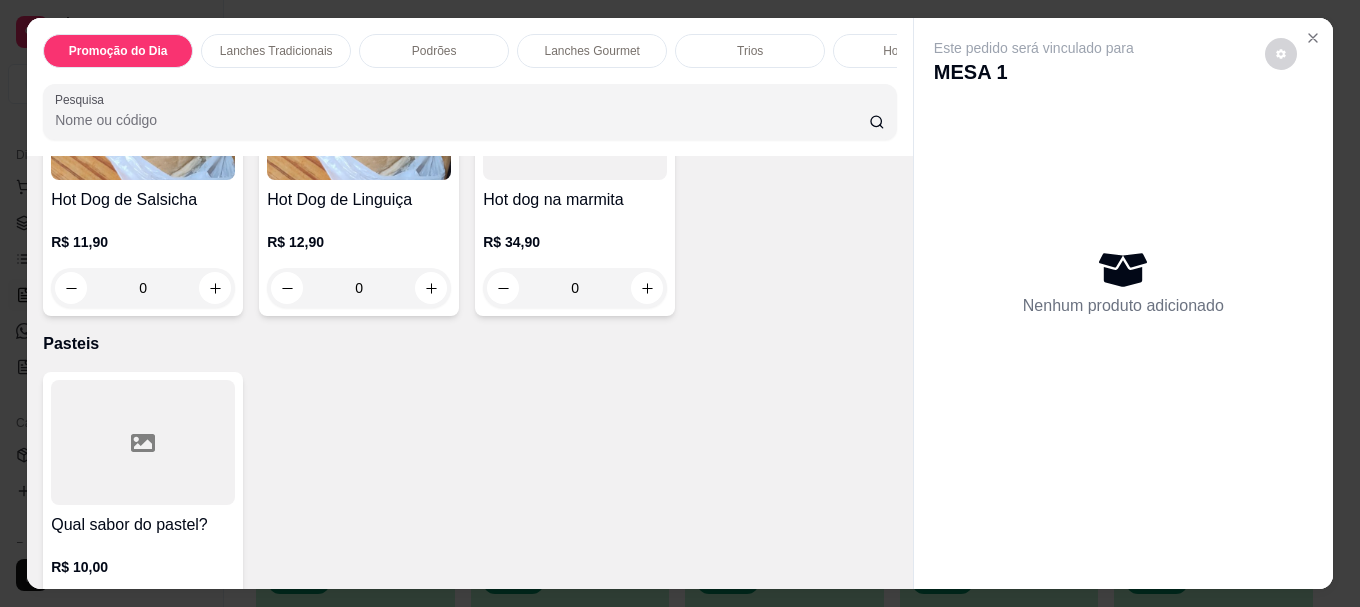 scroll, scrollTop: 3500, scrollLeft: 0, axis: vertical 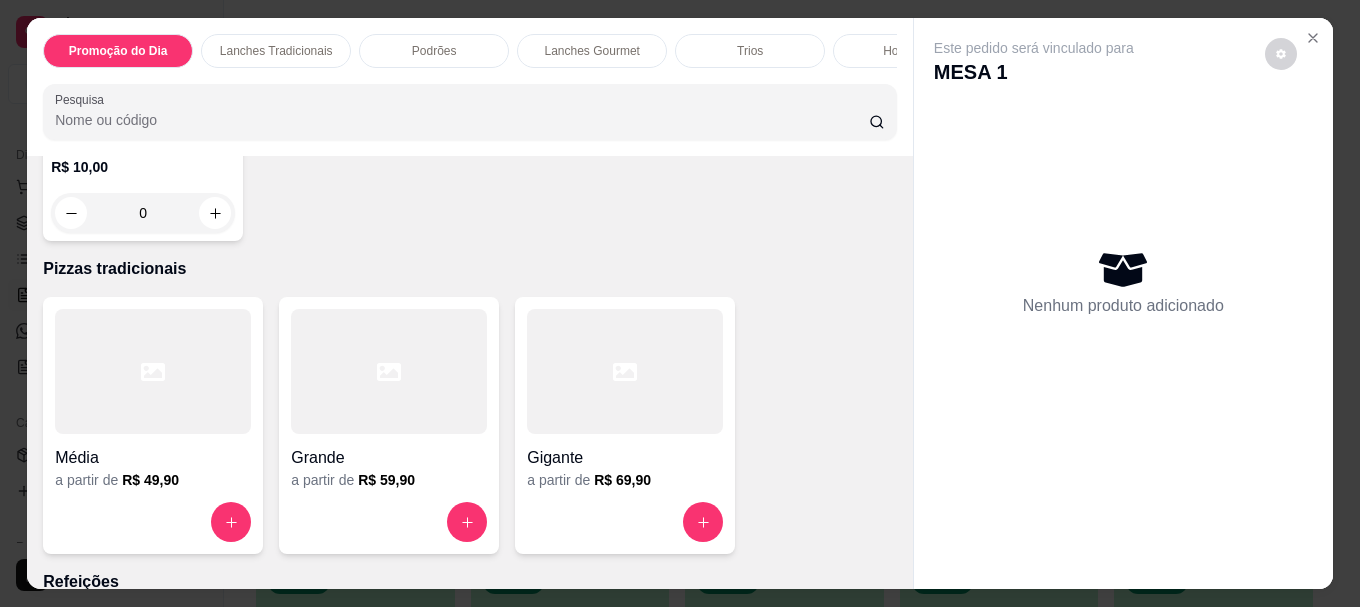 click at bounding box center (143, -283) 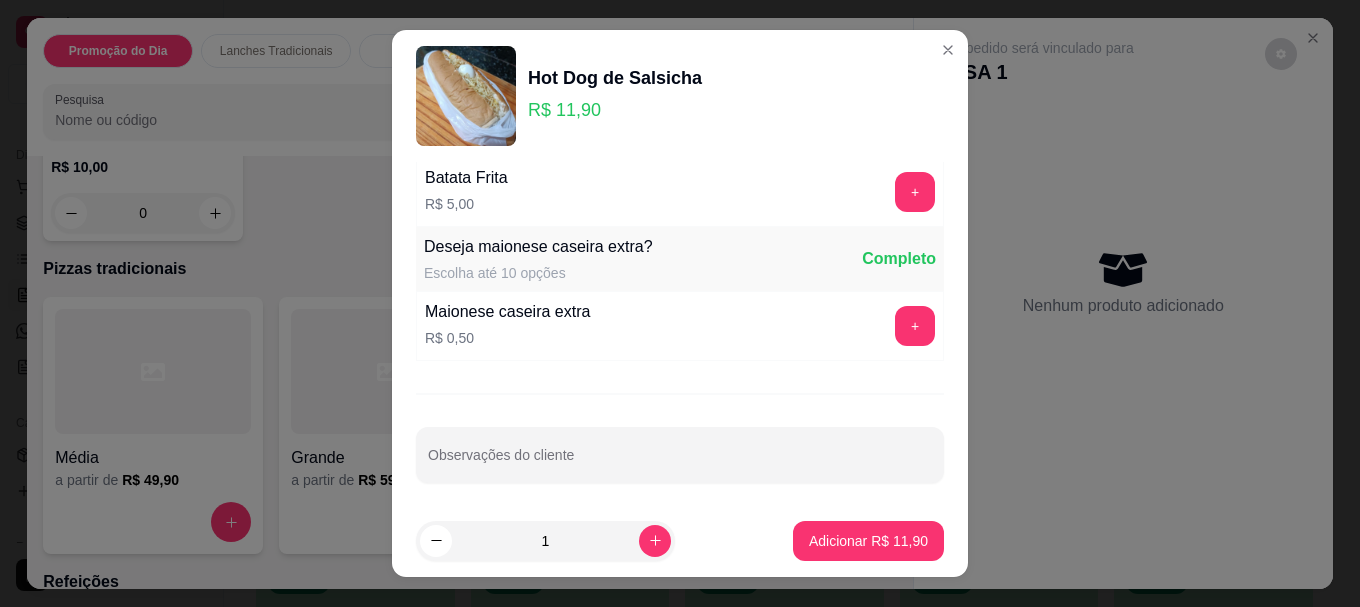 scroll, scrollTop: 1963, scrollLeft: 0, axis: vertical 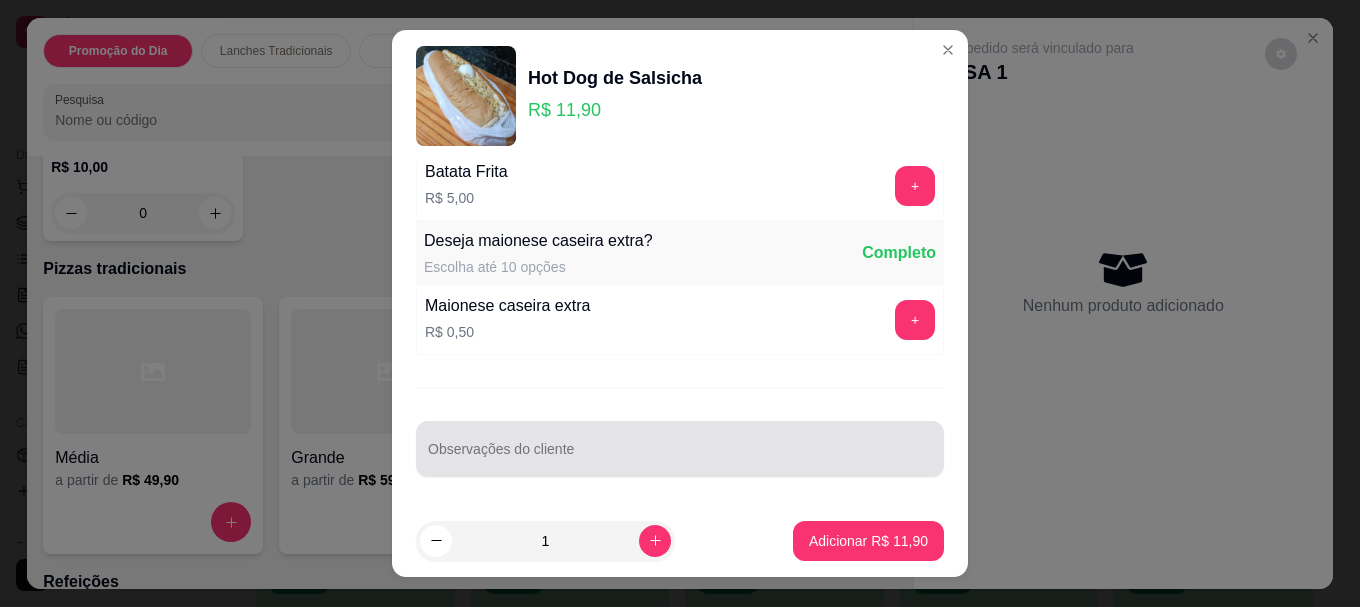 click on "Observações do cliente" at bounding box center (680, 457) 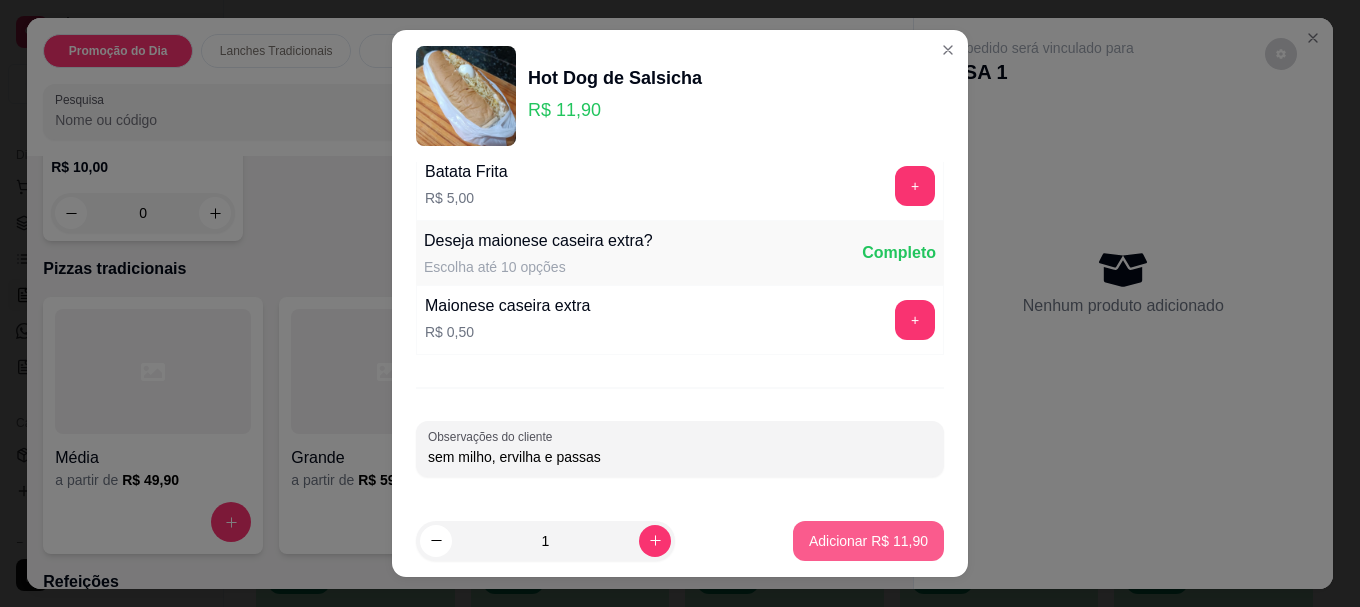 type on "sem milho, ervilha e passas" 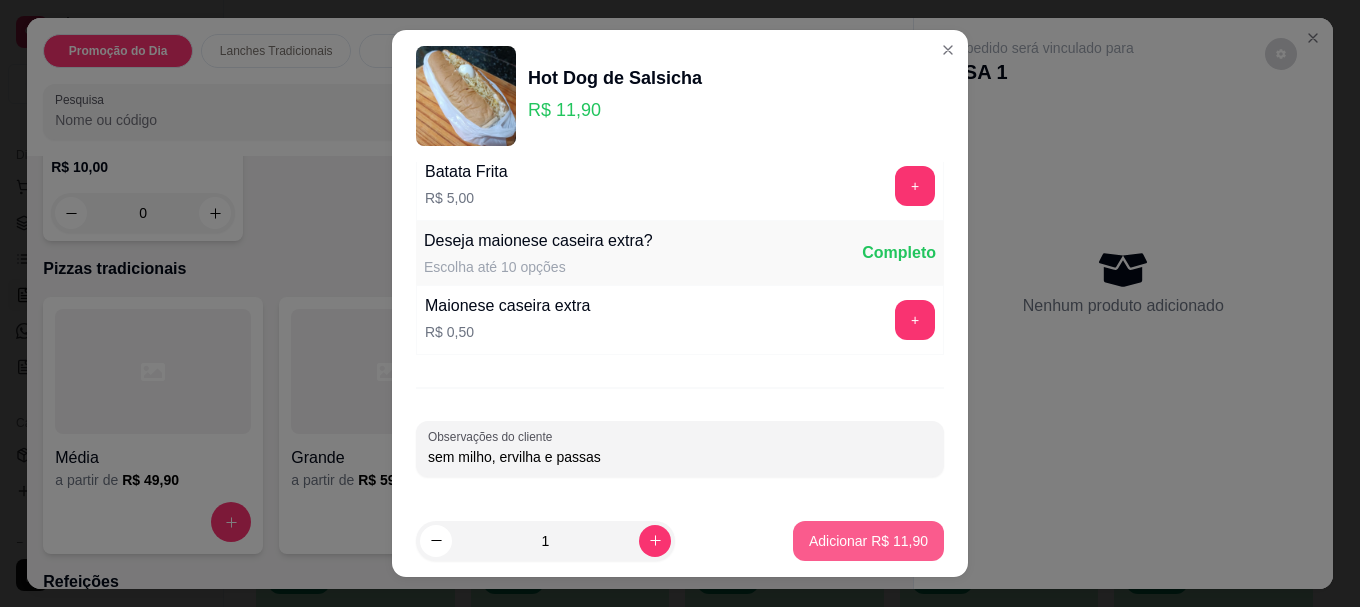 click on "Adicionar   R$ 11,90" at bounding box center [868, 541] 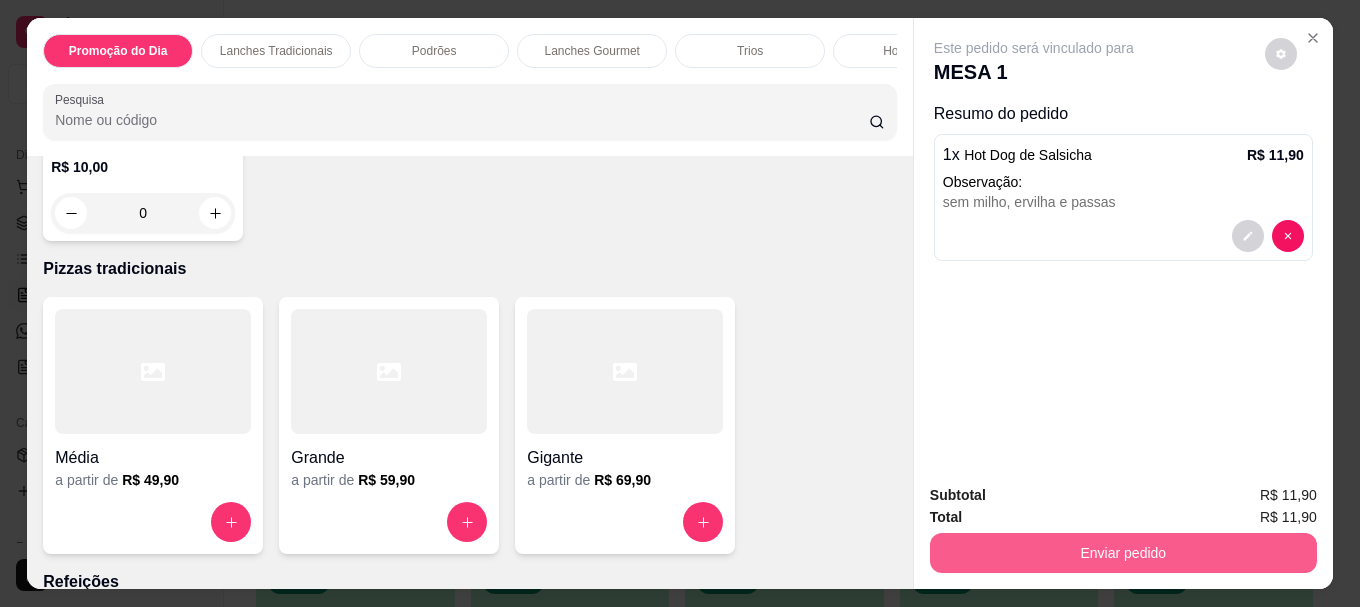click on "Enviar pedido" at bounding box center [1123, 553] 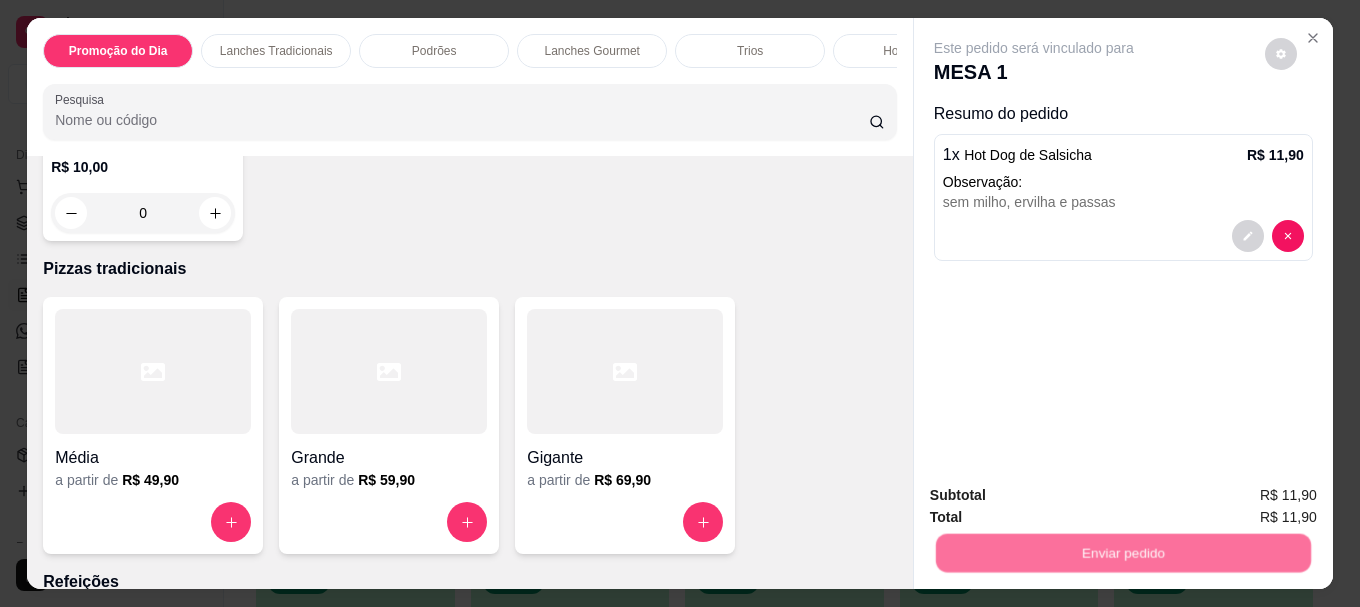 click on "Não registrar e enviar pedido" at bounding box center (1057, 496) 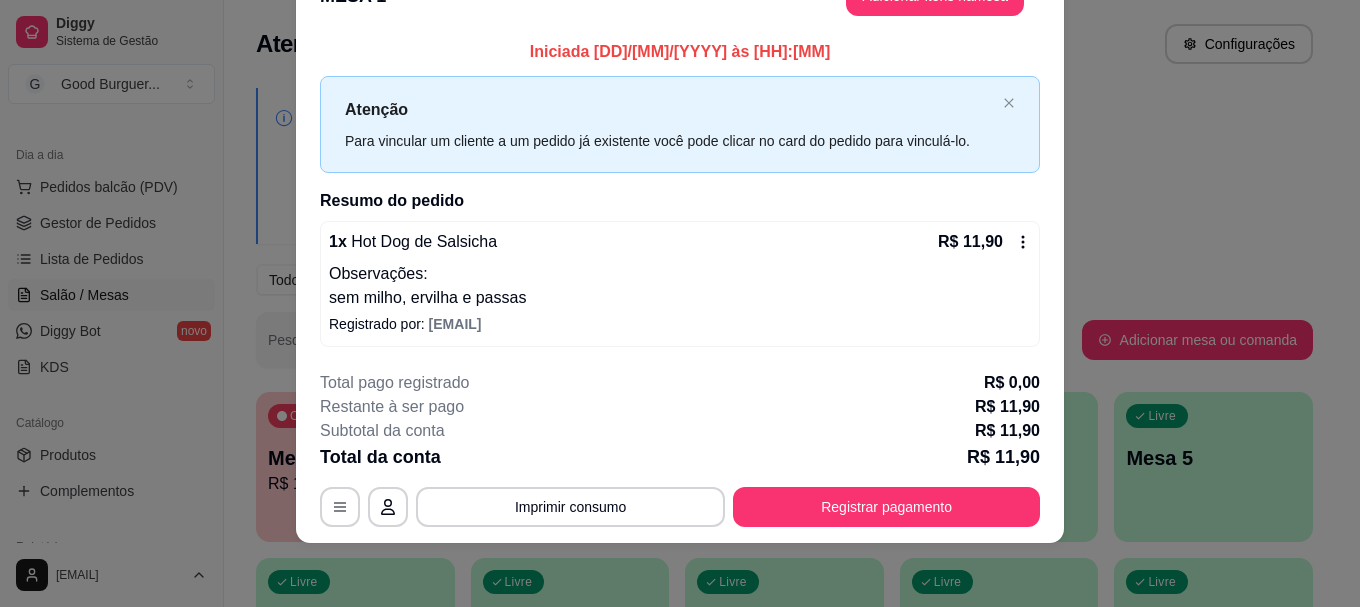 scroll, scrollTop: 0, scrollLeft: 0, axis: both 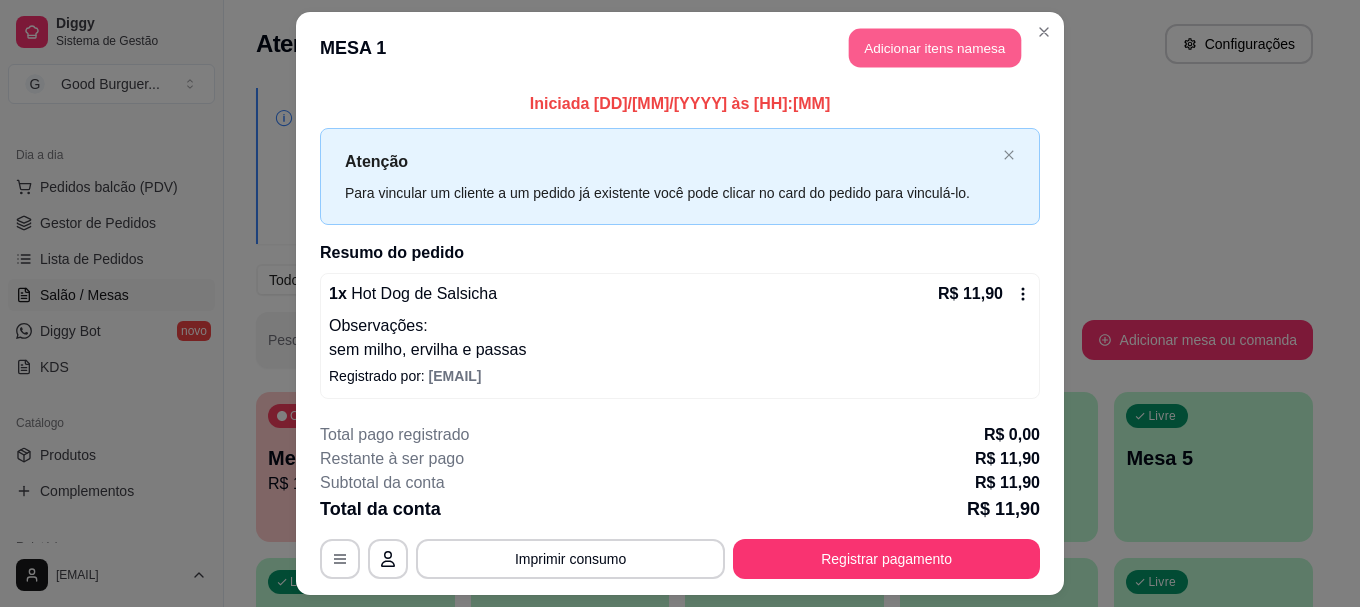 click on "Adicionar itens na  mesa" at bounding box center [935, 48] 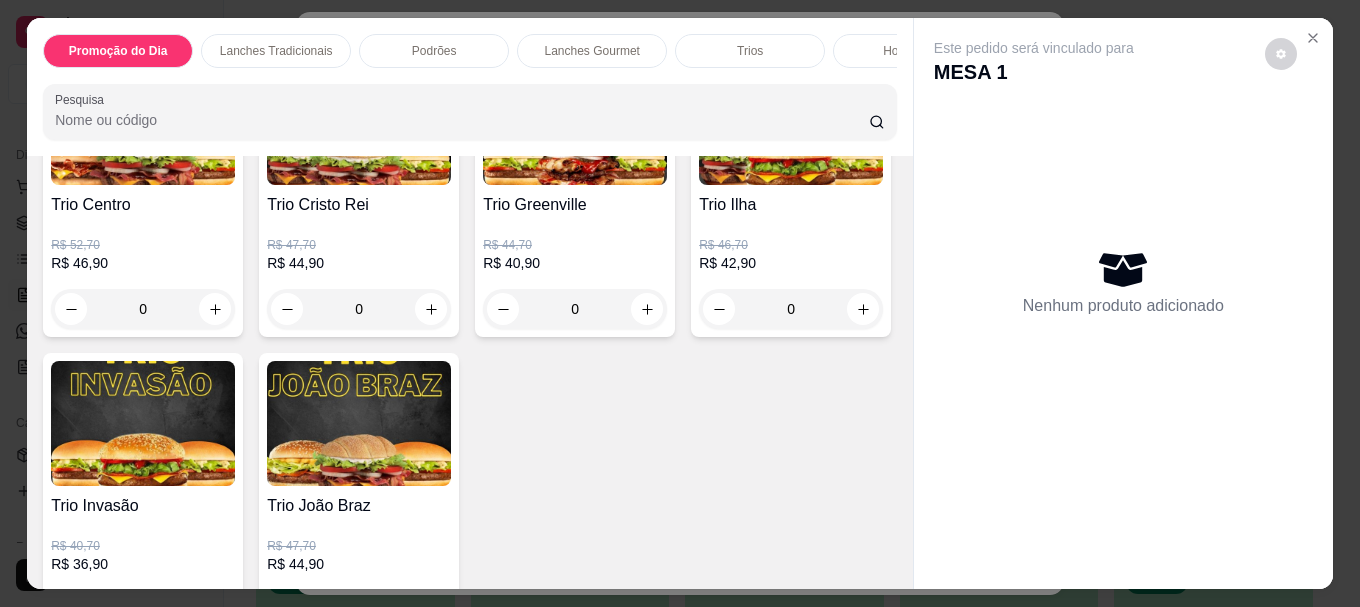 scroll, scrollTop: 6602, scrollLeft: 0, axis: vertical 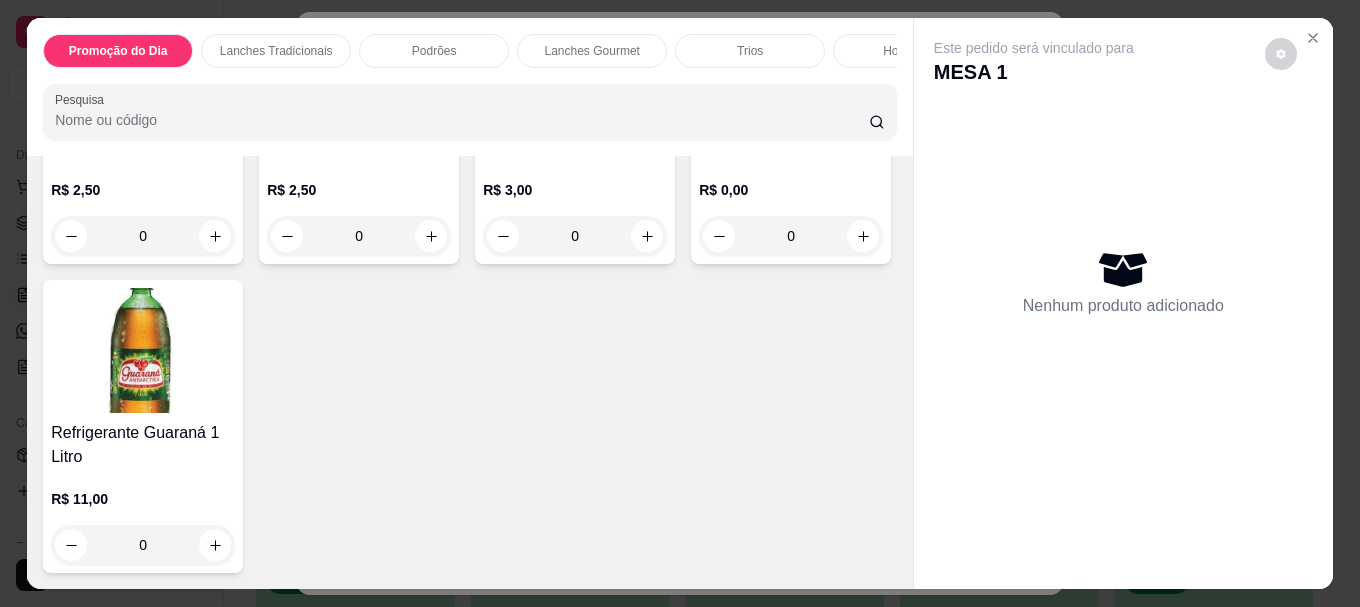 click at bounding box center [791, 65] 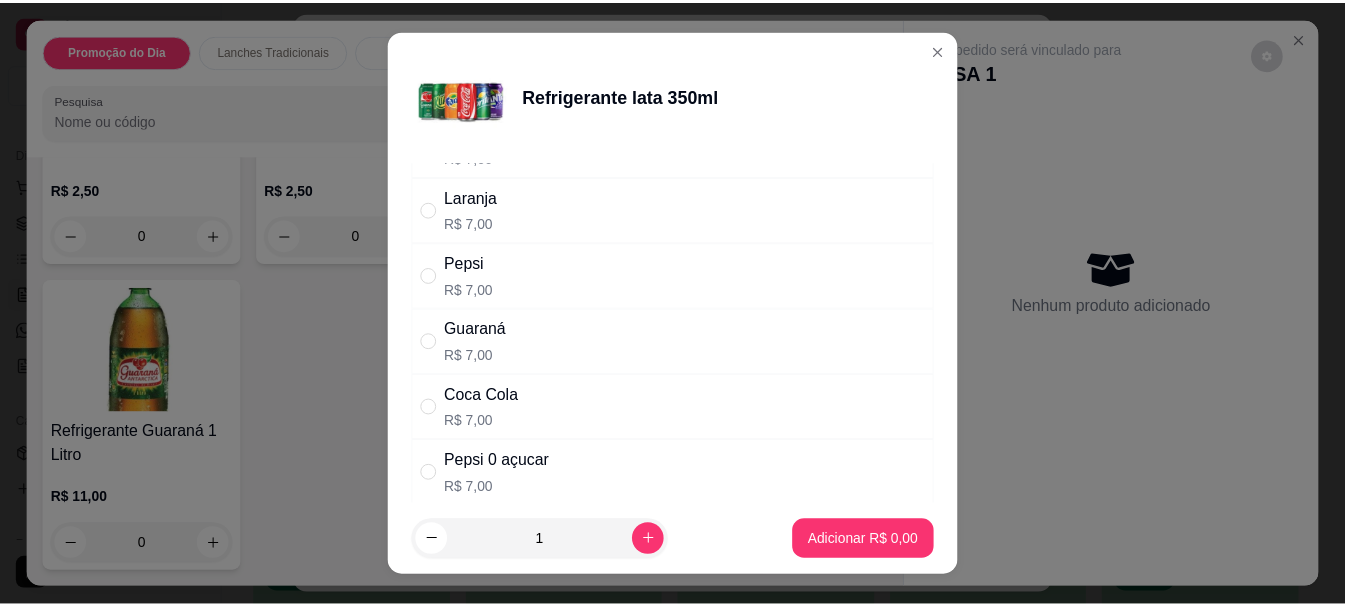 scroll, scrollTop: 100, scrollLeft: 0, axis: vertical 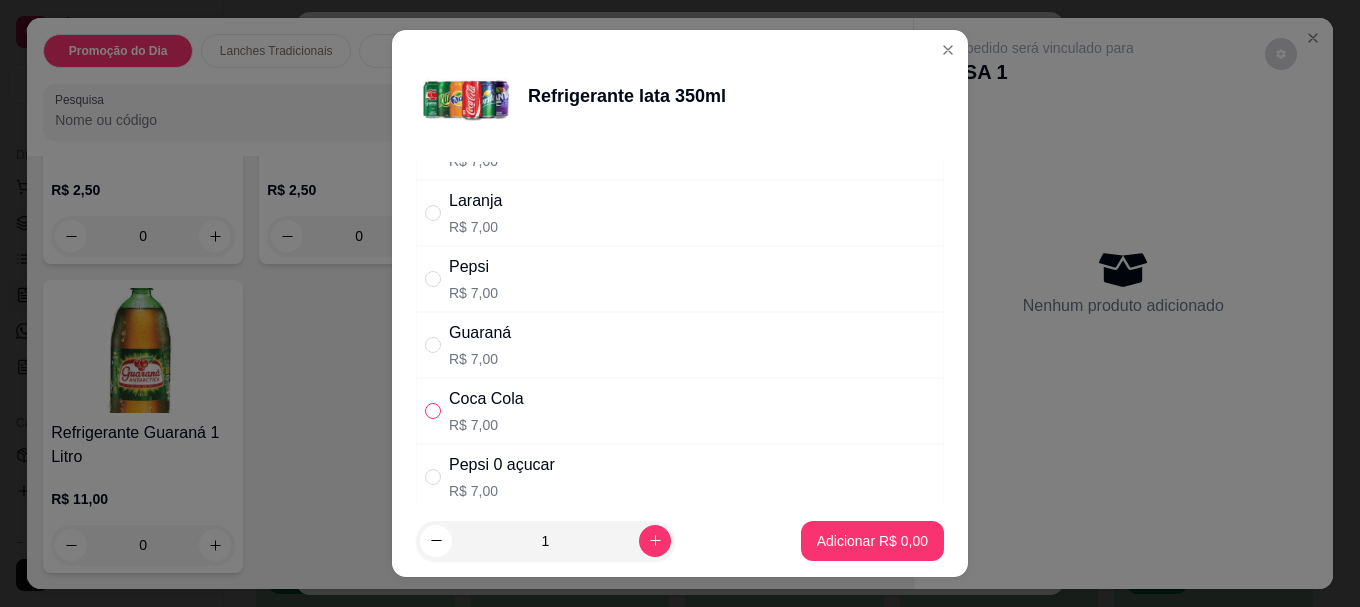 click at bounding box center [433, 411] 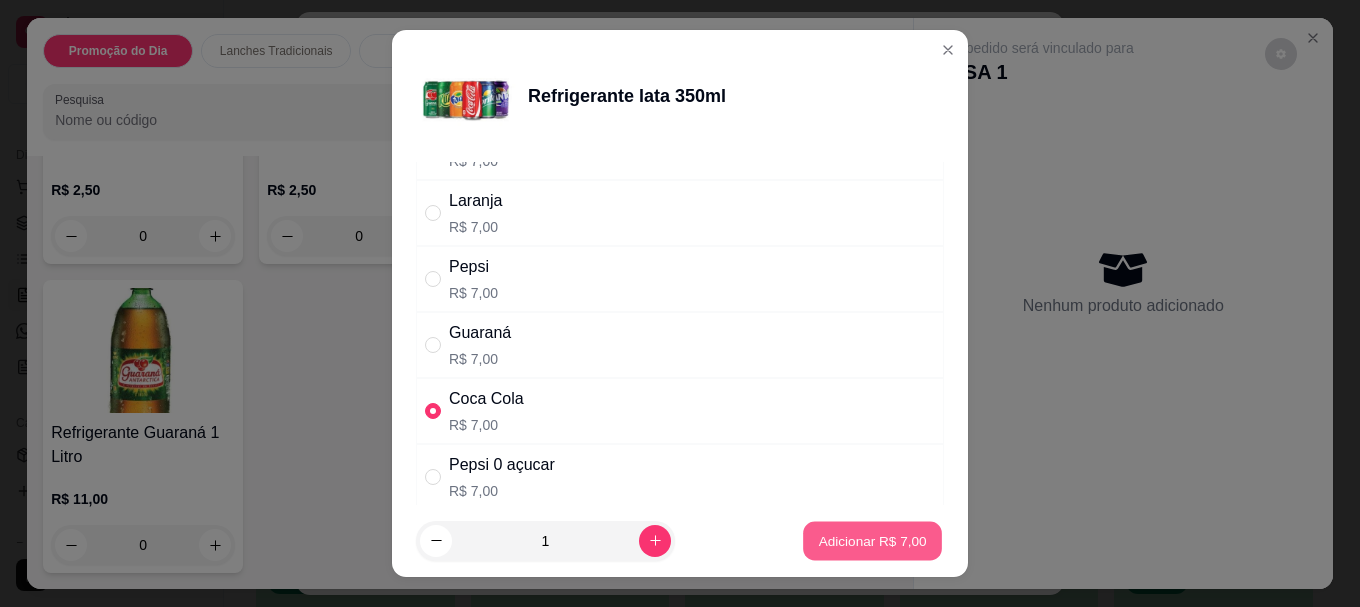 click on "Adicionar   R$ 7,00" at bounding box center (872, 540) 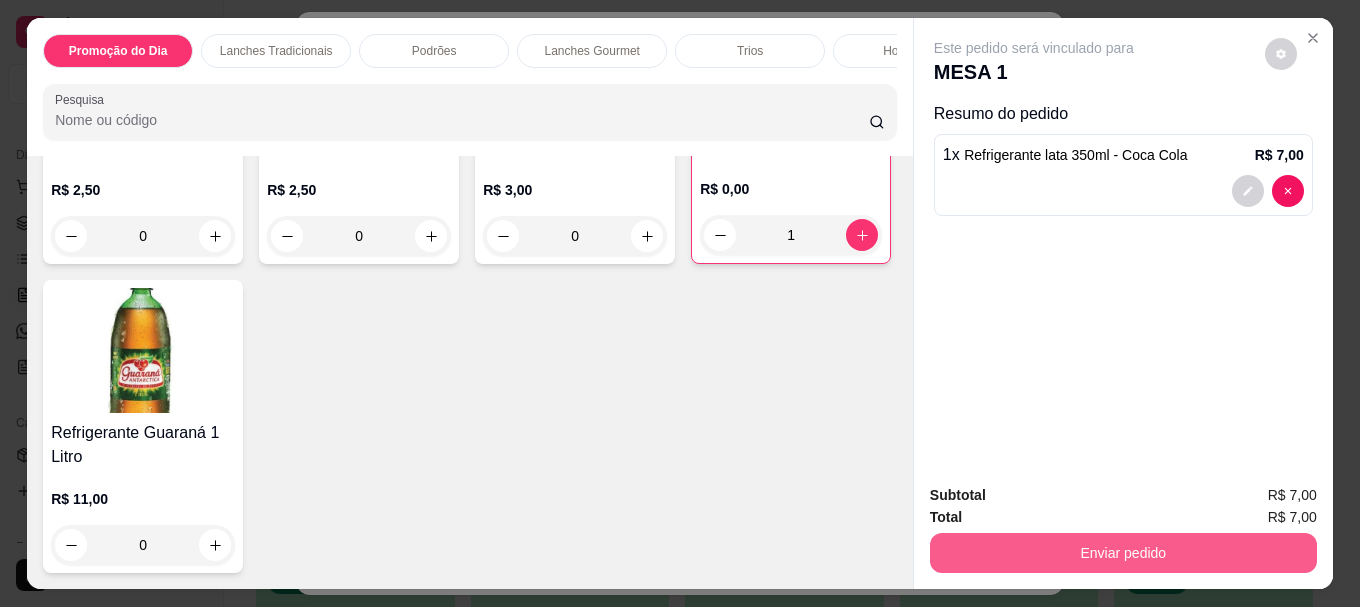 click on "Enviar pedido" at bounding box center (1123, 553) 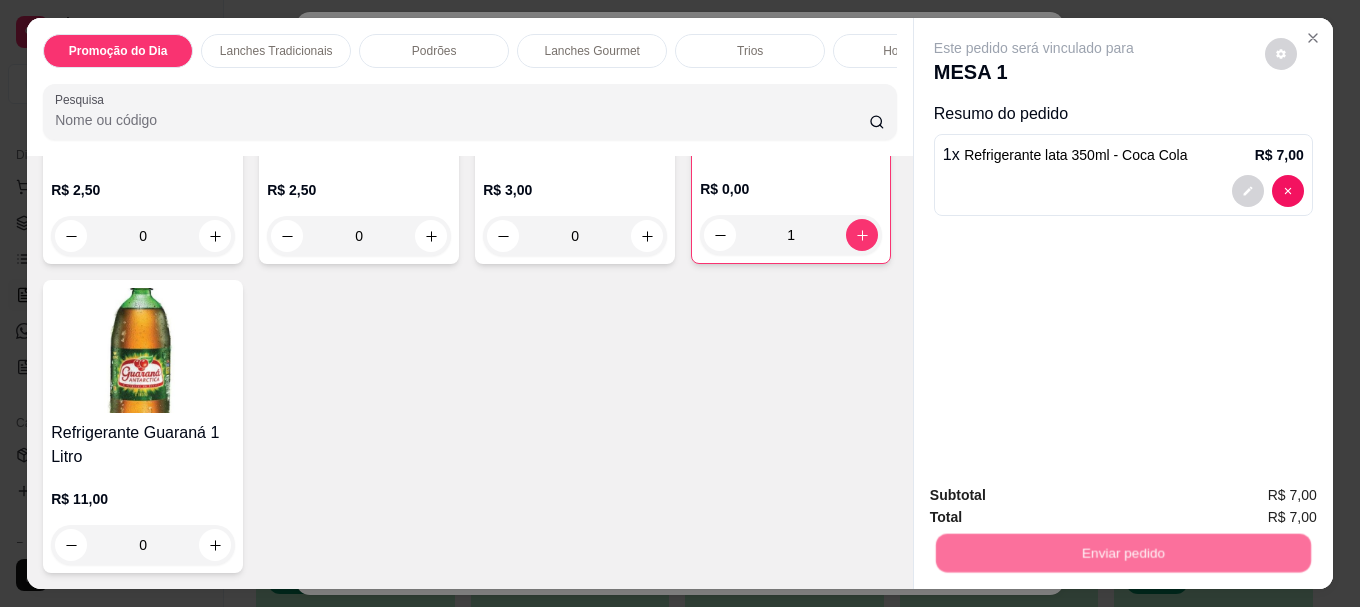 click on "Não registrar e enviar pedido" at bounding box center (1057, 496) 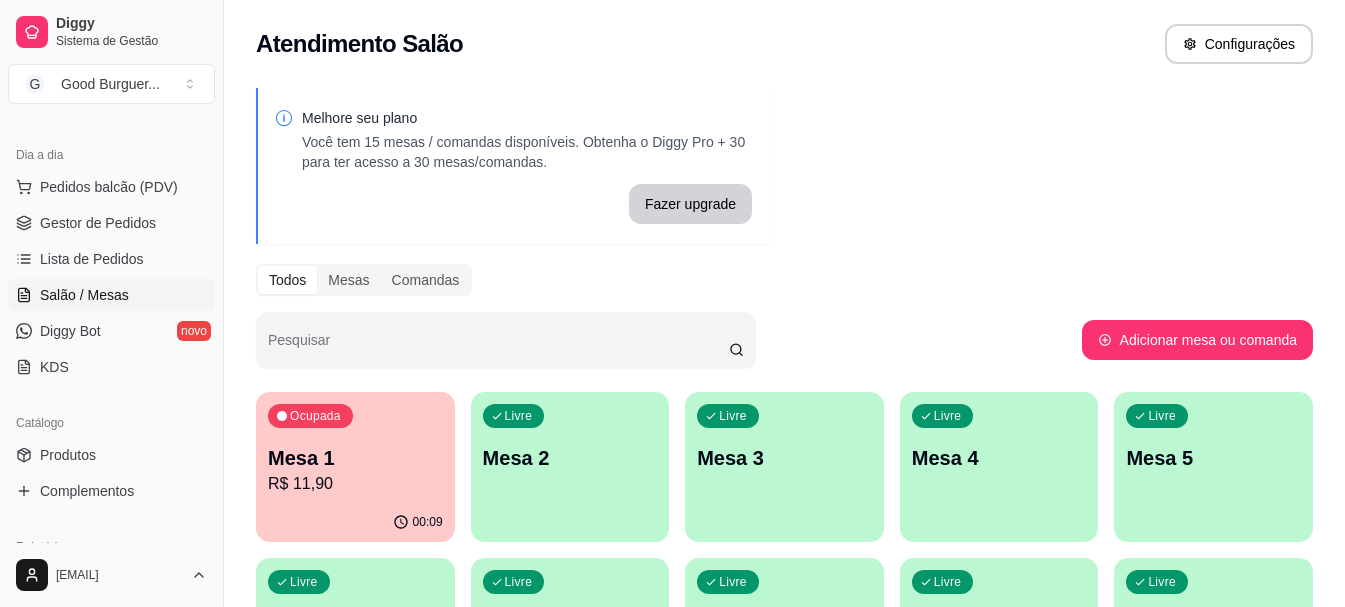 scroll, scrollTop: 0, scrollLeft: 0, axis: both 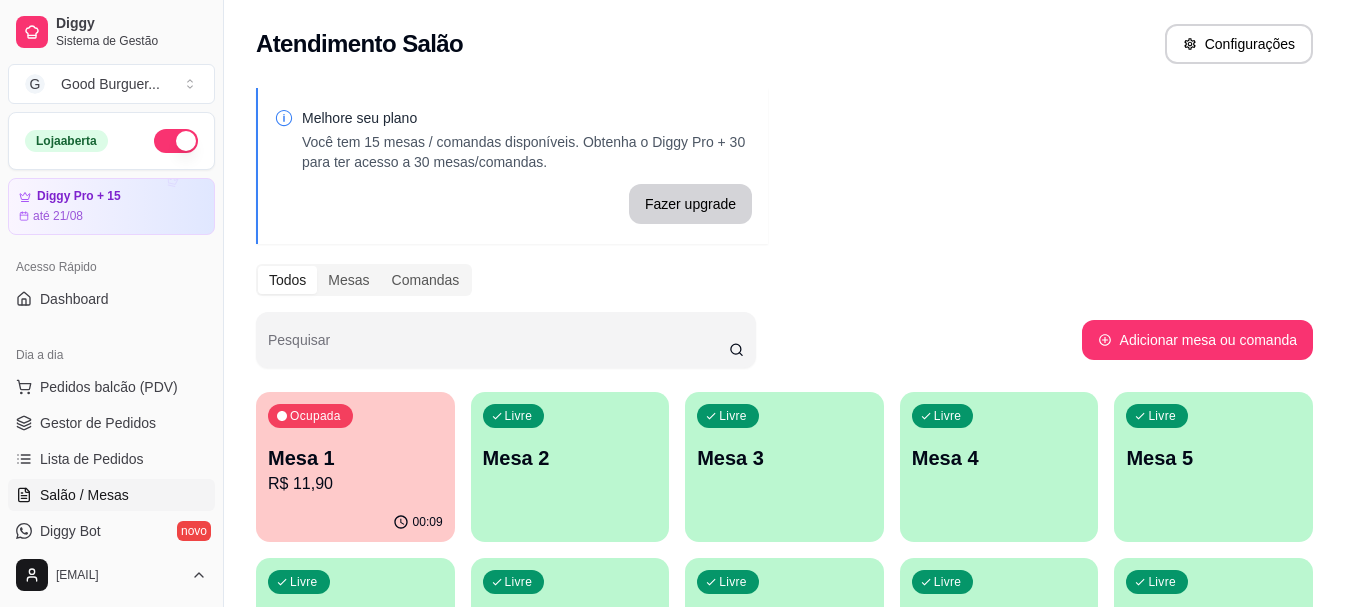 click at bounding box center (176, 141) 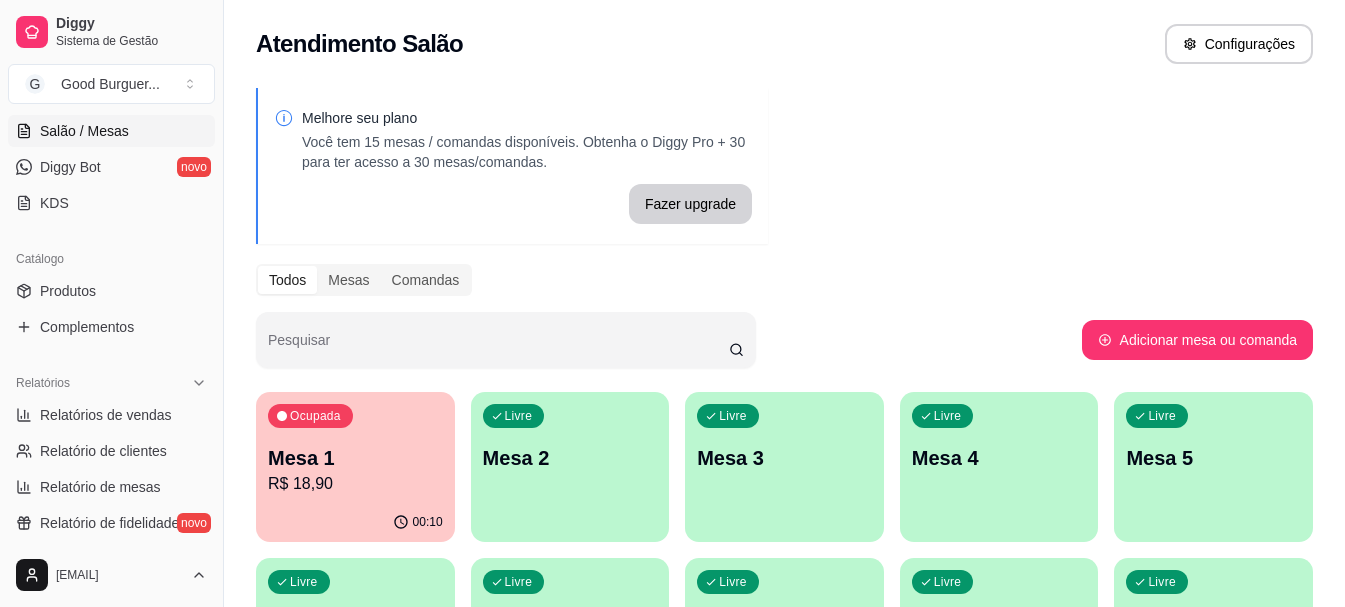 scroll, scrollTop: 400, scrollLeft: 0, axis: vertical 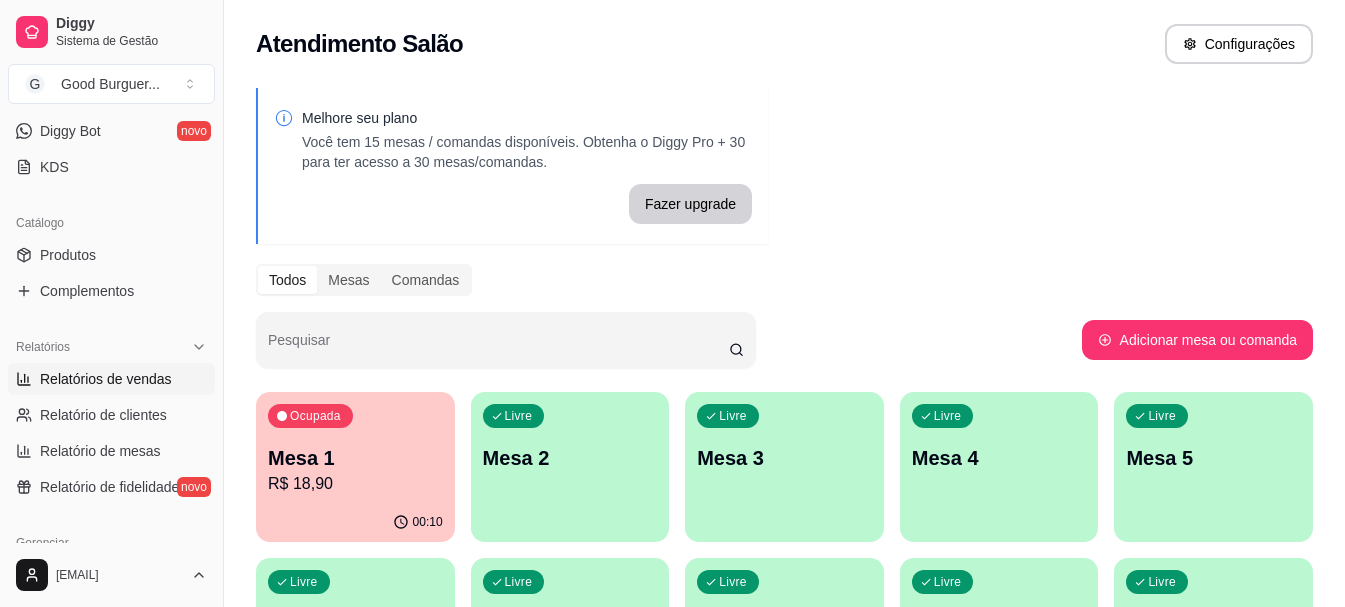 click on "Relatórios de vendas" at bounding box center (106, 379) 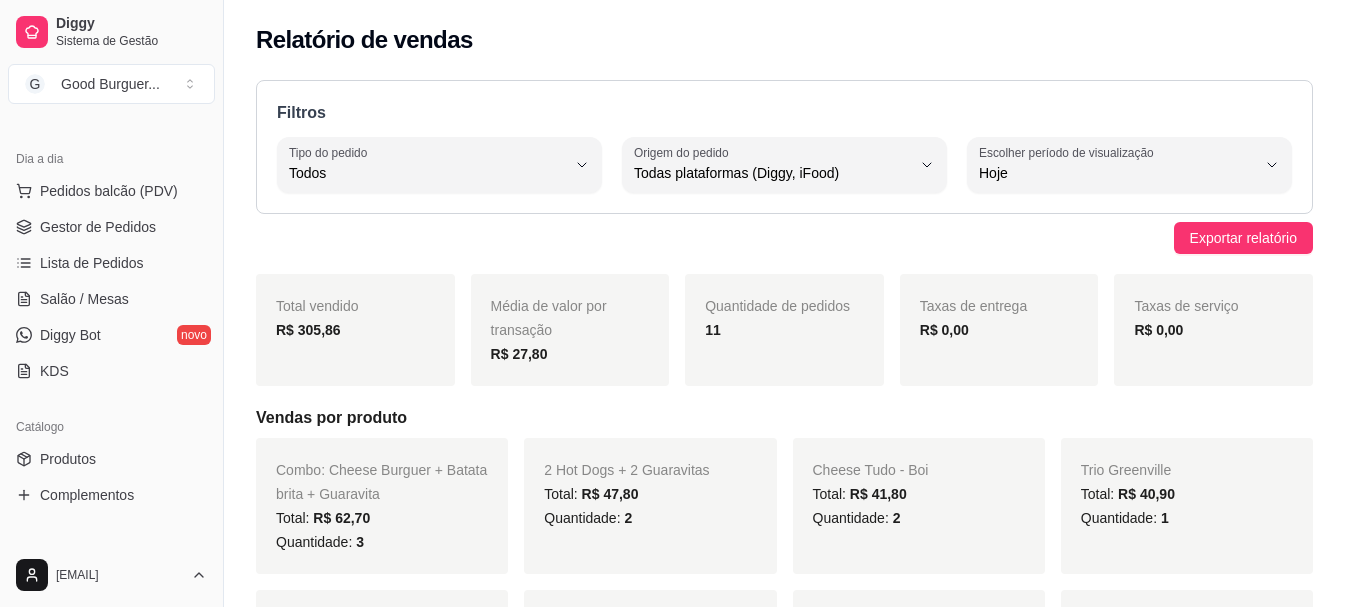 scroll, scrollTop: 0, scrollLeft: 0, axis: both 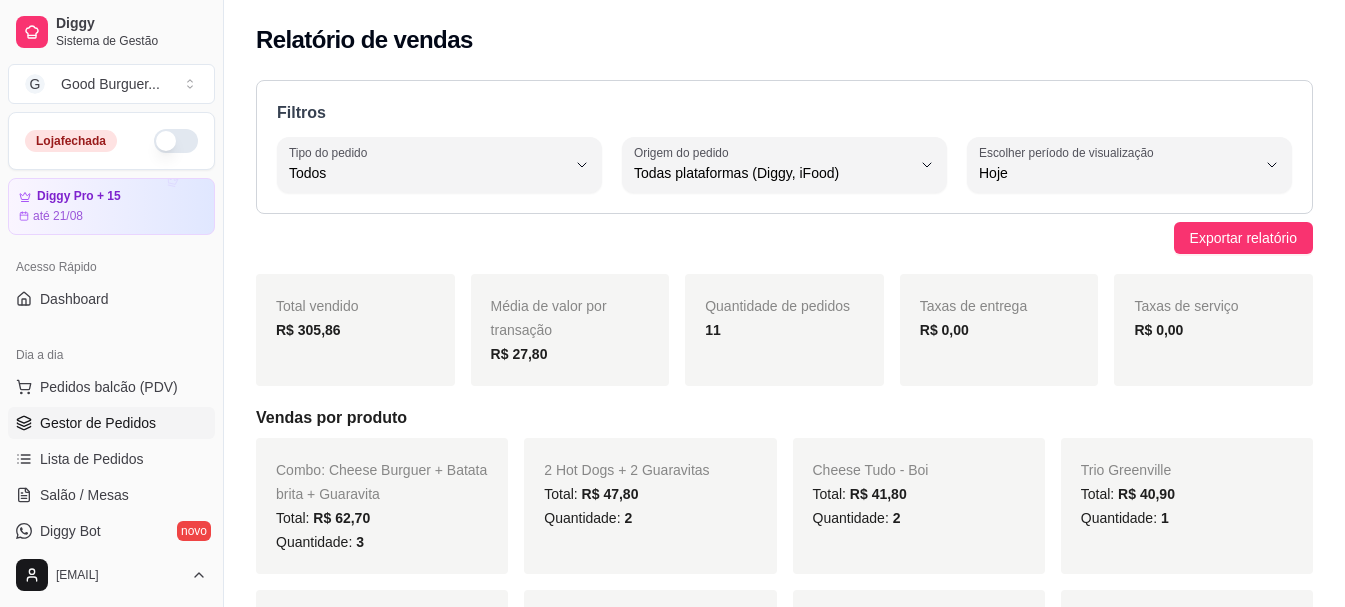 click on "Gestor de Pedidos" at bounding box center (98, 423) 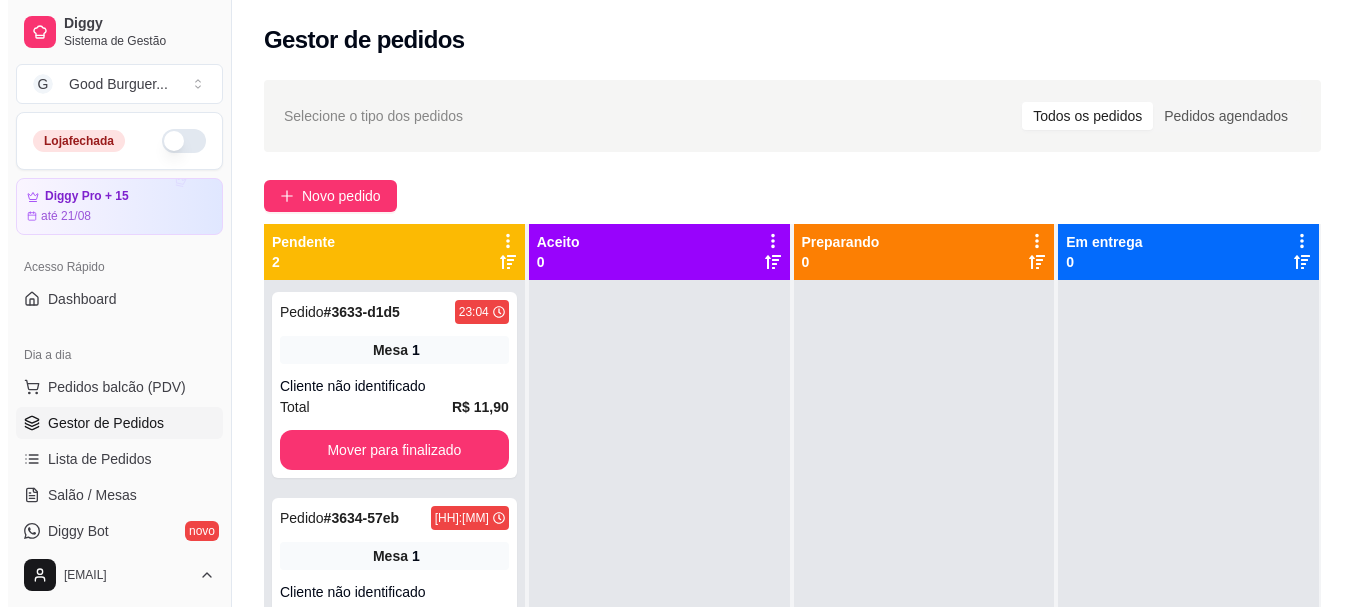 scroll, scrollTop: 100, scrollLeft: 0, axis: vertical 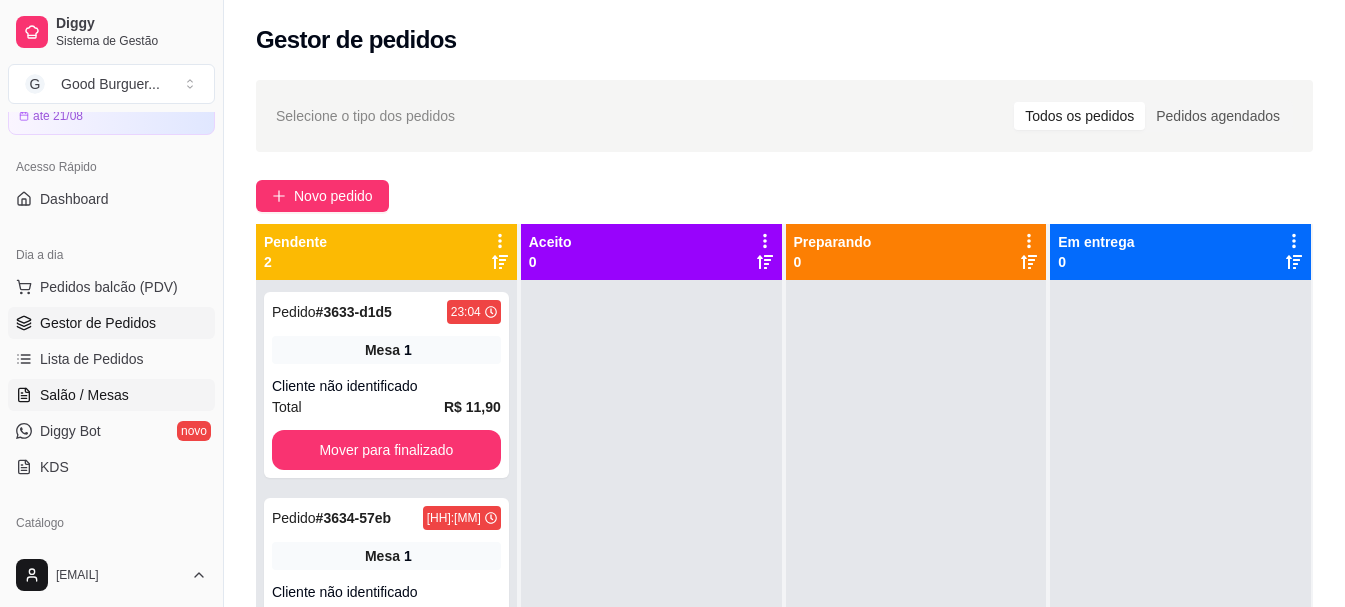click on "Salão / Mesas" at bounding box center (84, 395) 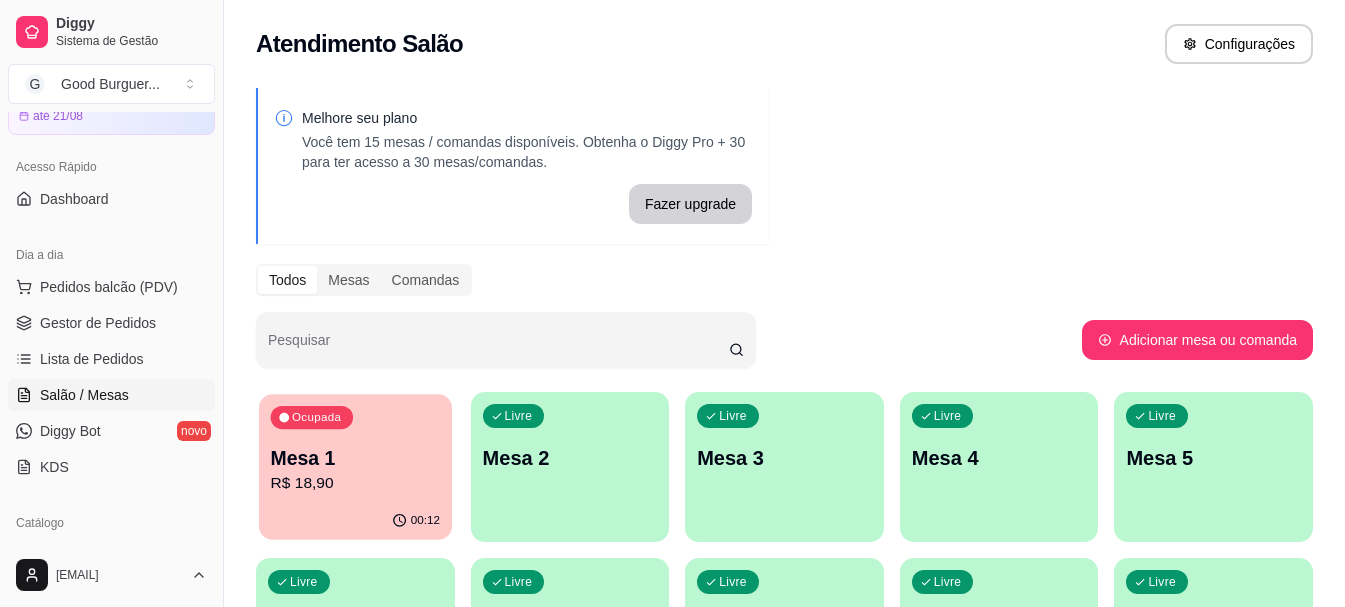 click on "Mesa 1 R$ 18,90" at bounding box center (355, 470) 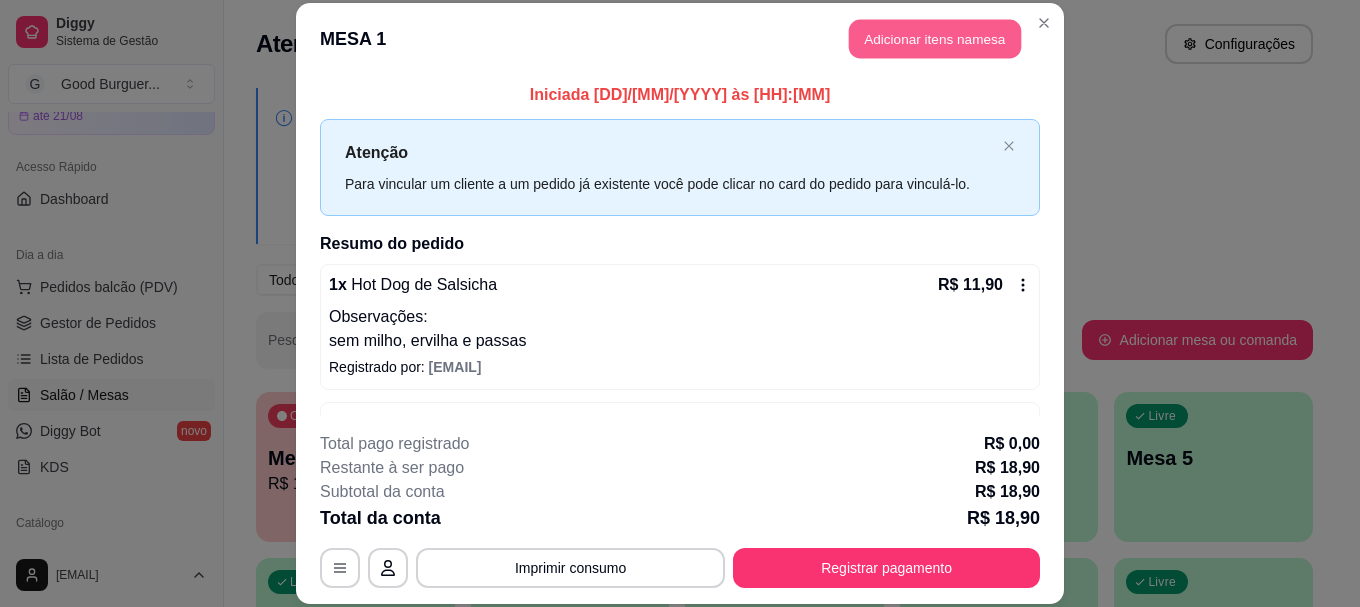 click on "Adicionar itens na  mesa" at bounding box center [935, 39] 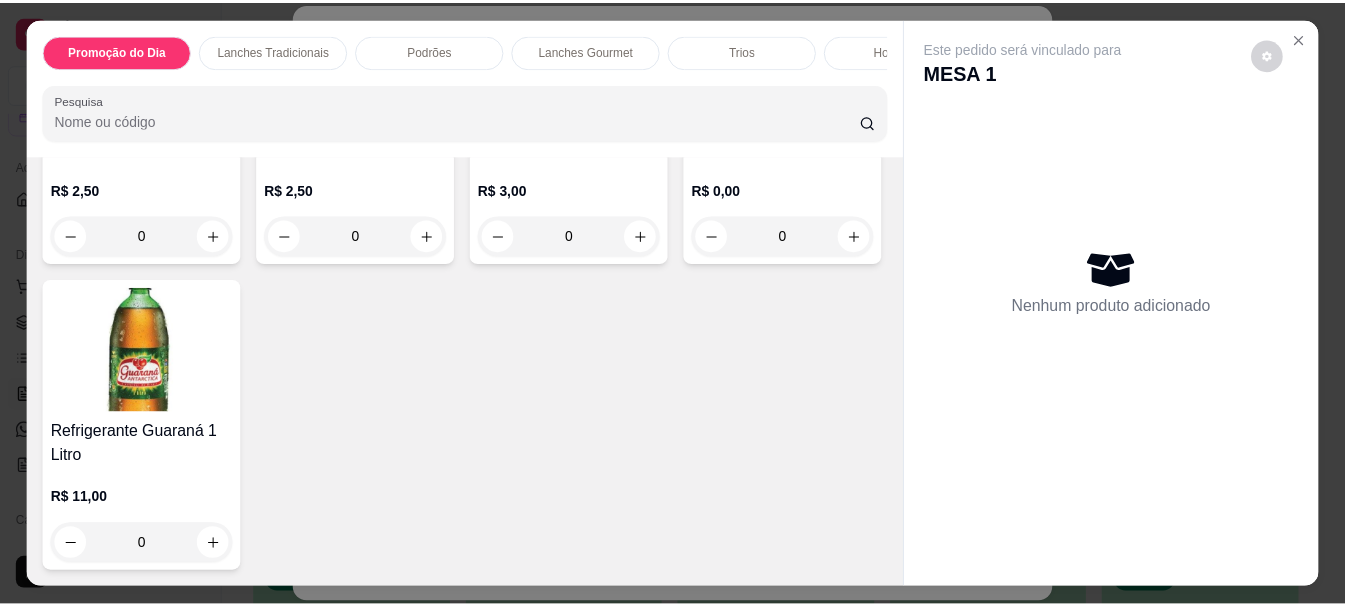 scroll, scrollTop: 6302, scrollLeft: 0, axis: vertical 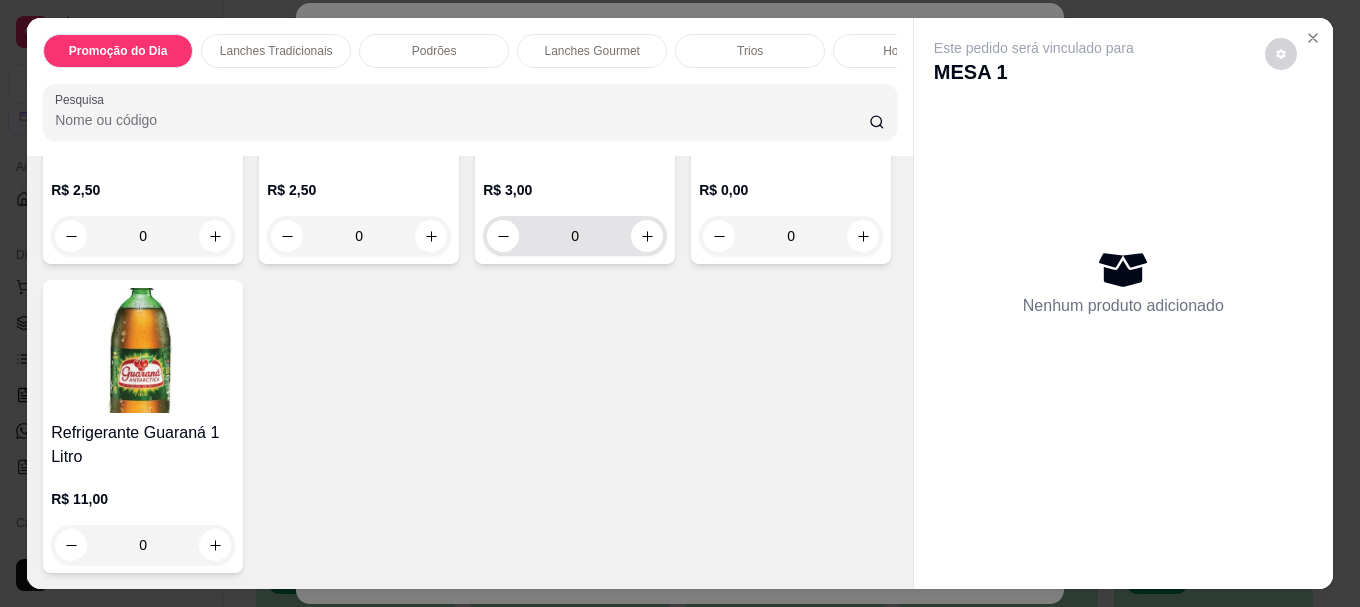 click at bounding box center [575, 65] 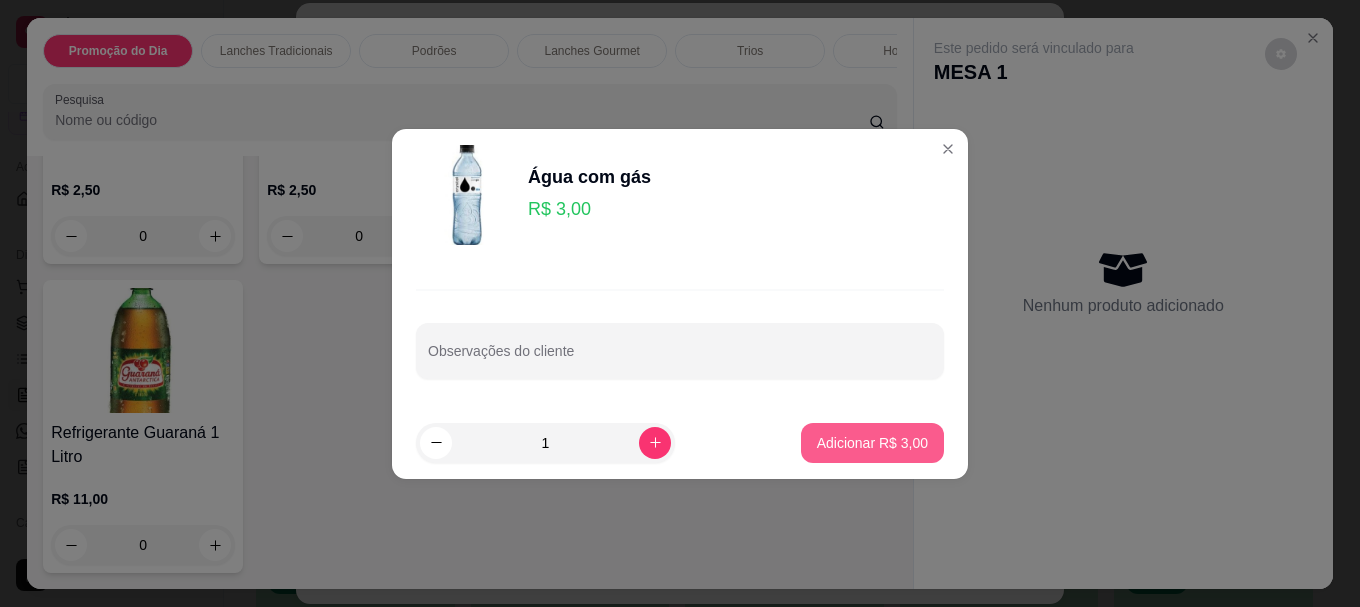click on "Adicionar   R$ 3,00" at bounding box center (872, 443) 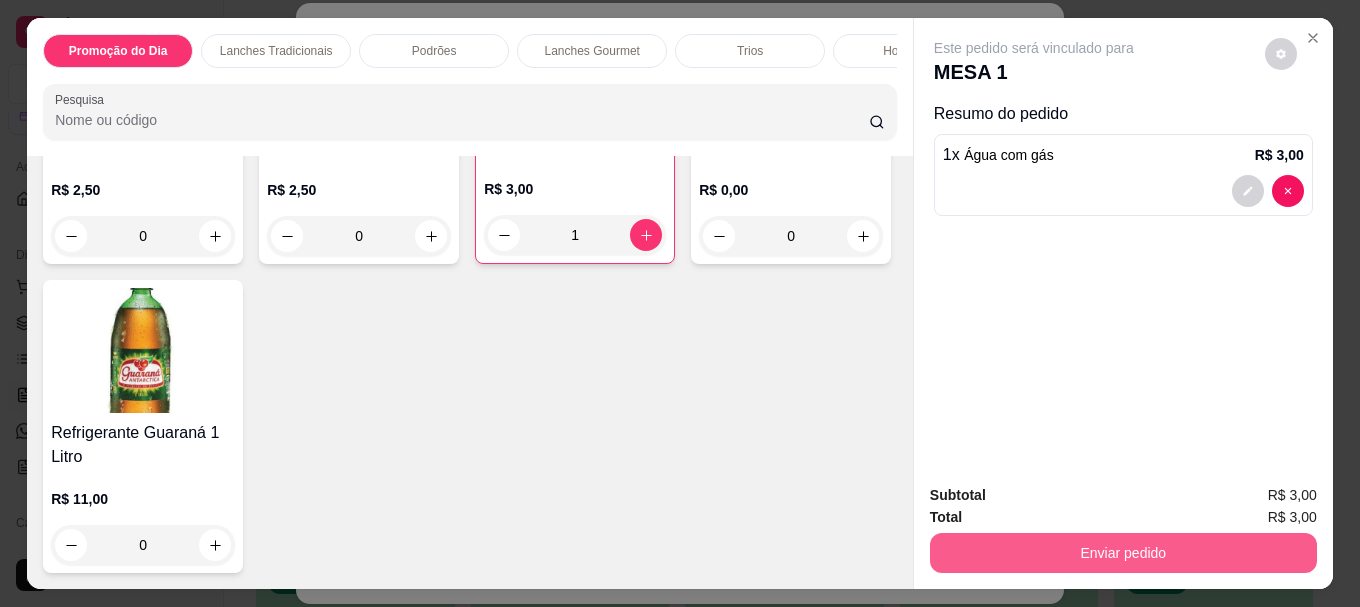 click on "Enviar pedido" at bounding box center (1123, 553) 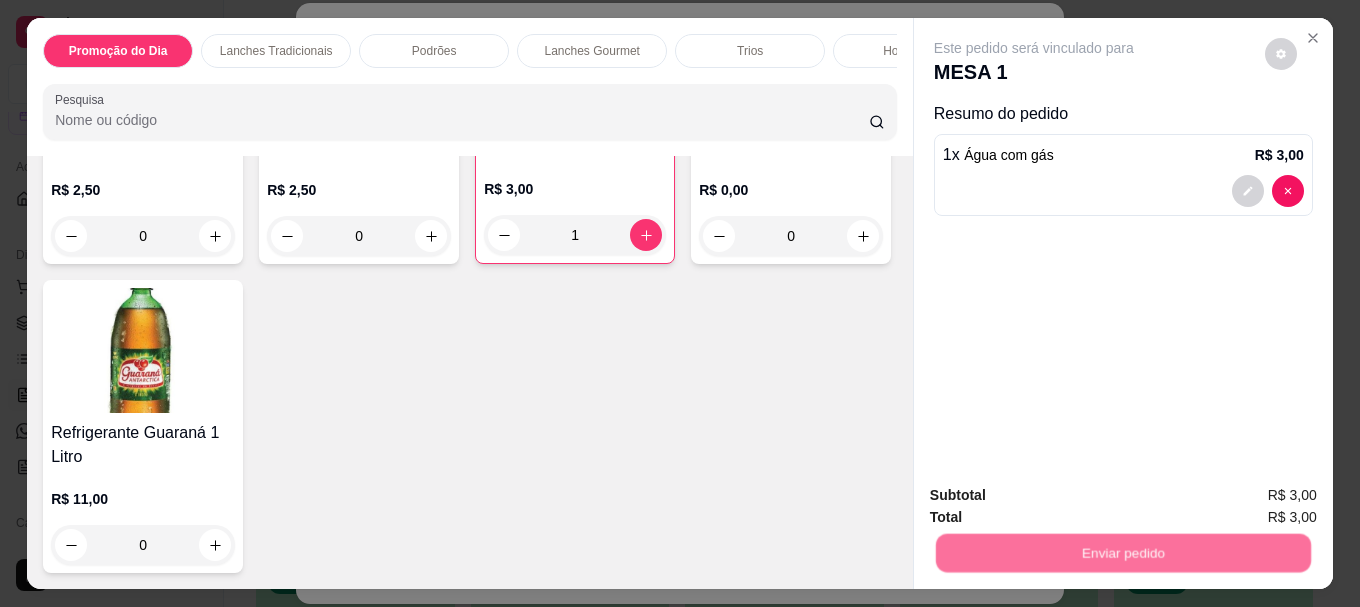 click on "Não registrar e enviar pedido" at bounding box center [1057, 496] 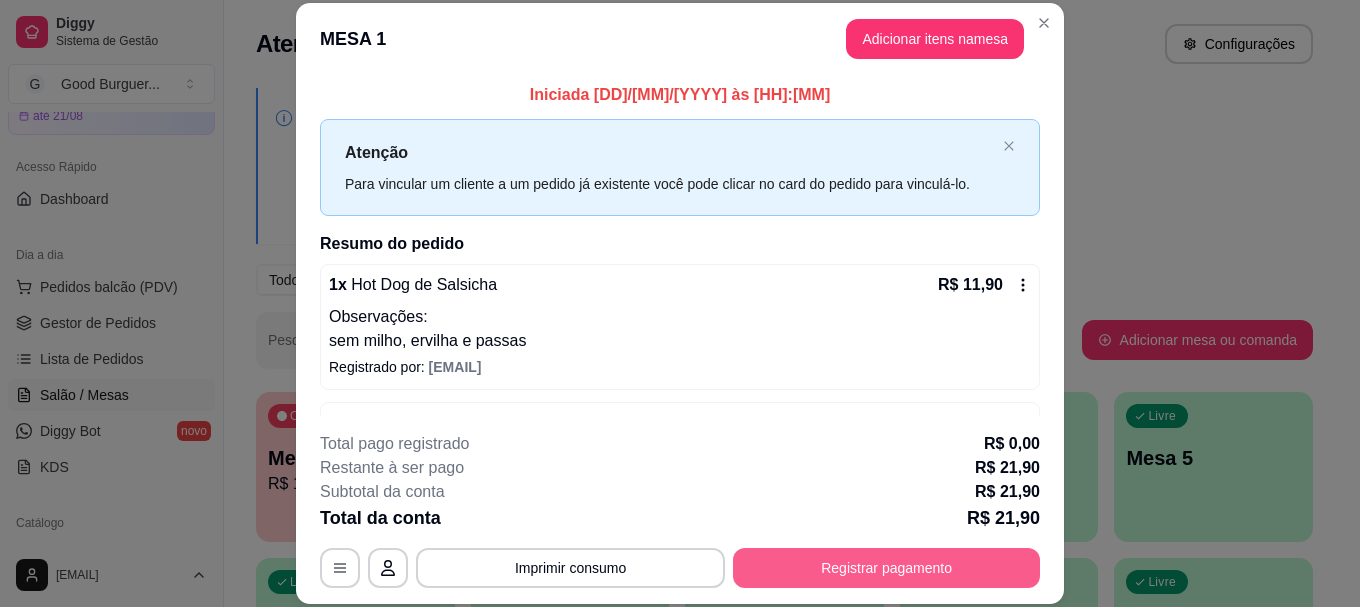 click on "Registrar pagamento" at bounding box center [886, 568] 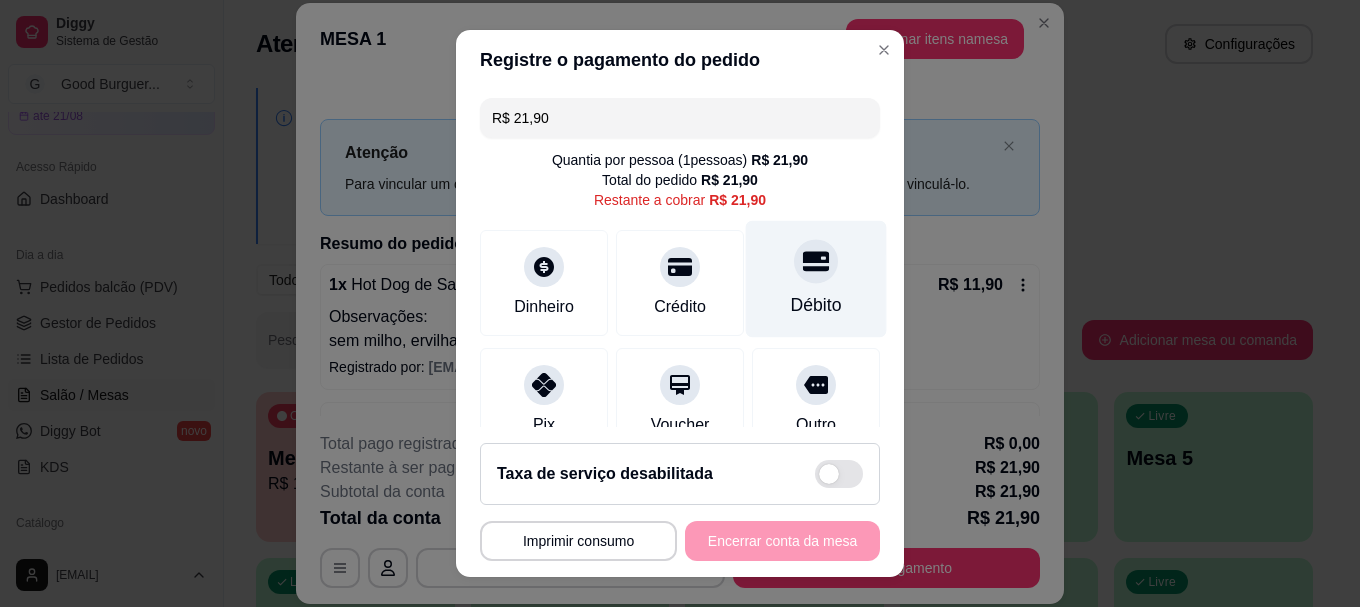 click on "Débito" at bounding box center (816, 279) 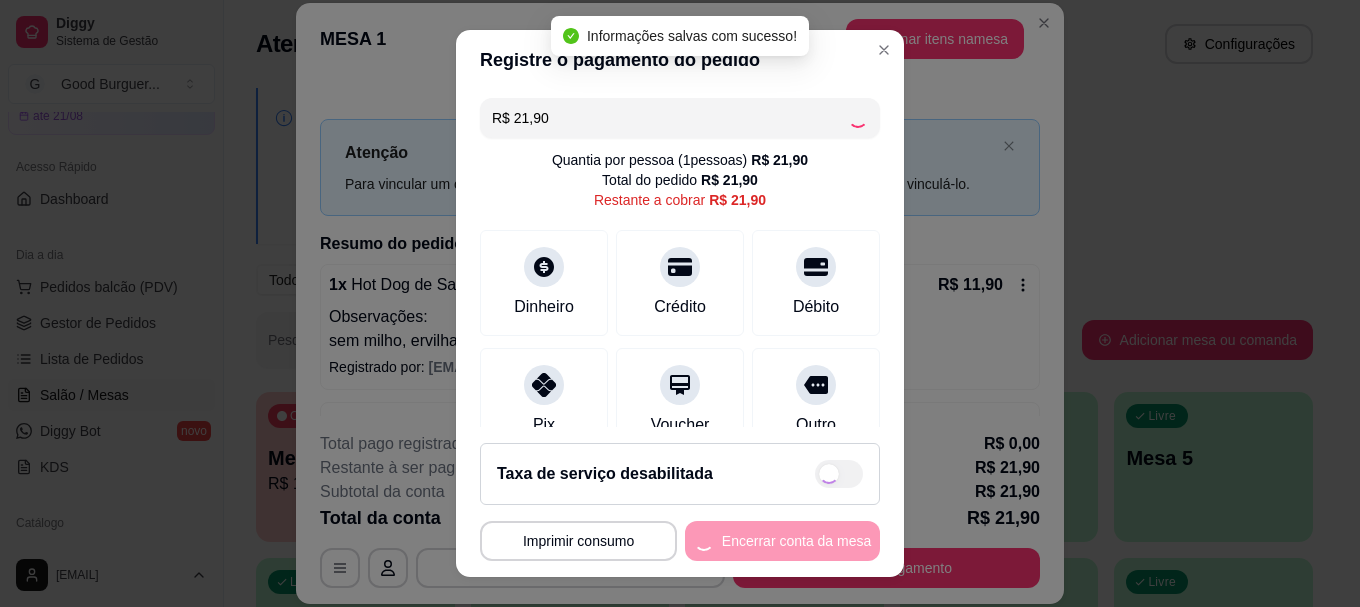 type on "R$ 0,00" 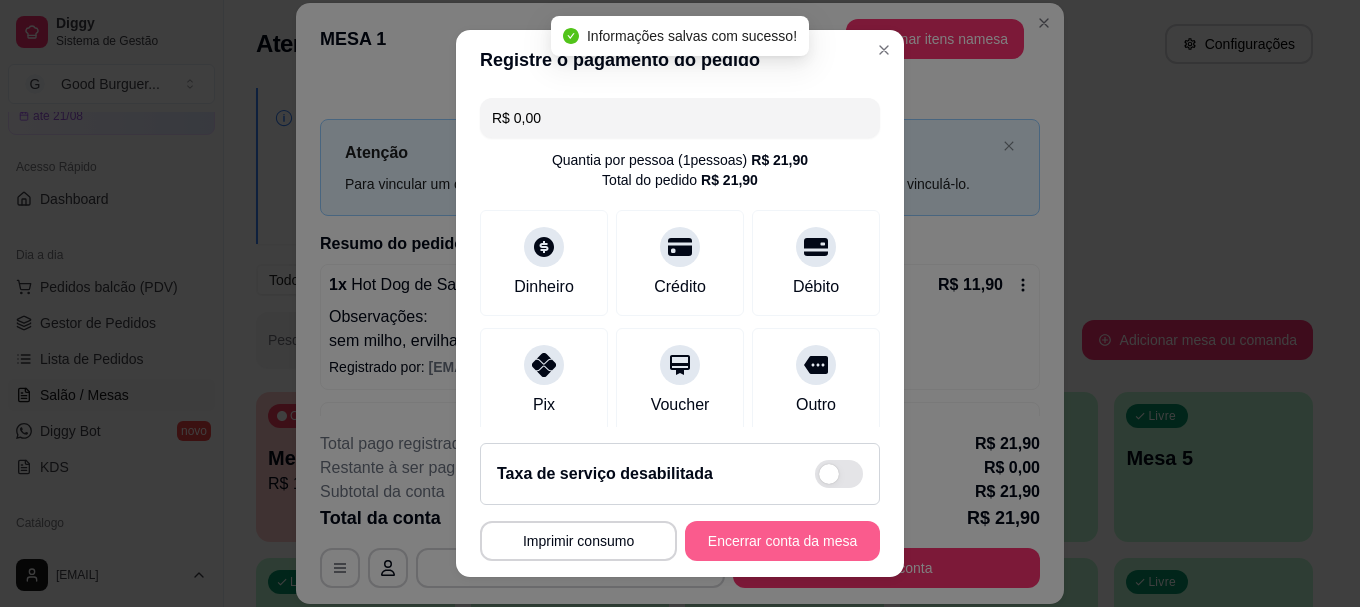 click on "Encerrar conta da mesa" at bounding box center [782, 541] 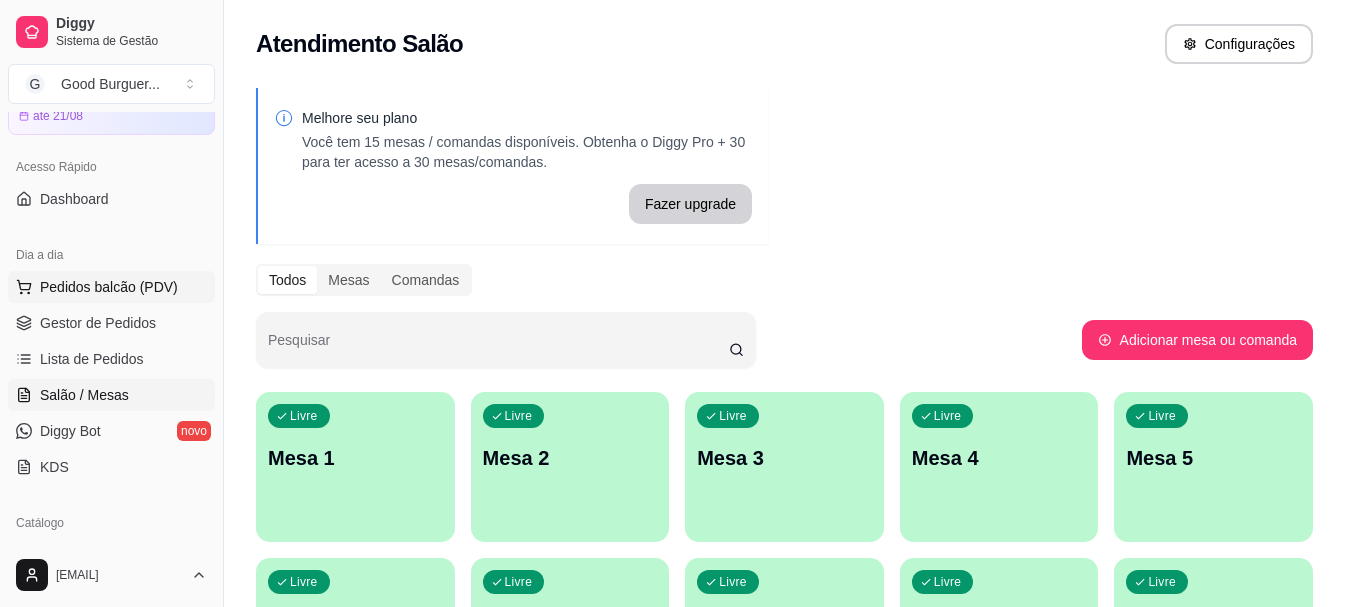 scroll, scrollTop: 300, scrollLeft: 0, axis: vertical 